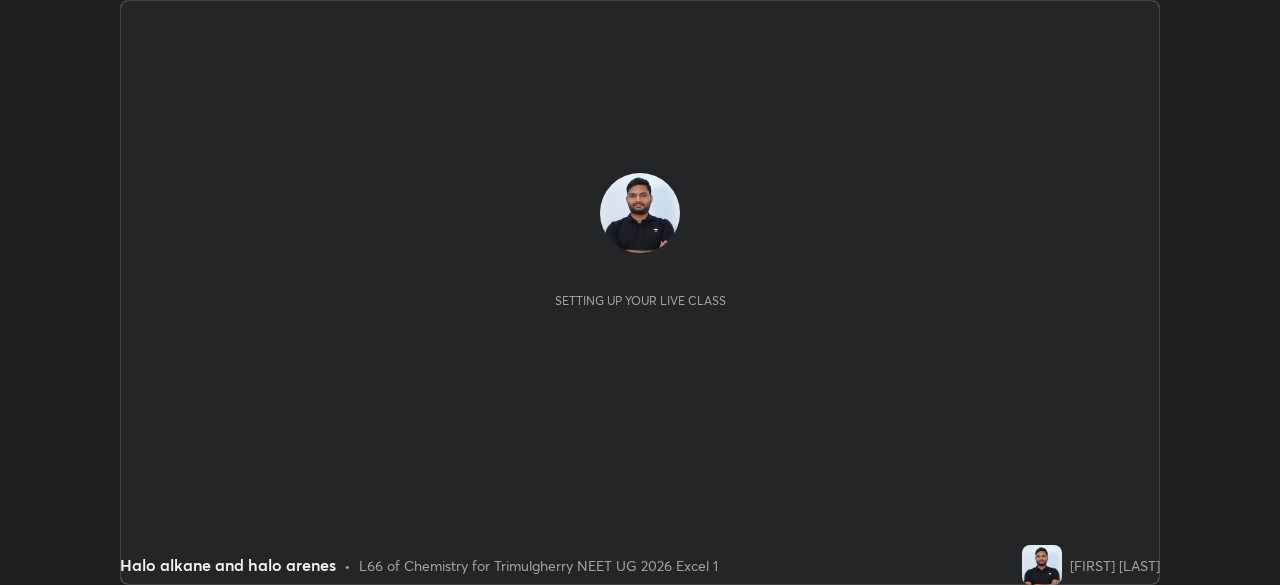 scroll, scrollTop: 0, scrollLeft: 0, axis: both 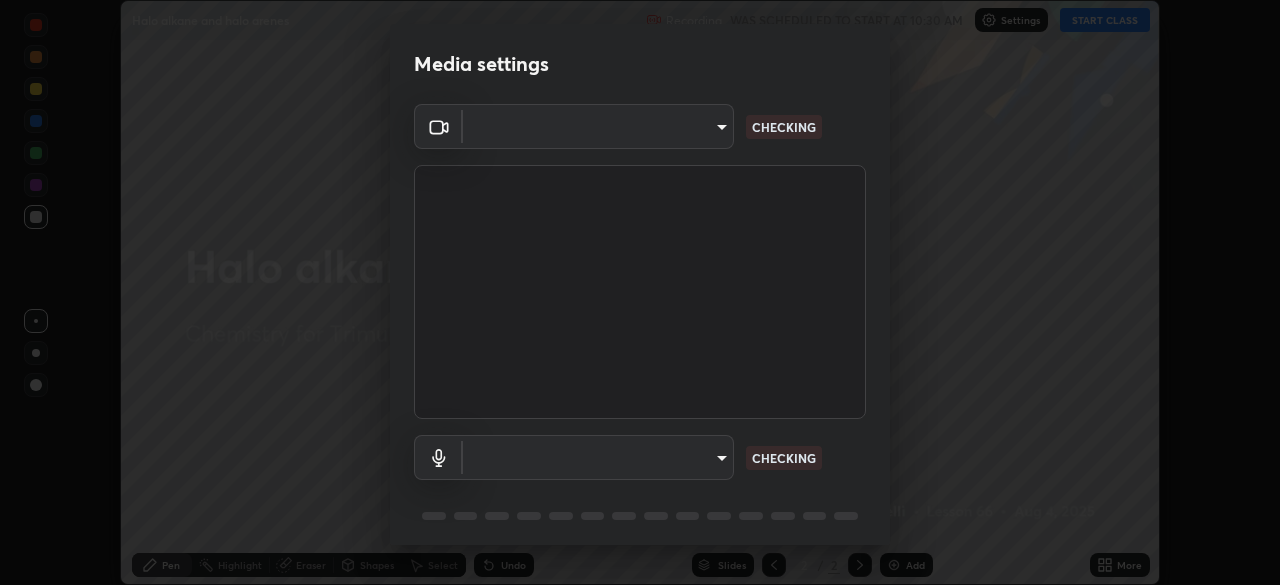type on "fcf4d0096f443ddc4c8080c08426217f711b91229530393b6898498e20240c5e" 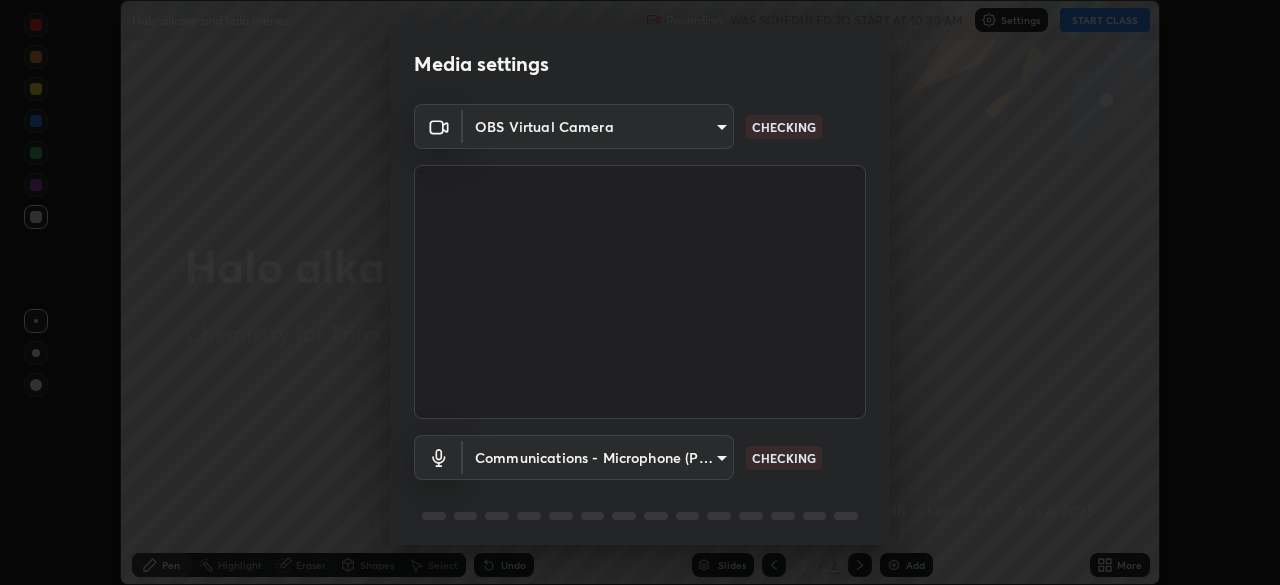 scroll, scrollTop: 71, scrollLeft: 0, axis: vertical 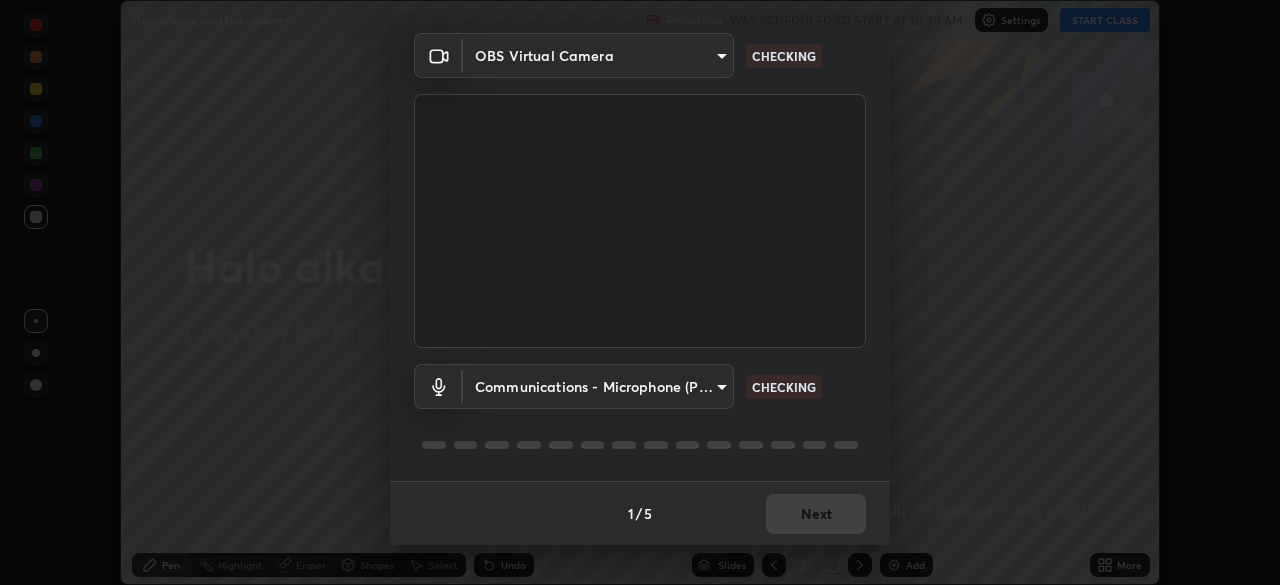 click on "Erase all Halo alkane and halo arenes Recording WAS SCHEDULED TO START AT  10:30 AM Settings START CLASS Setting up your live class Halo alkane and halo arenes • L66 of Chemistry for Trimulgherry NEET UG 2026 Excel 1 [FIRST] [LAST] Pen Highlight Eraser Shapes Select Undo Slides 2 / 2 Add More No doubts shared Encourage your learners to ask a doubt for better clarity Report an issue Reason for reporting Buffering Chat not working Audio - Video sync issue Educator video quality low ​ Attach an image Report Media settings OBS Virtual Camera fcf4d0096f443ddc4c8080c08426217f711b91229530393b6898498e20240c5e CHECKING Communications - Microphone (POROSVOC) communications CHECKING 1 / 5 Next" at bounding box center [640, 292] 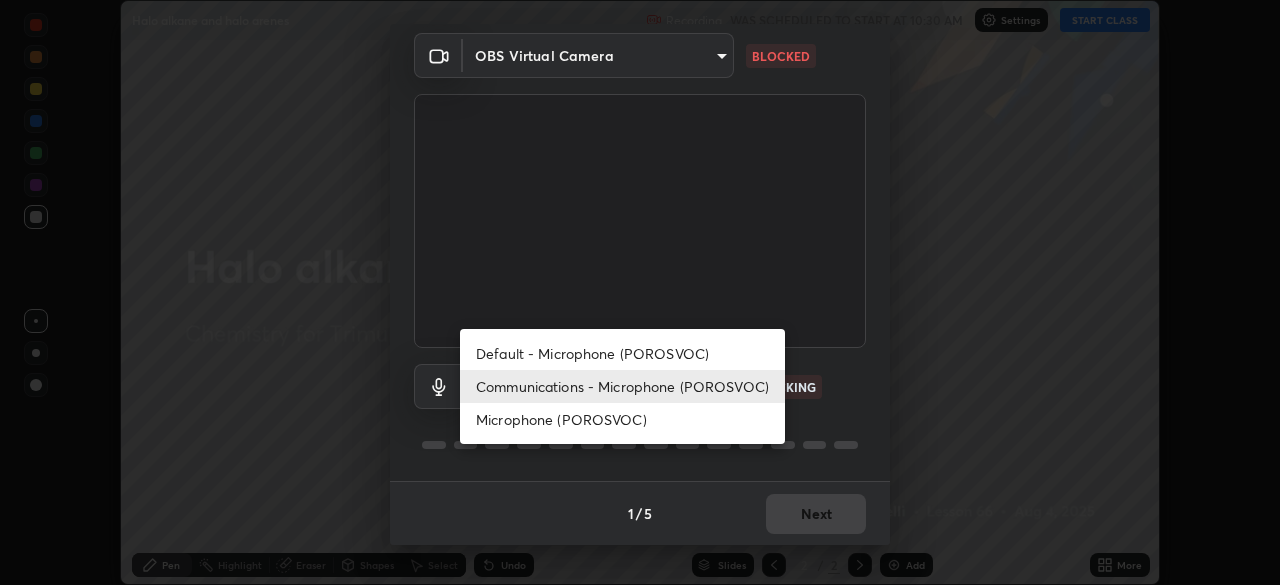 click on "Default - Microphone (POROSVOC)" at bounding box center [622, 353] 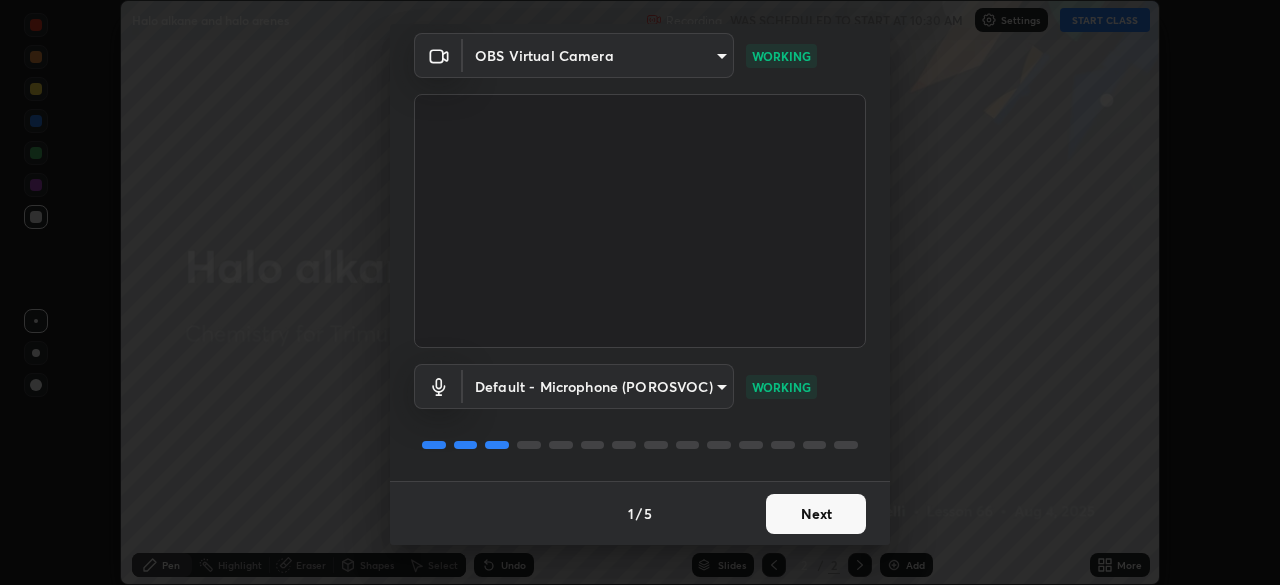 click on "Next" at bounding box center (816, 514) 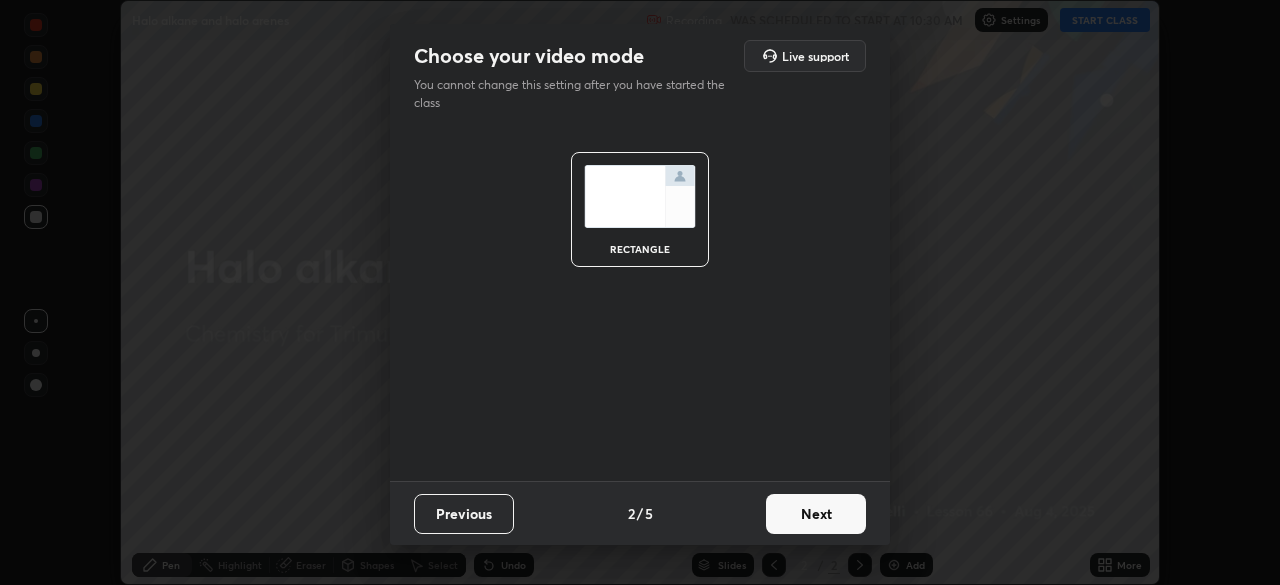 scroll, scrollTop: 0, scrollLeft: 0, axis: both 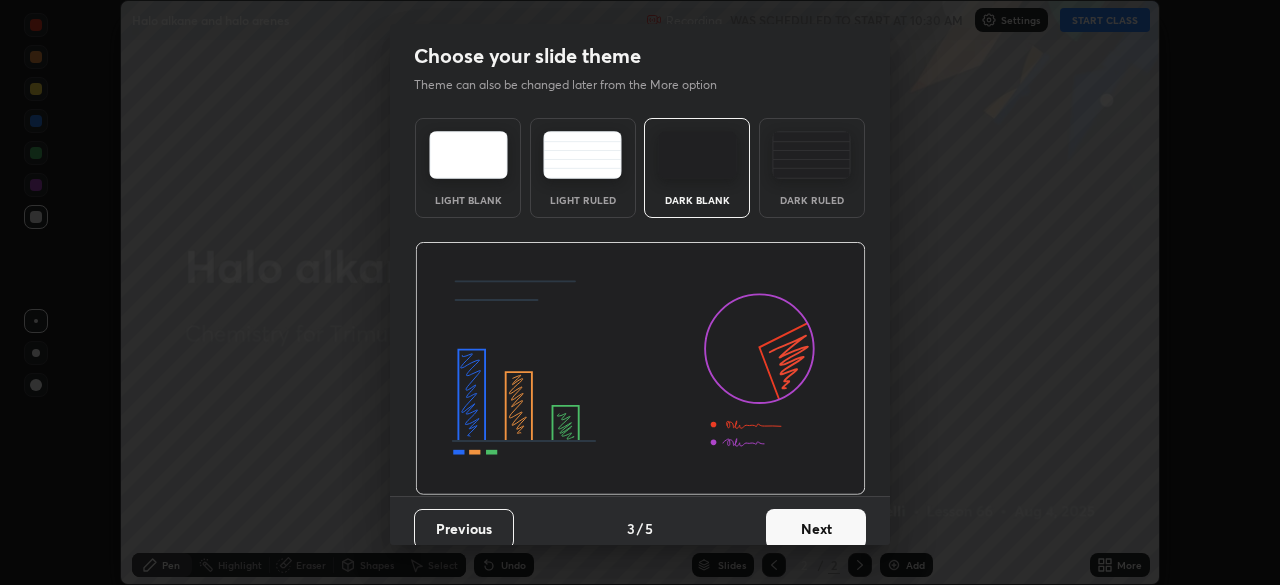 click on "Next" at bounding box center (816, 529) 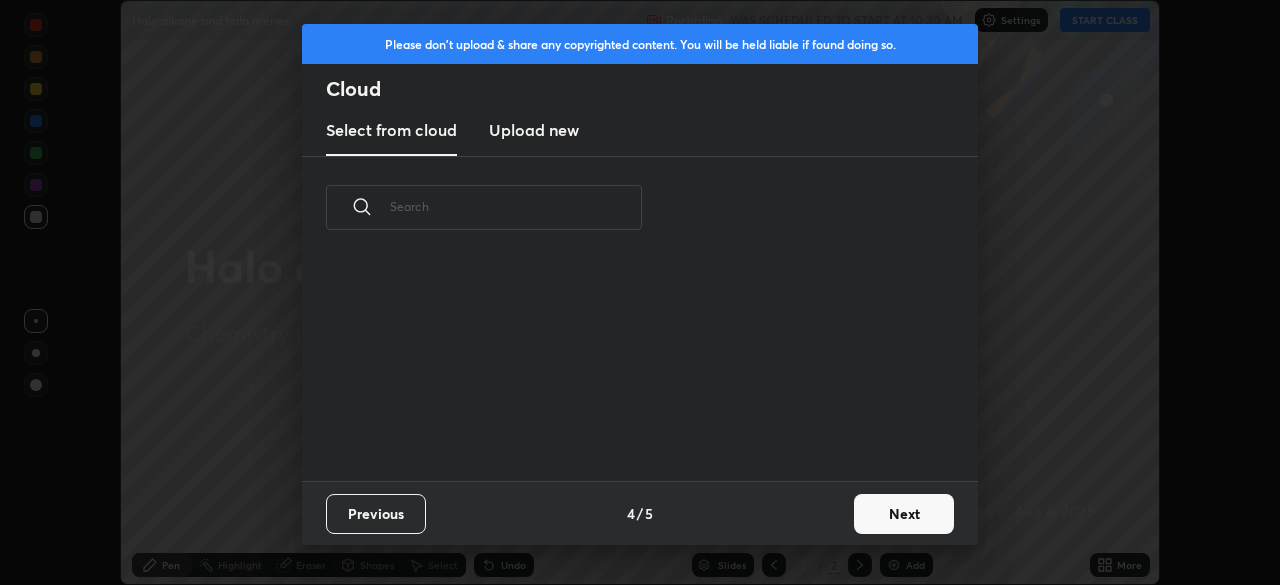 click on "Next" at bounding box center (904, 514) 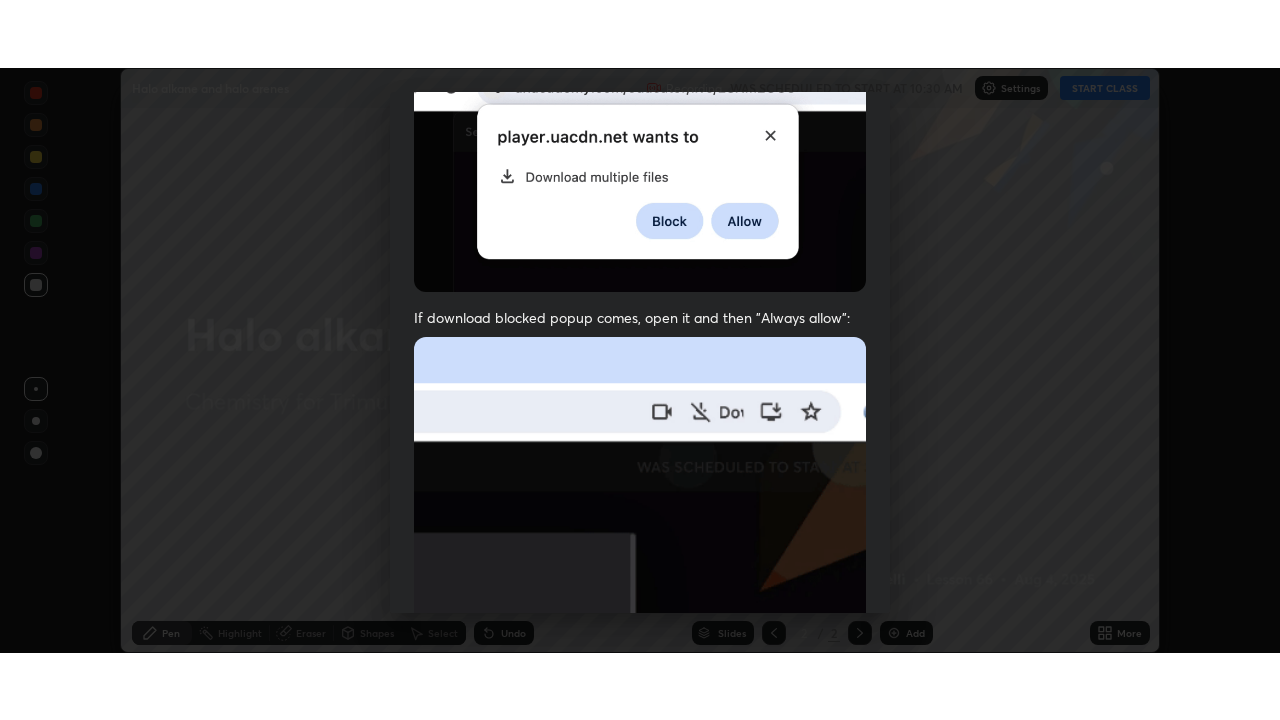 scroll, scrollTop: 479, scrollLeft: 0, axis: vertical 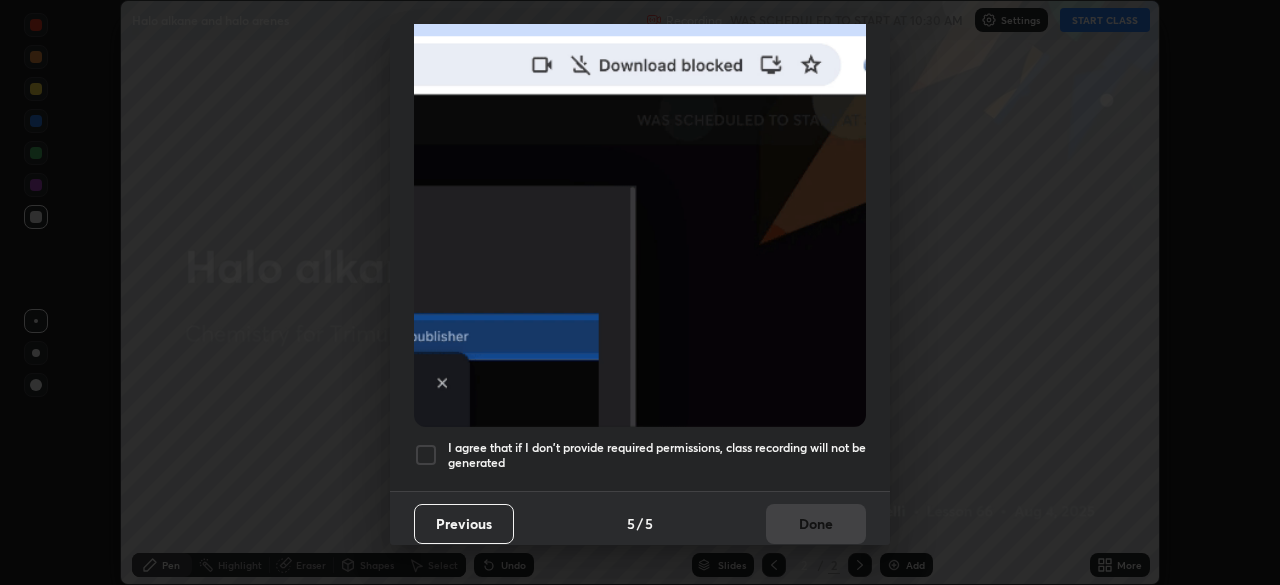 click at bounding box center [426, 455] 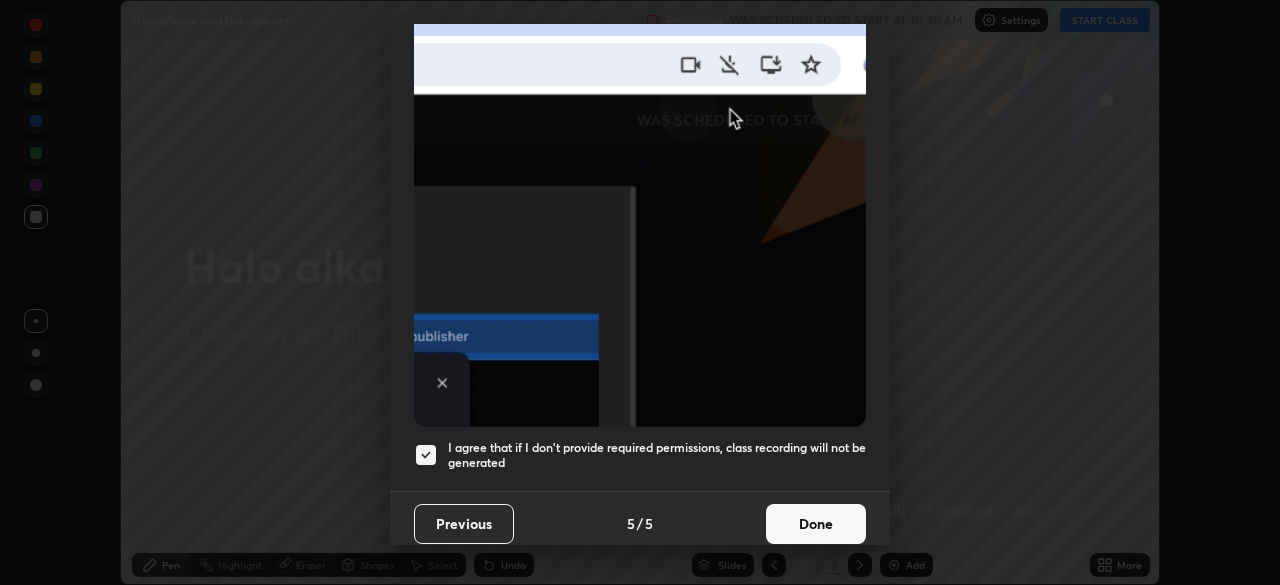 click on "Done" at bounding box center [816, 524] 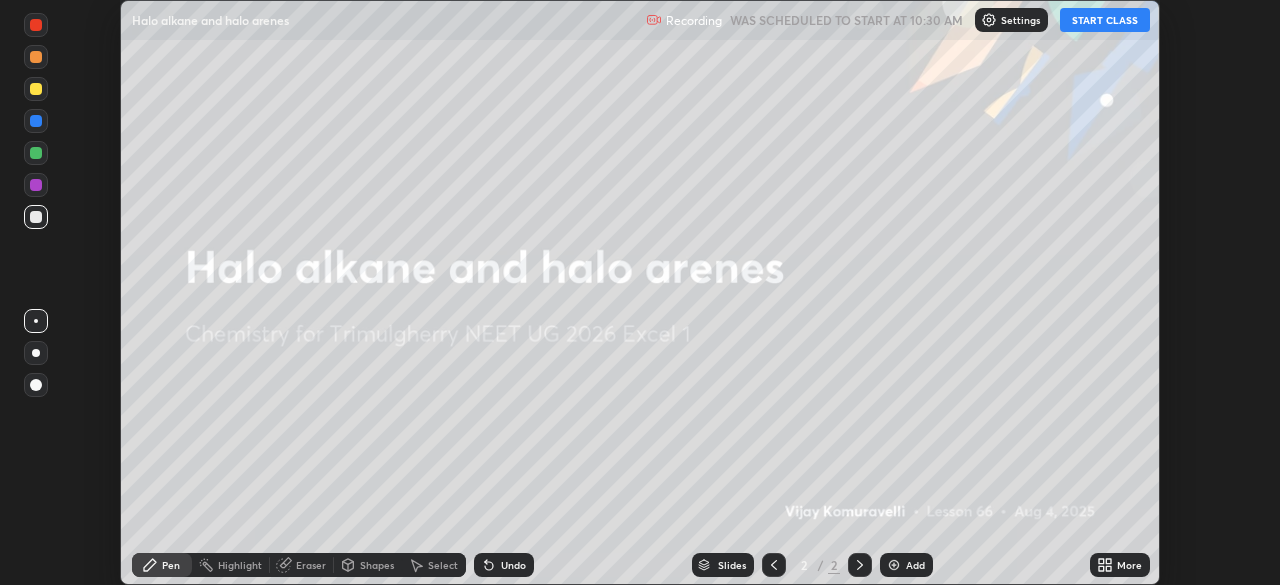 click on "START CLASS" at bounding box center (1105, 20) 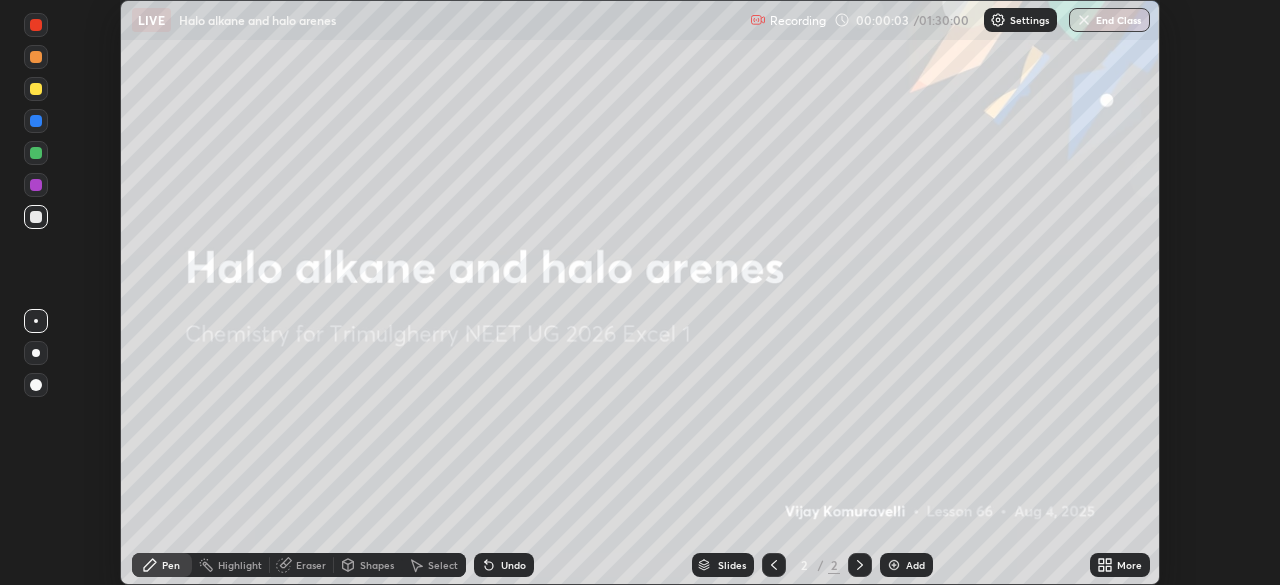 click 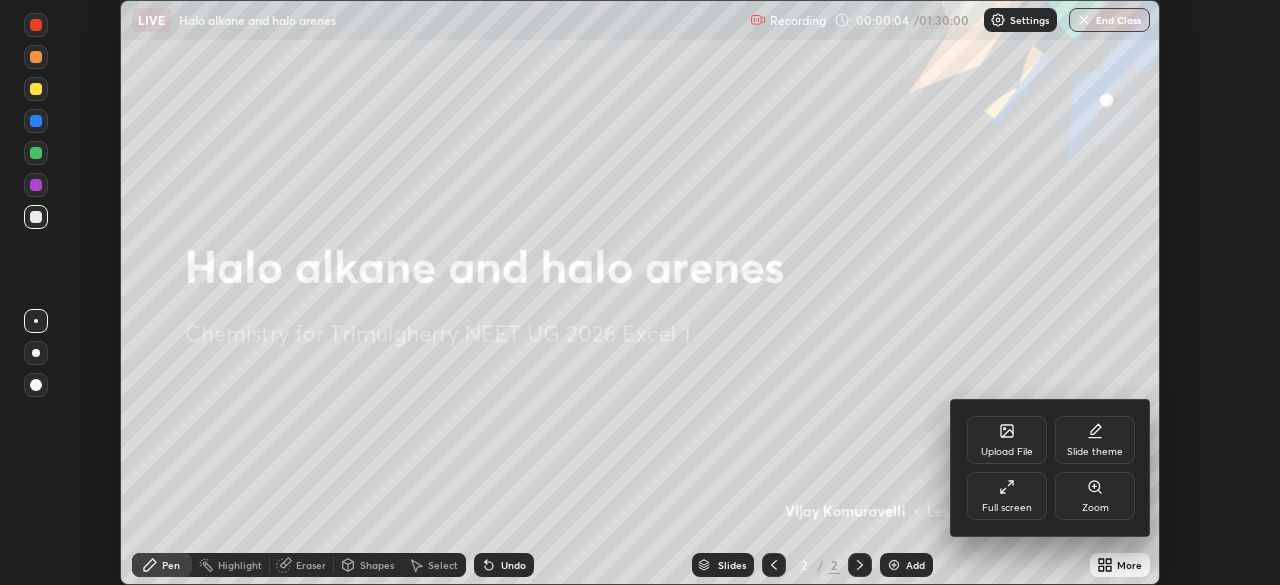 click on "Full screen" at bounding box center (1007, 496) 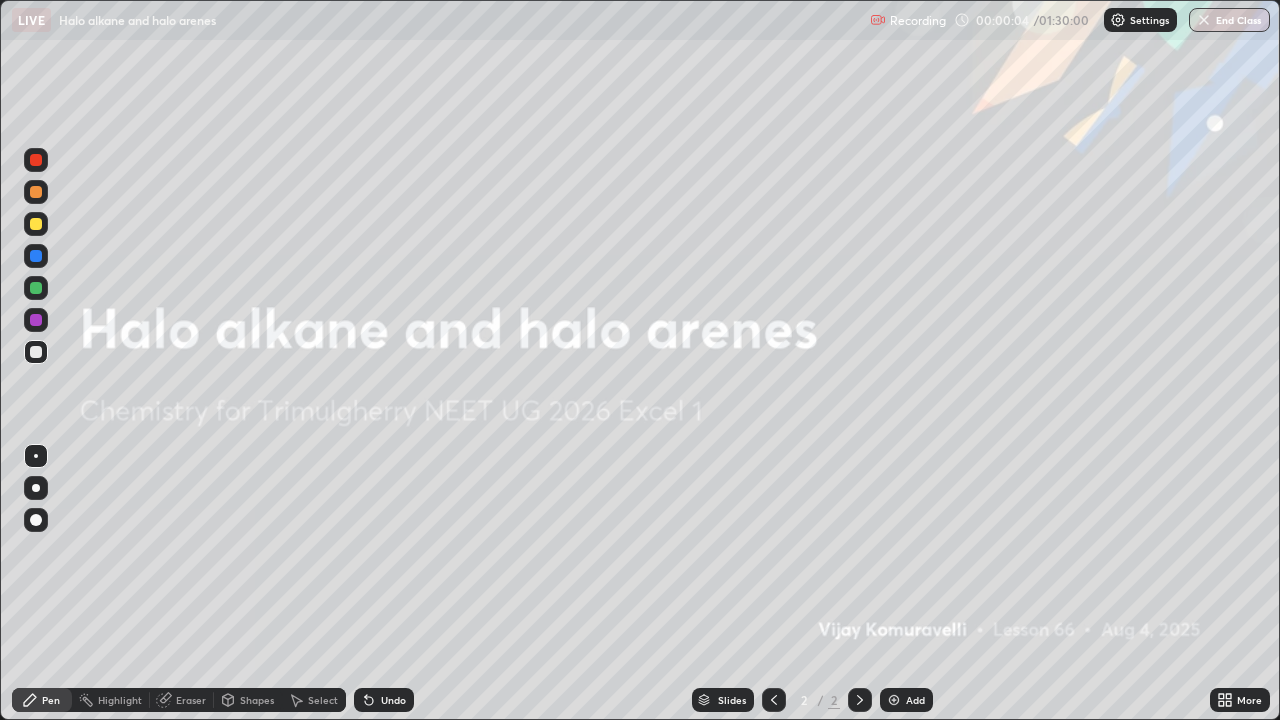 scroll, scrollTop: 99280, scrollLeft: 98720, axis: both 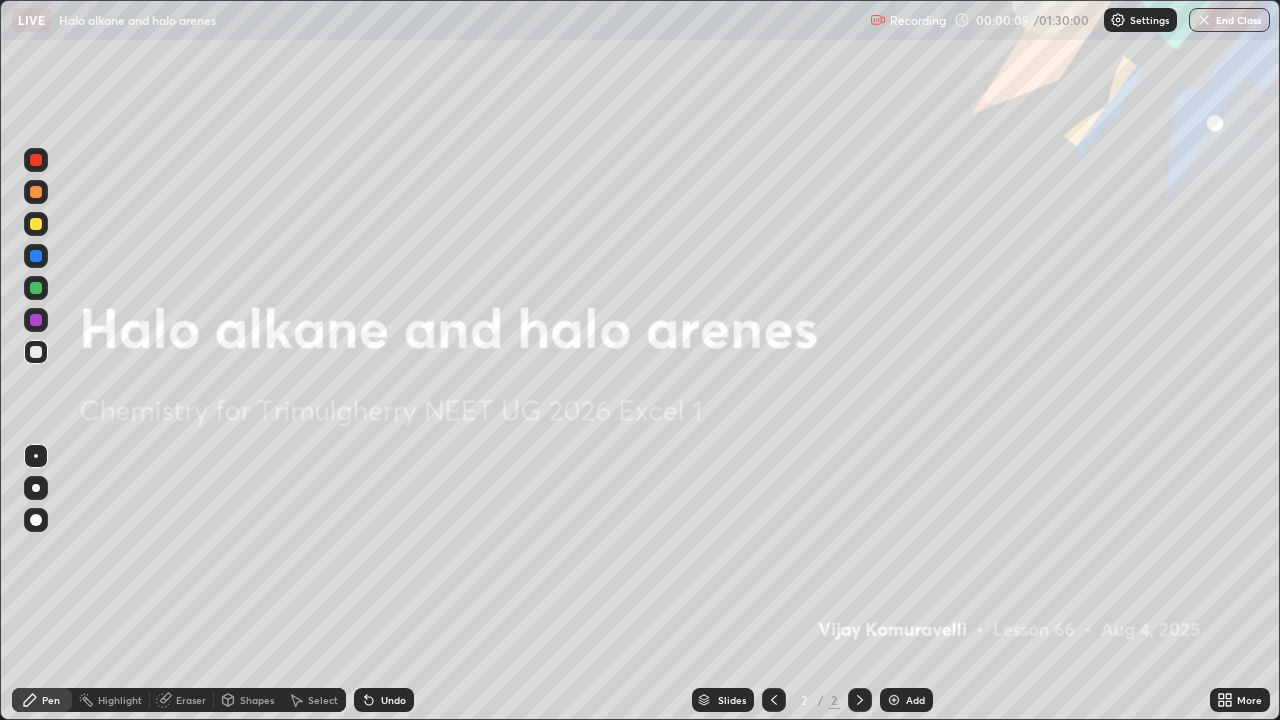 click on "Add" at bounding box center [915, 700] 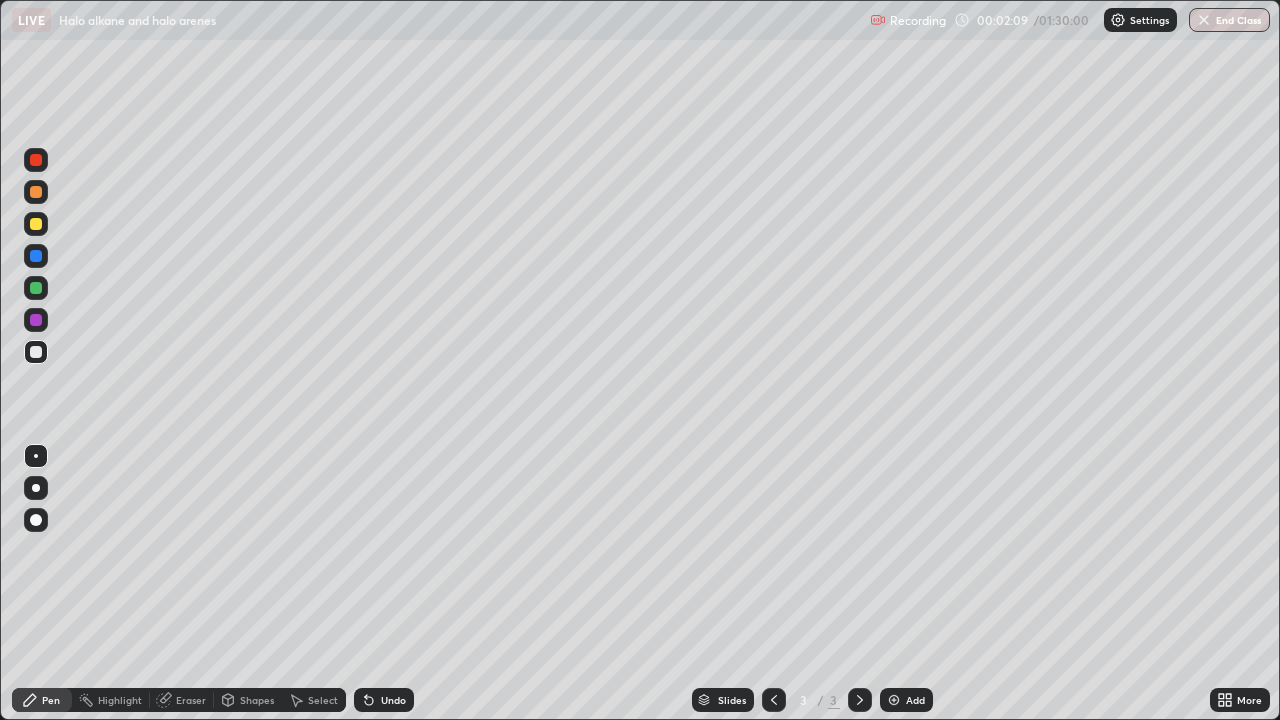 click on "Undo" at bounding box center (393, 700) 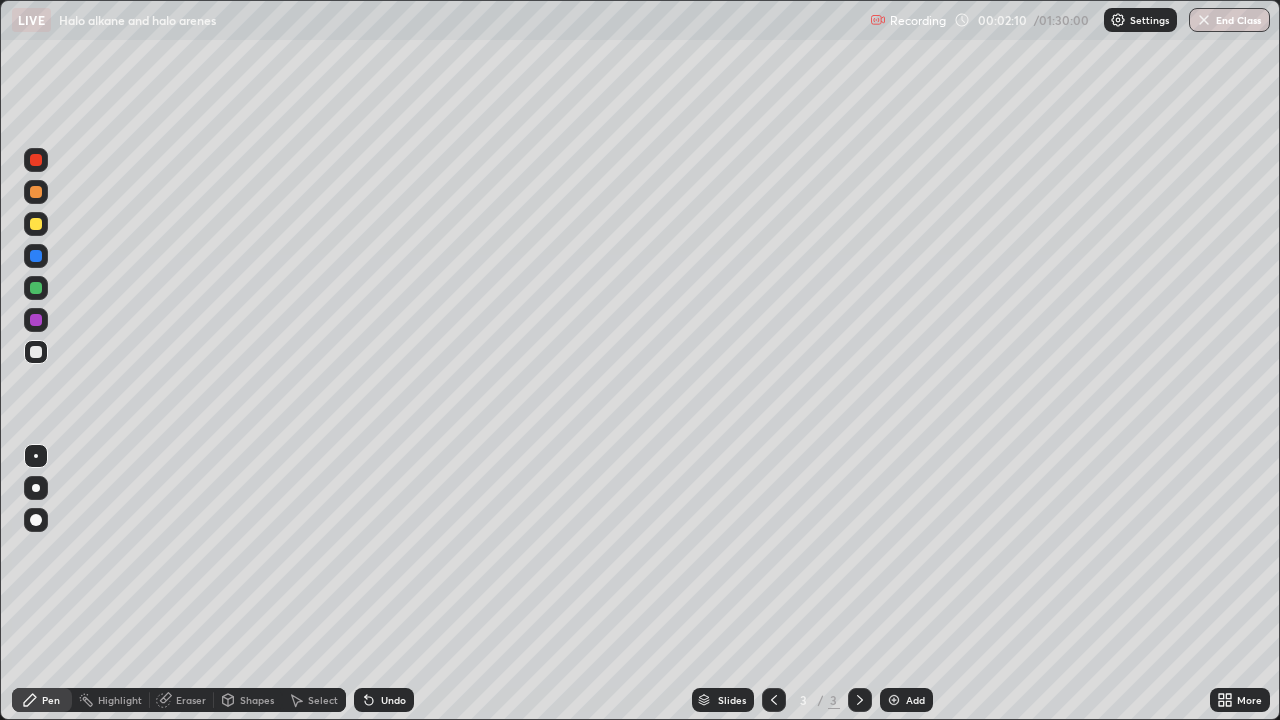 click on "Undo" at bounding box center (393, 700) 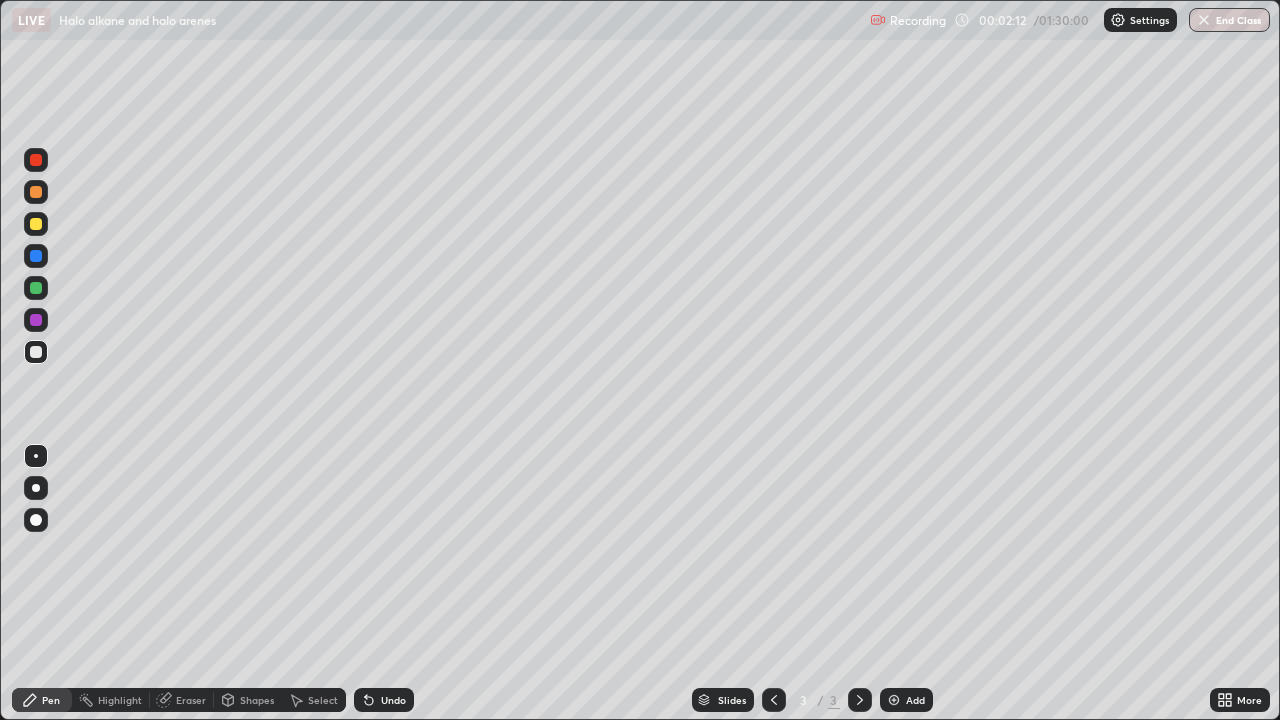 click on "Undo" at bounding box center (393, 700) 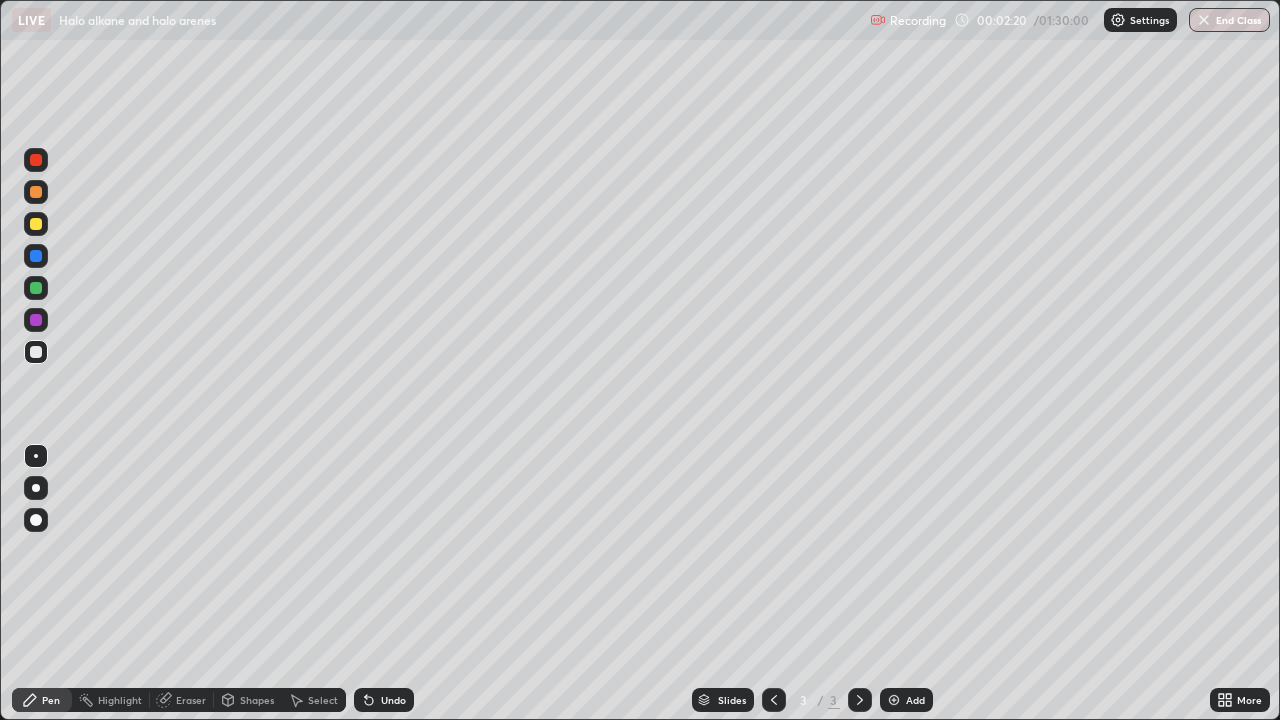 click at bounding box center (36, 224) 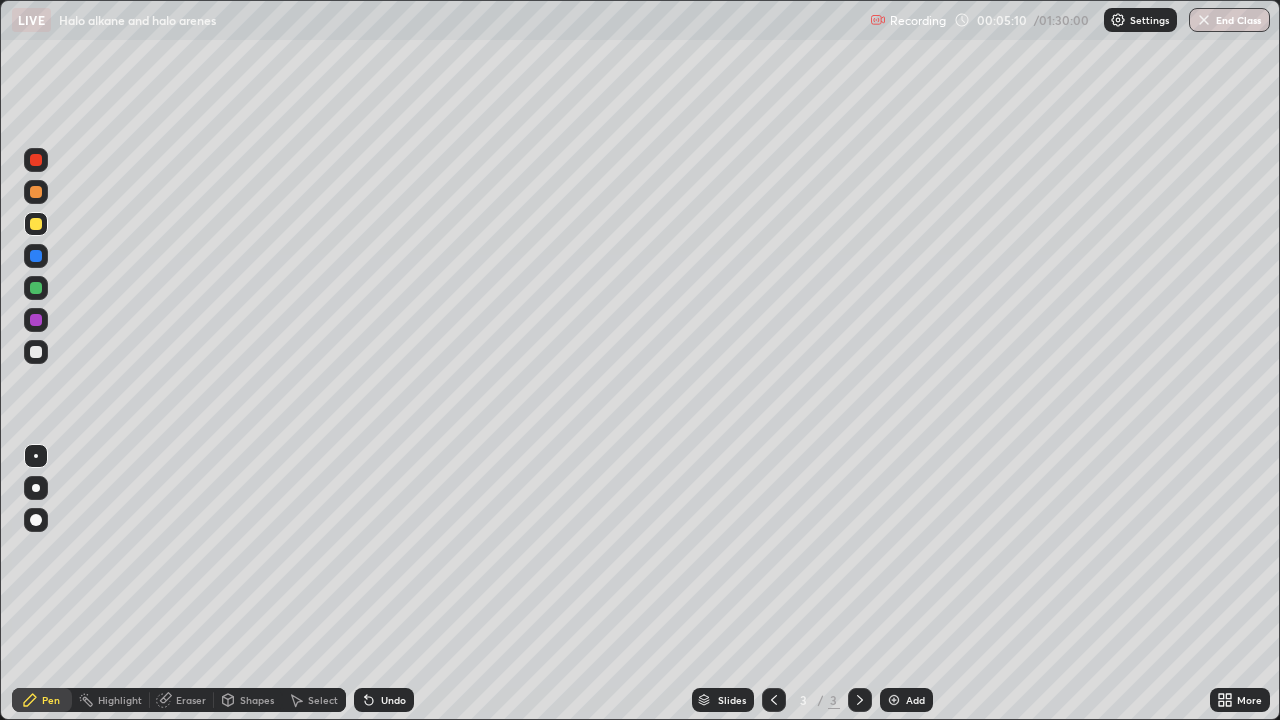 click at bounding box center [36, 352] 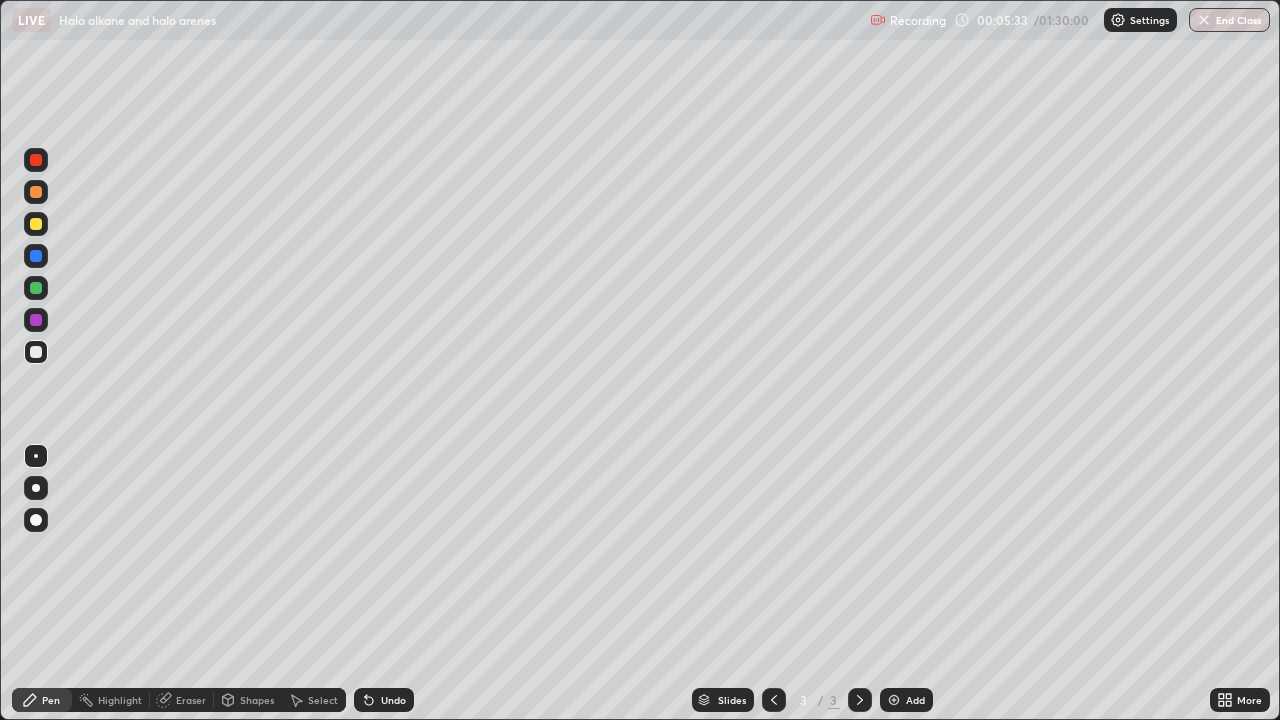 click on "Undo" at bounding box center [393, 700] 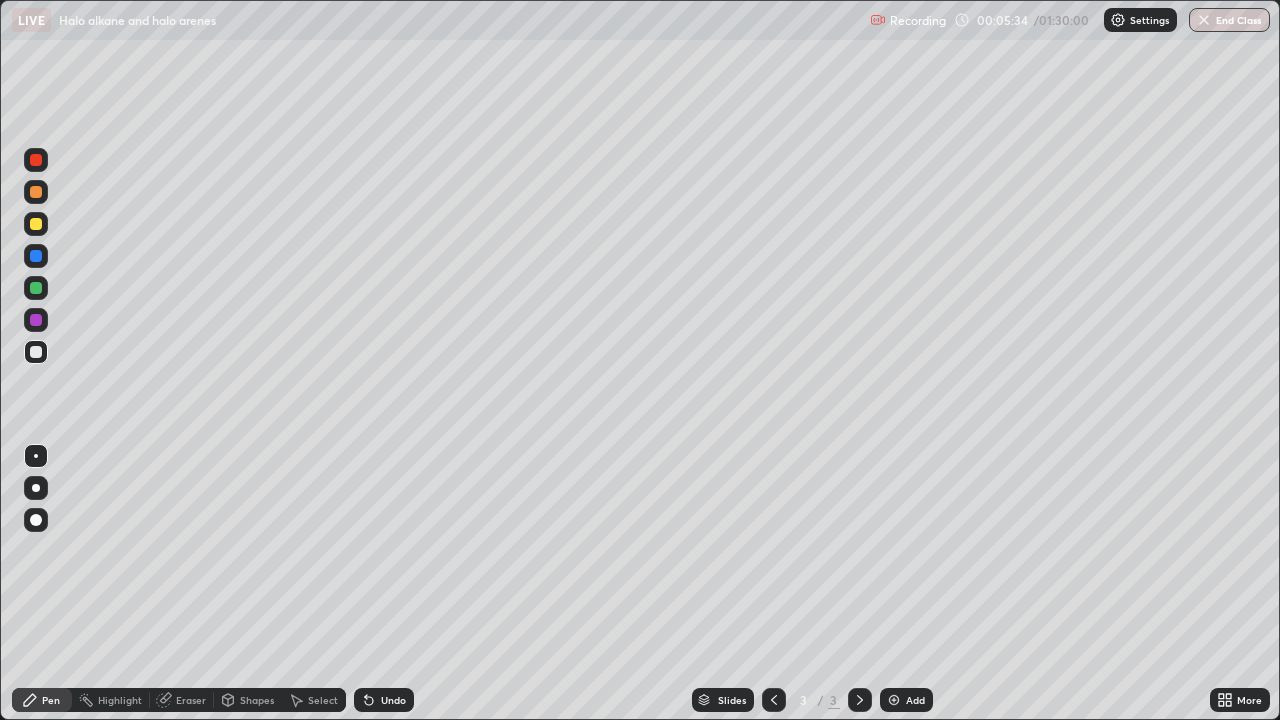 click on "Undo" at bounding box center [393, 700] 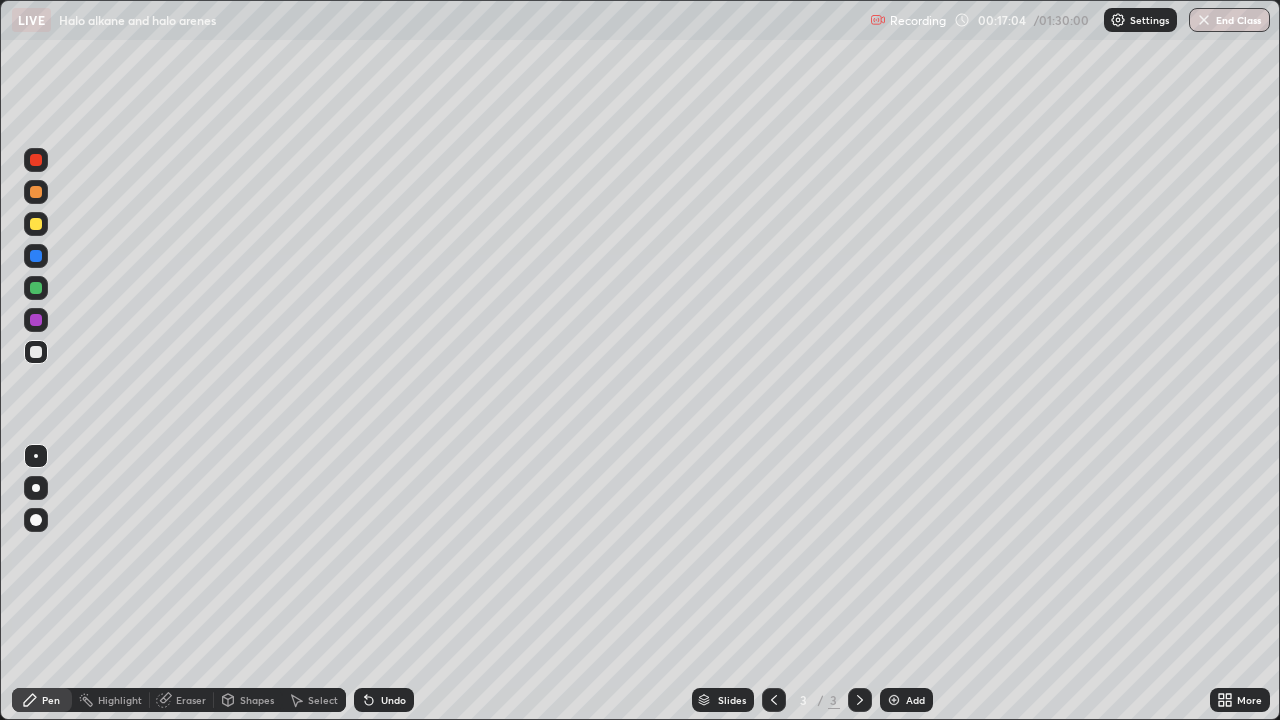 click on "Add" at bounding box center [906, 700] 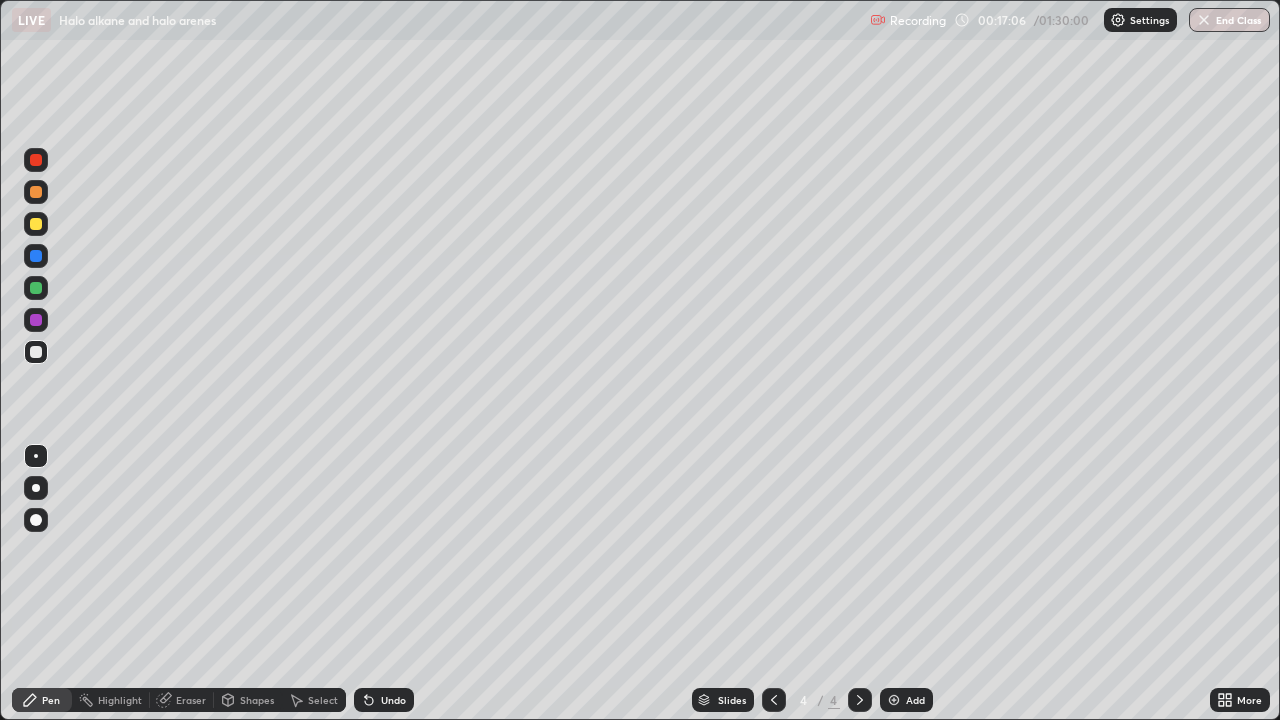 click at bounding box center [36, 224] 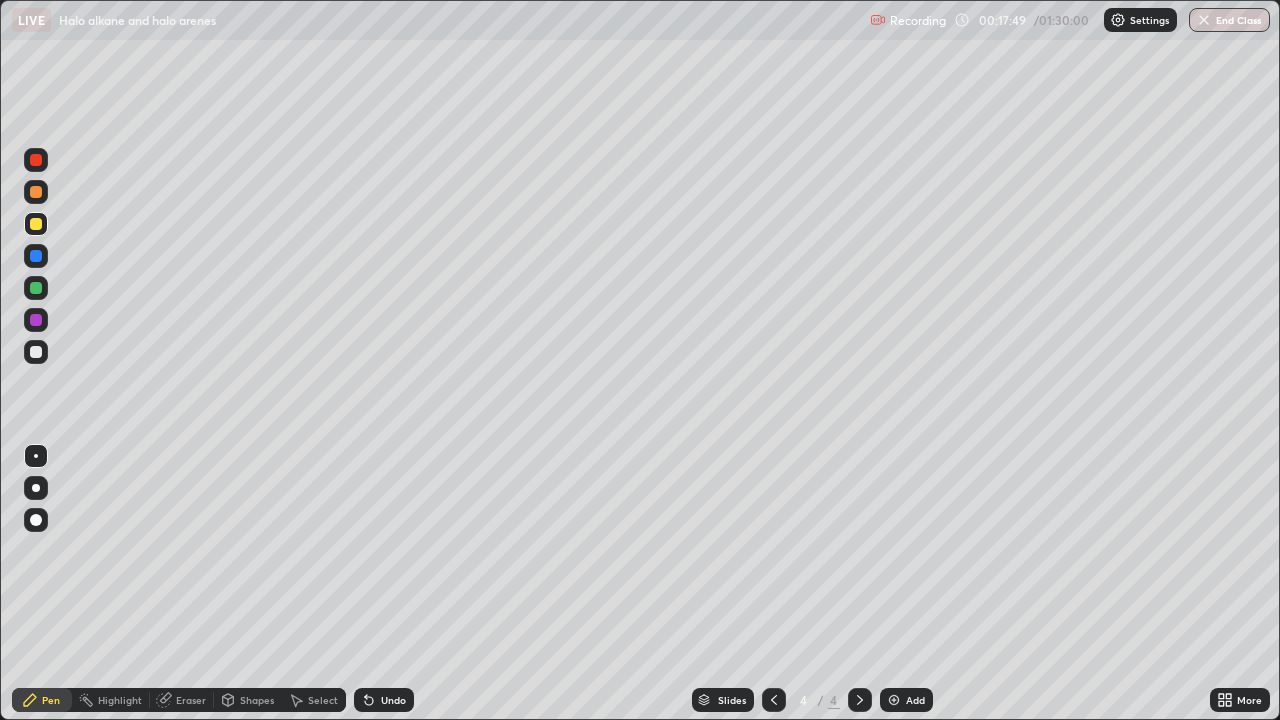 click at bounding box center (36, 224) 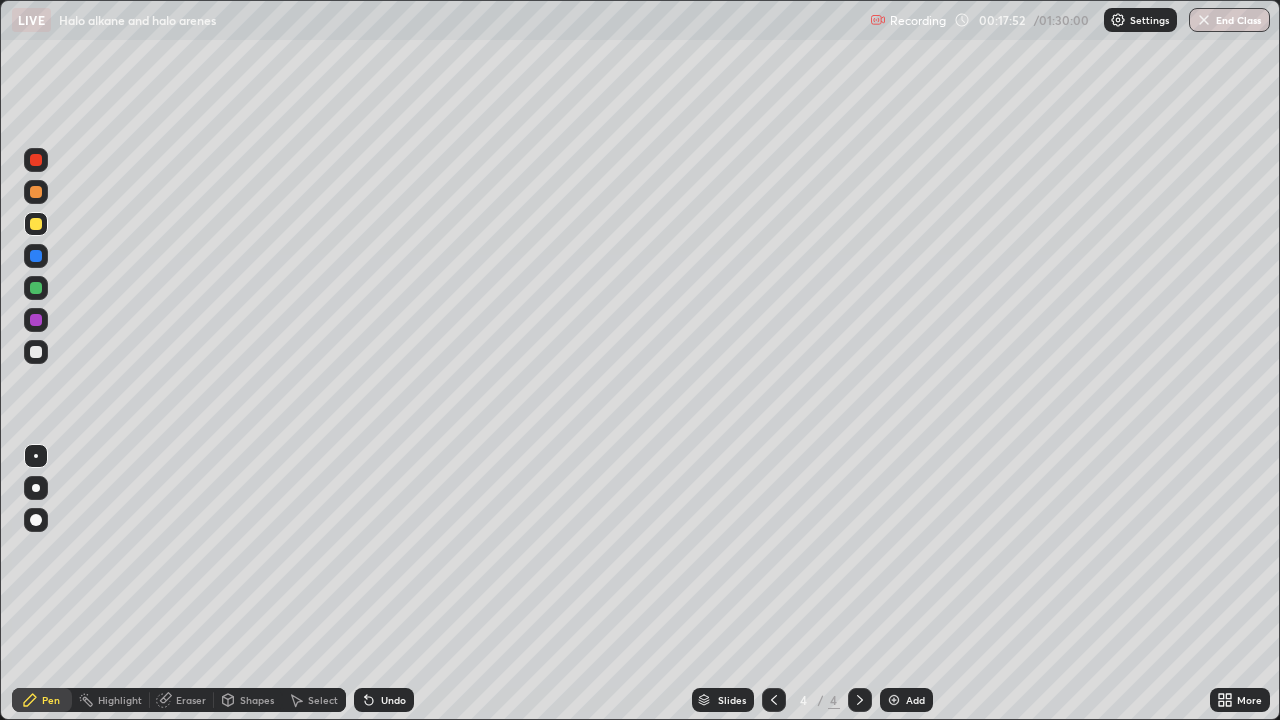 click at bounding box center [36, 352] 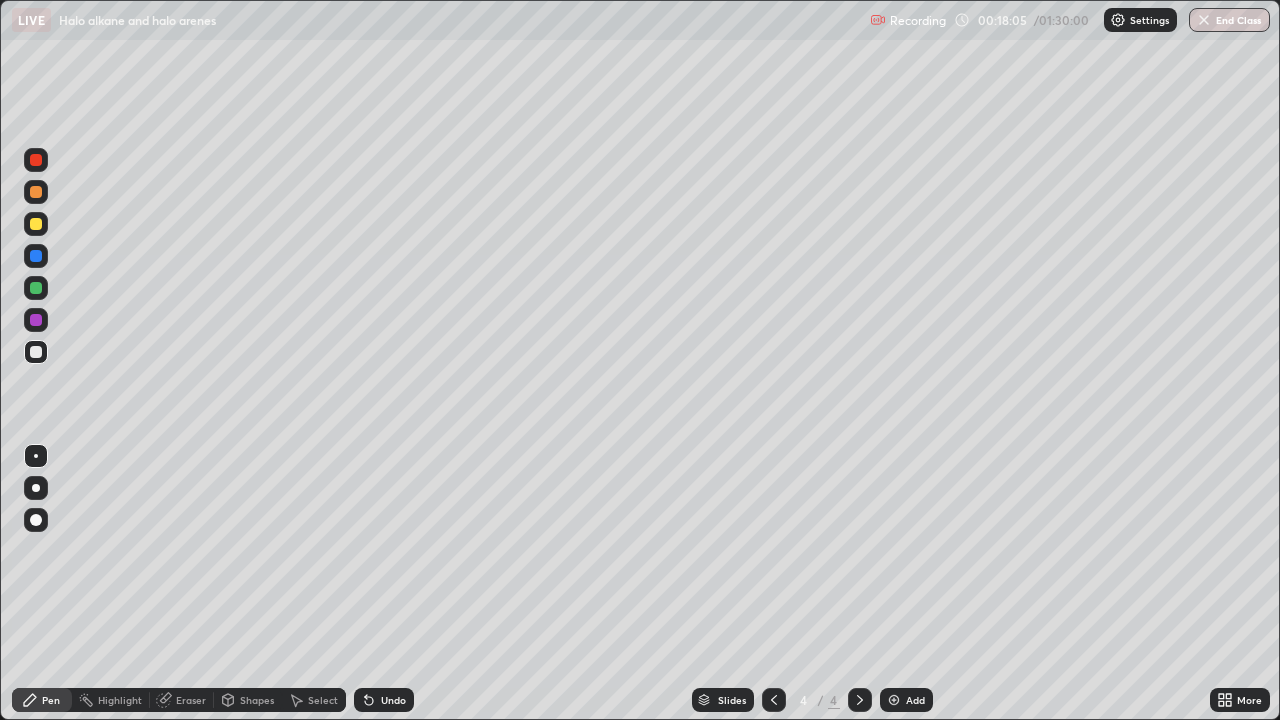 click at bounding box center (36, 224) 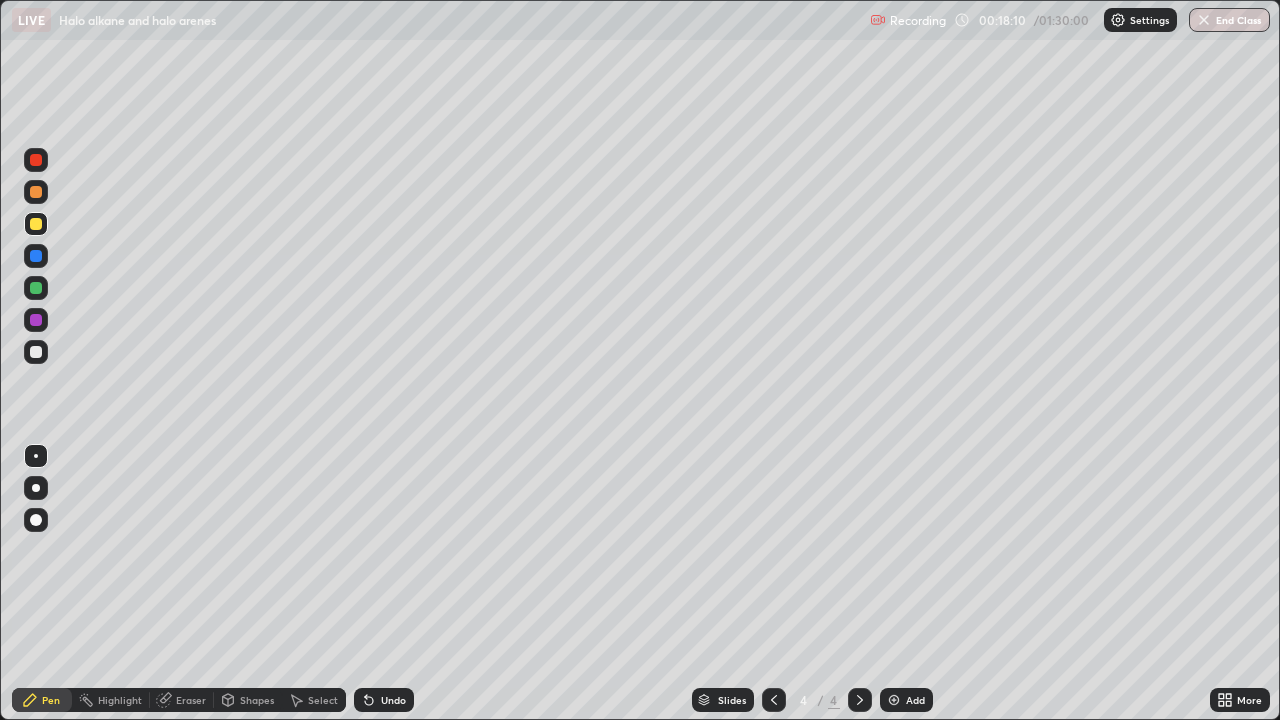 click at bounding box center (36, 352) 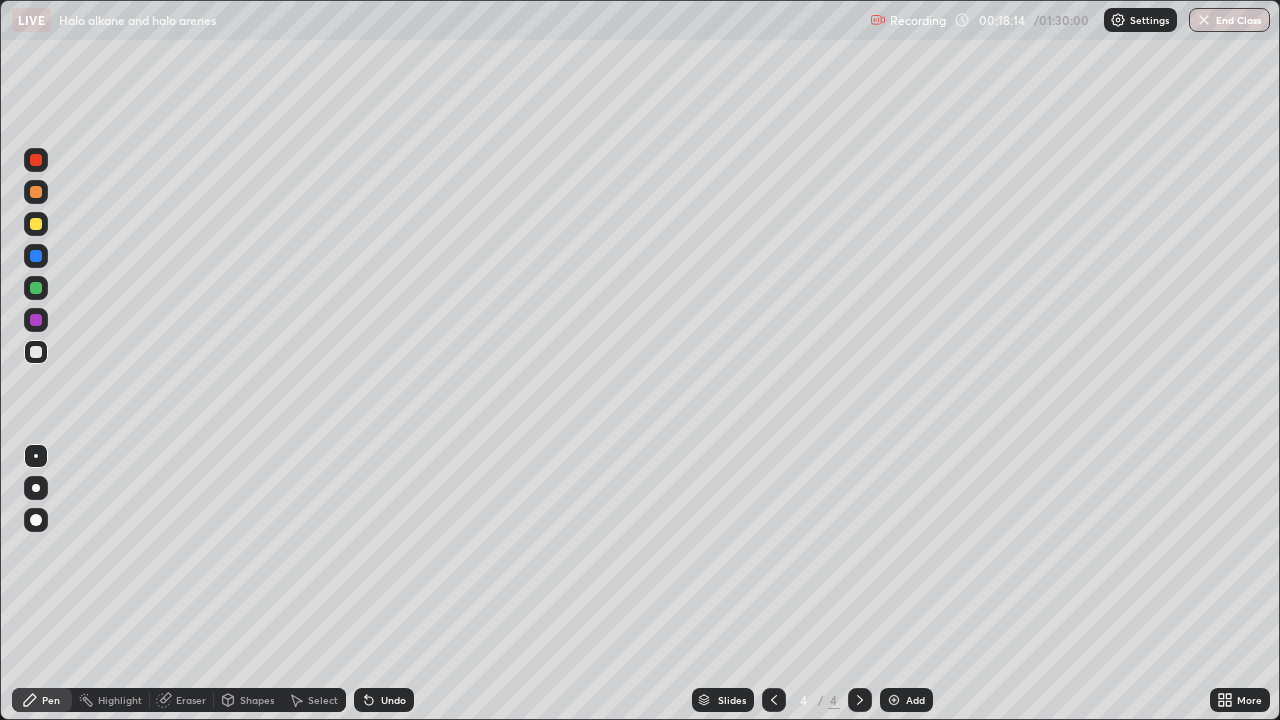 click at bounding box center [36, 224] 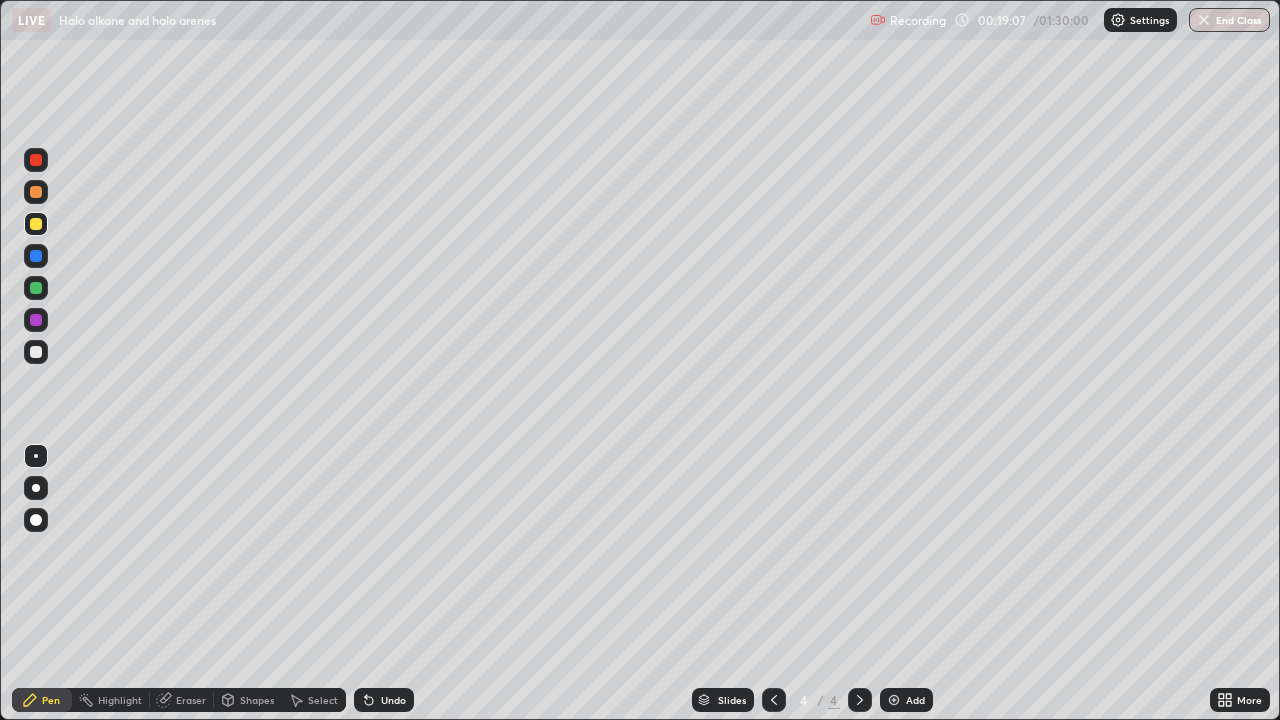 click at bounding box center (36, 352) 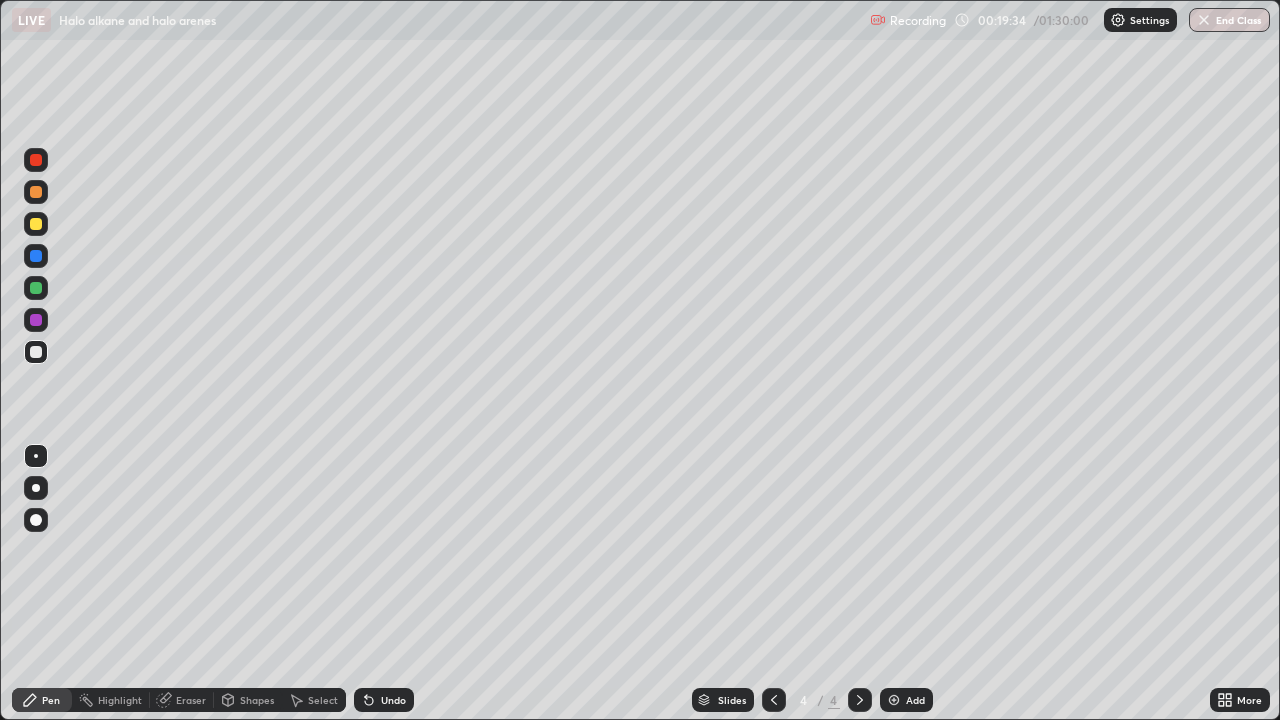 click on "Undo" at bounding box center (393, 700) 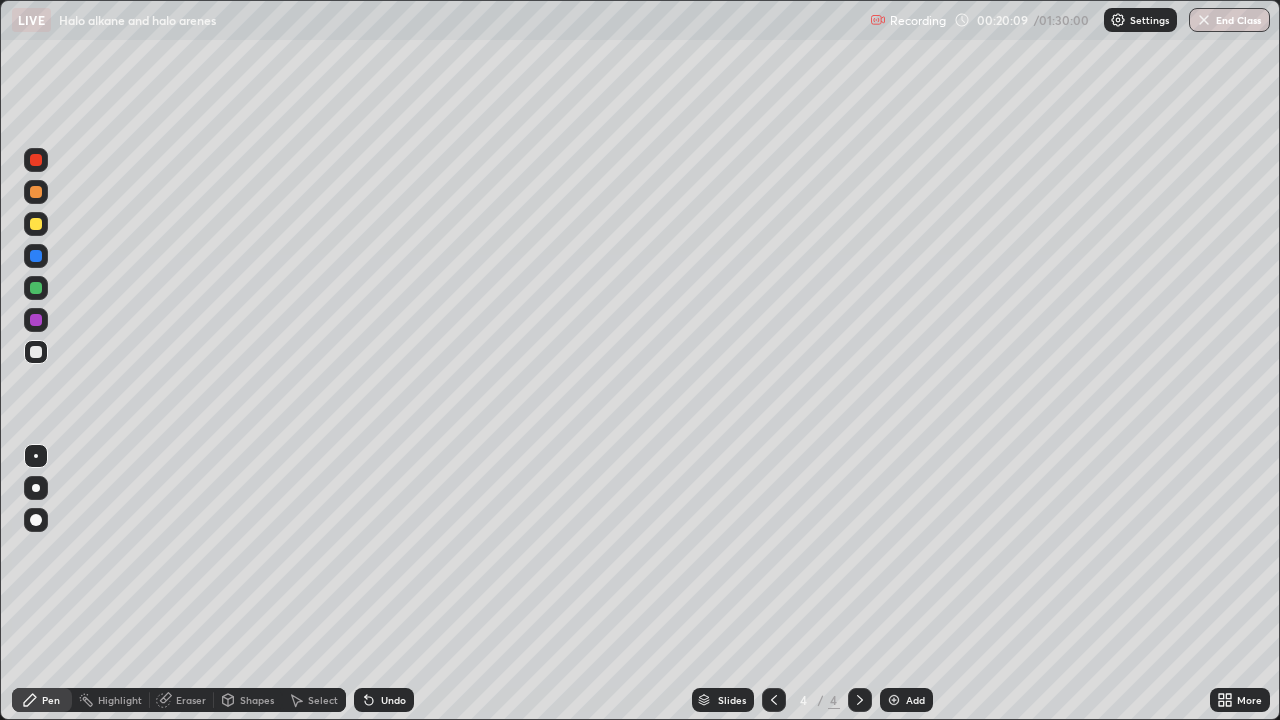click on "Undo" at bounding box center [393, 700] 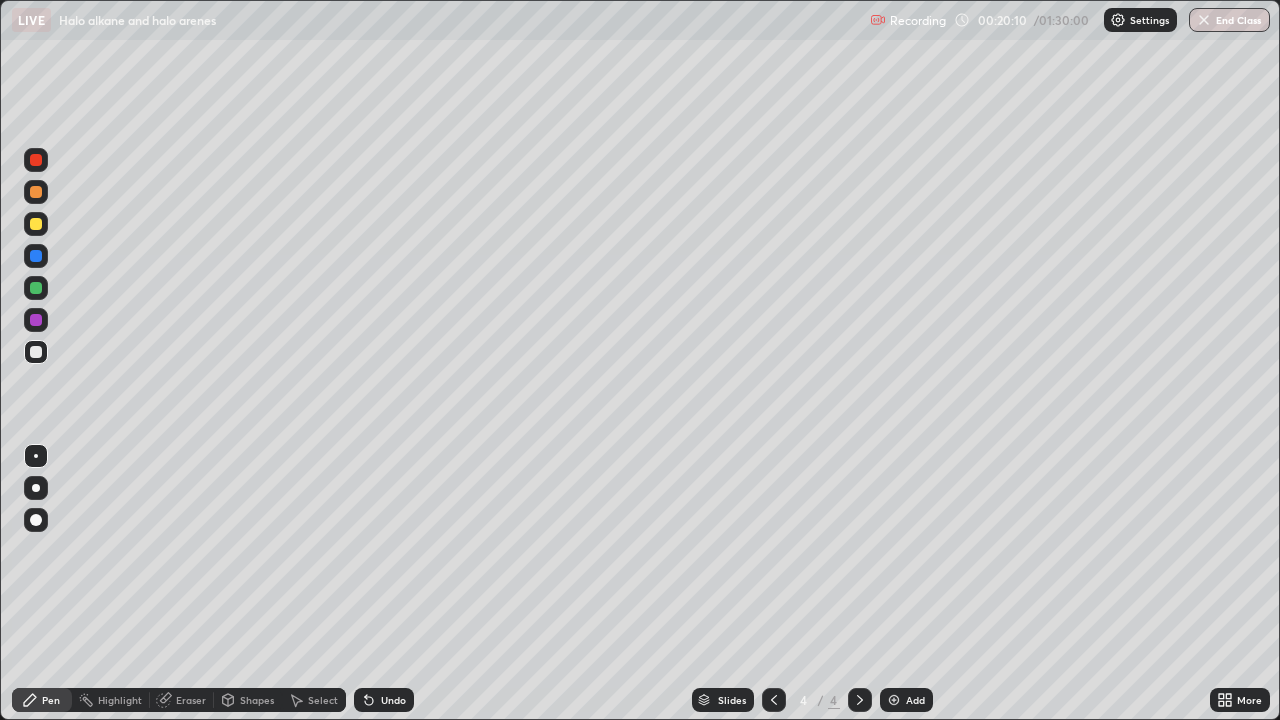 click on "Undo" at bounding box center [393, 700] 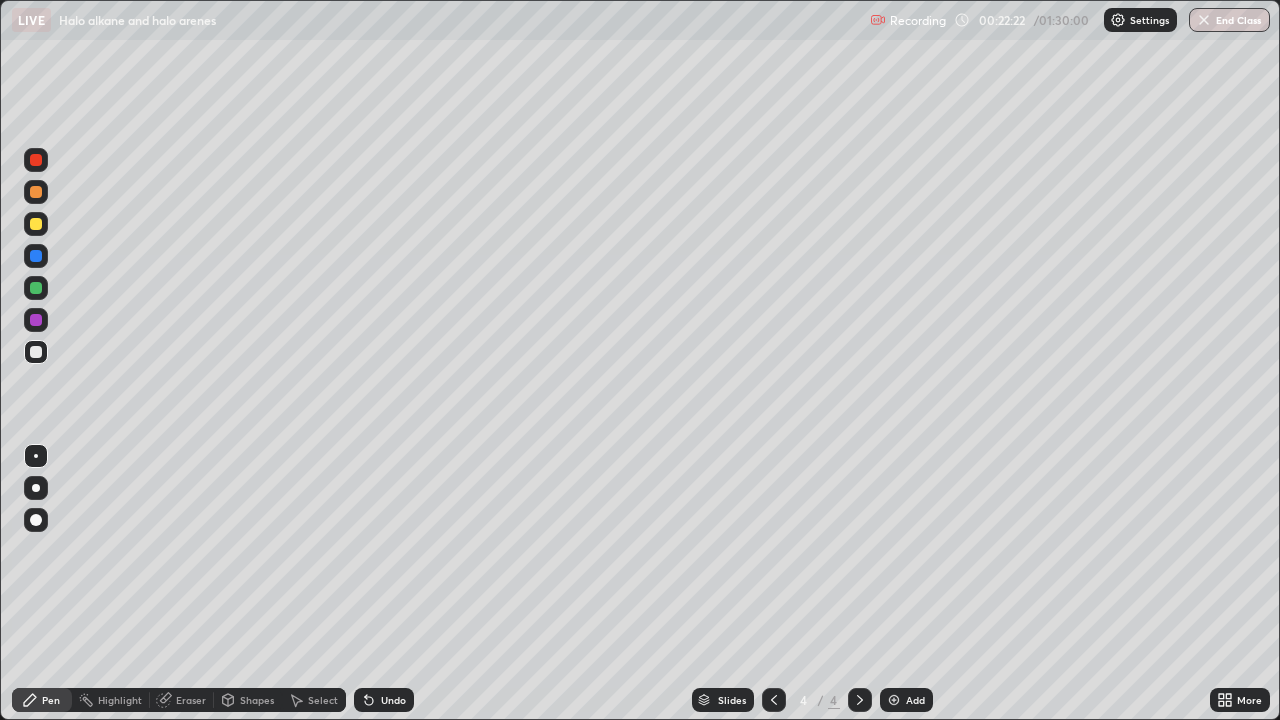 click at bounding box center [894, 700] 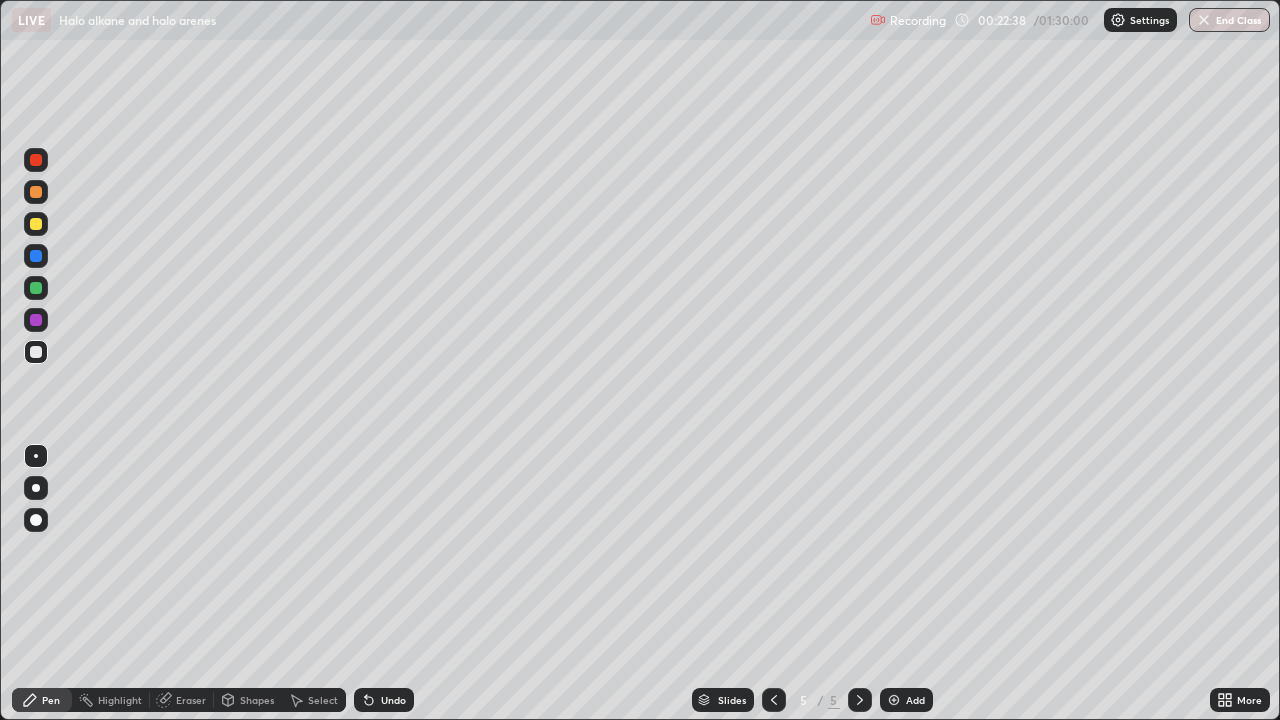 click at bounding box center (36, 224) 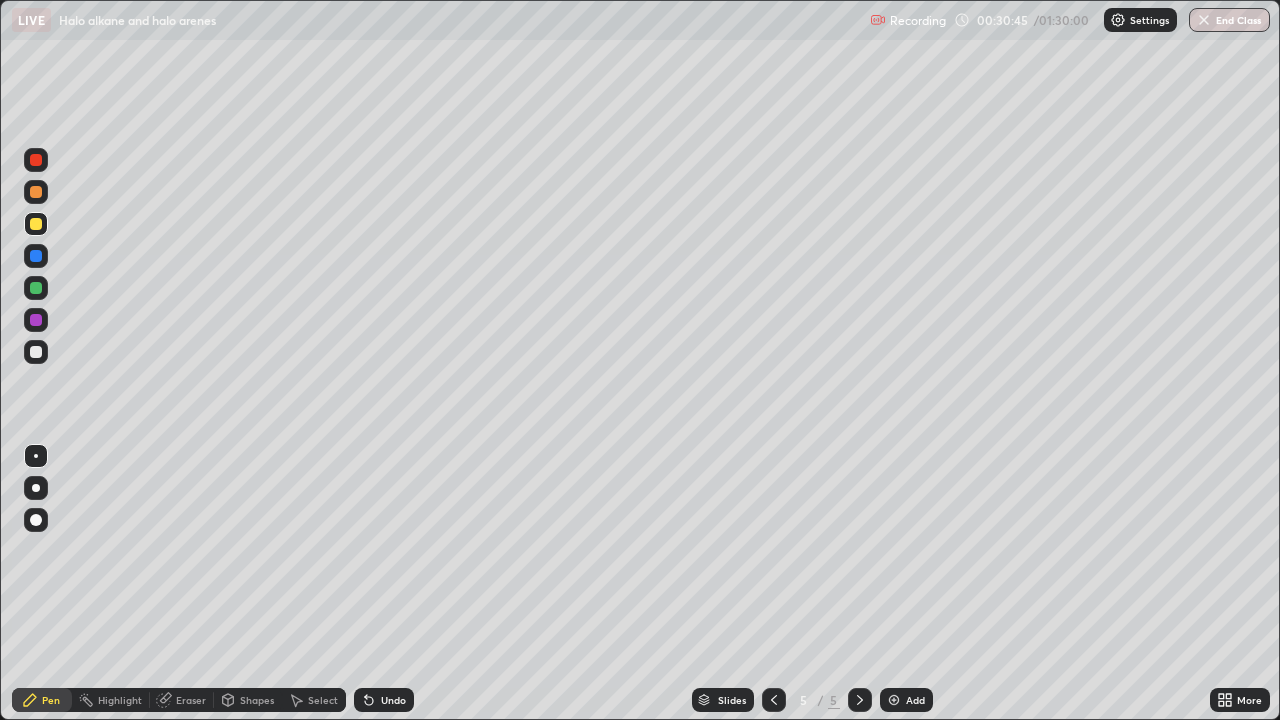 click on "Undo" at bounding box center [393, 700] 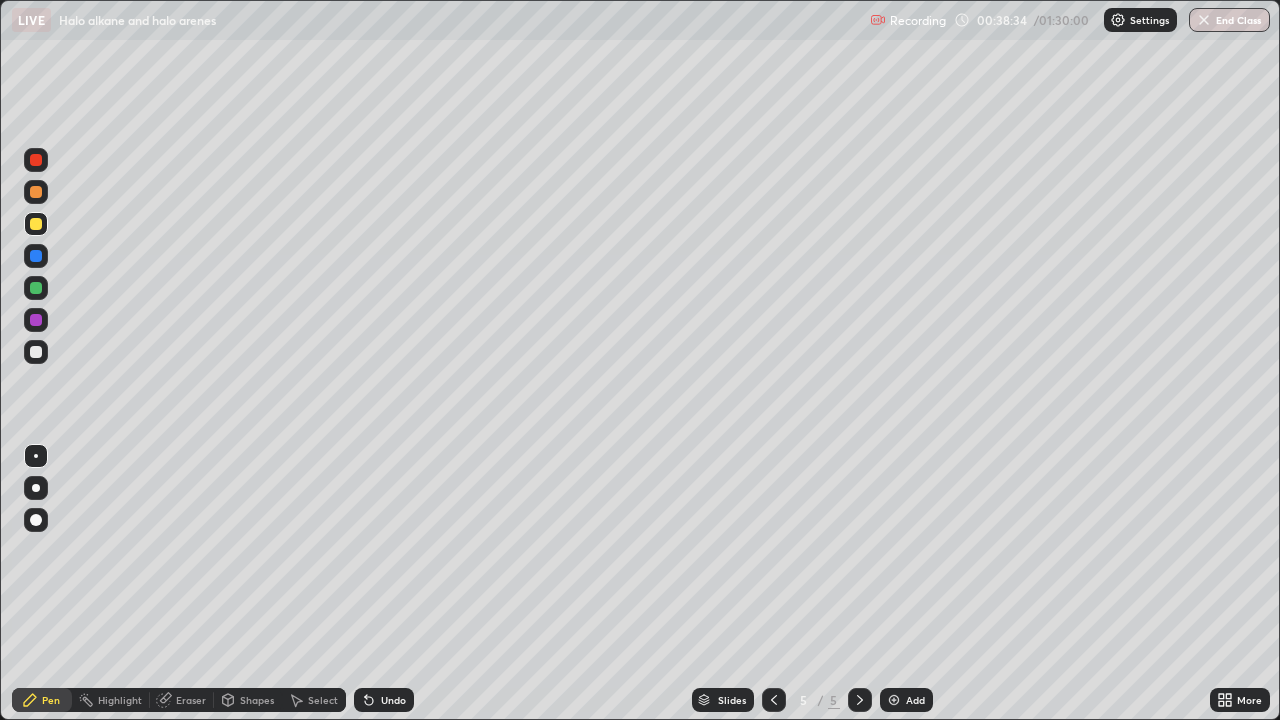 click at bounding box center (894, 700) 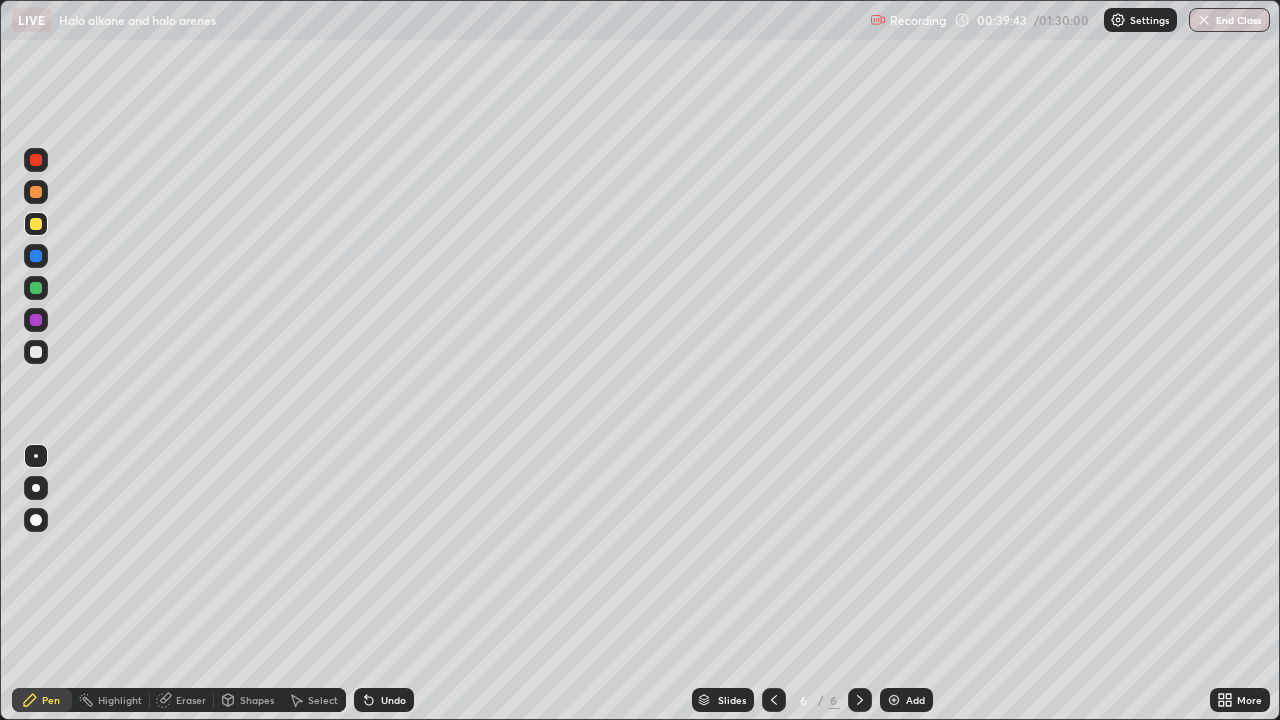 click at bounding box center [36, 352] 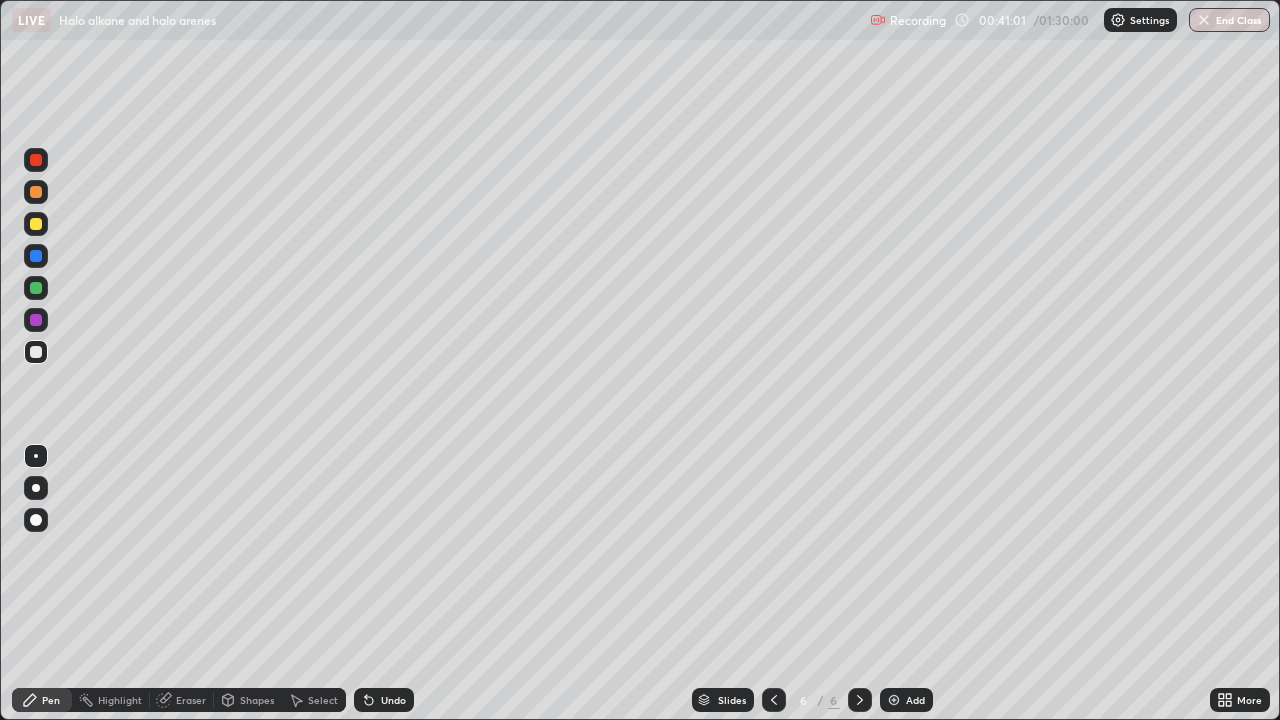 click on "Undo" at bounding box center (393, 700) 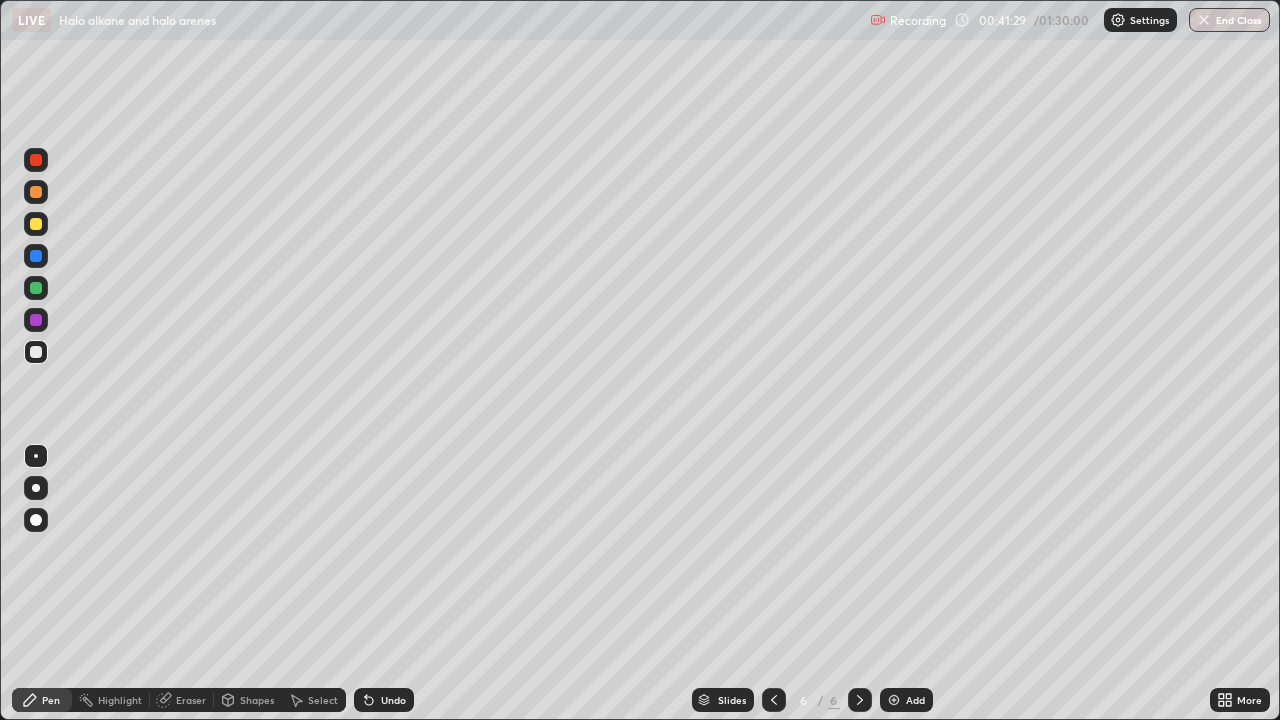 click on "Eraser" at bounding box center [191, 700] 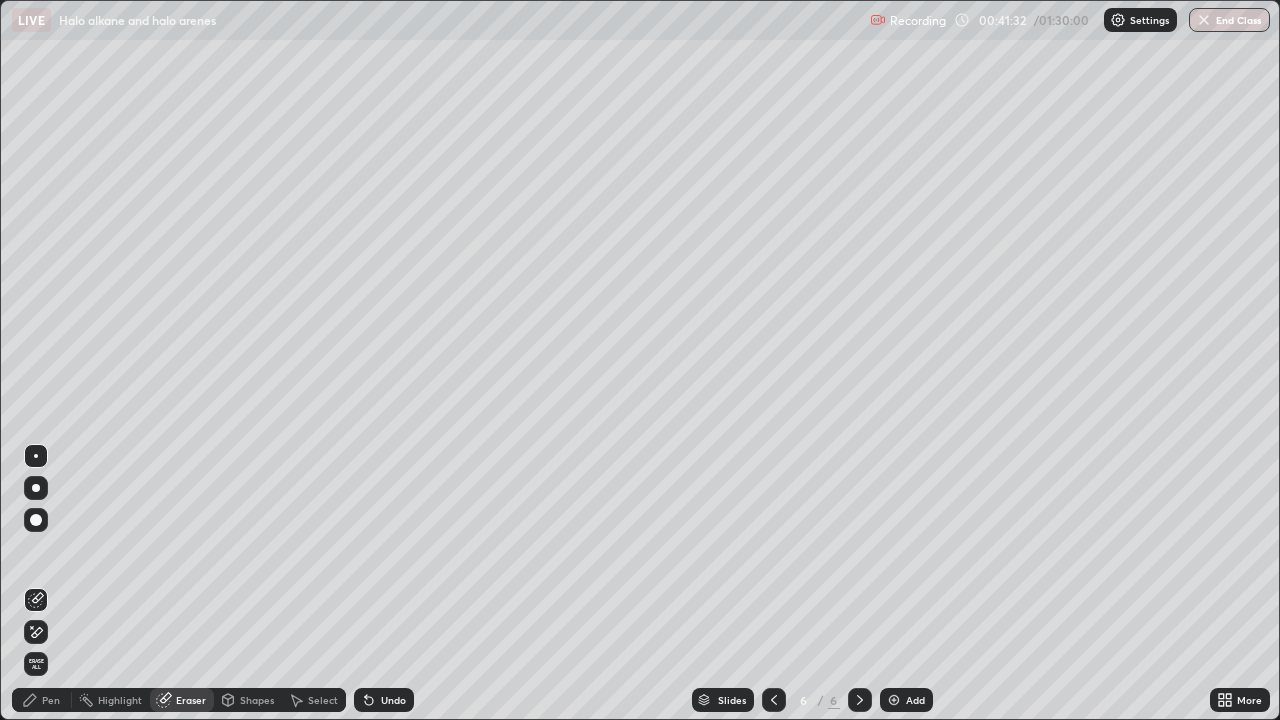 click at bounding box center (36, 520) 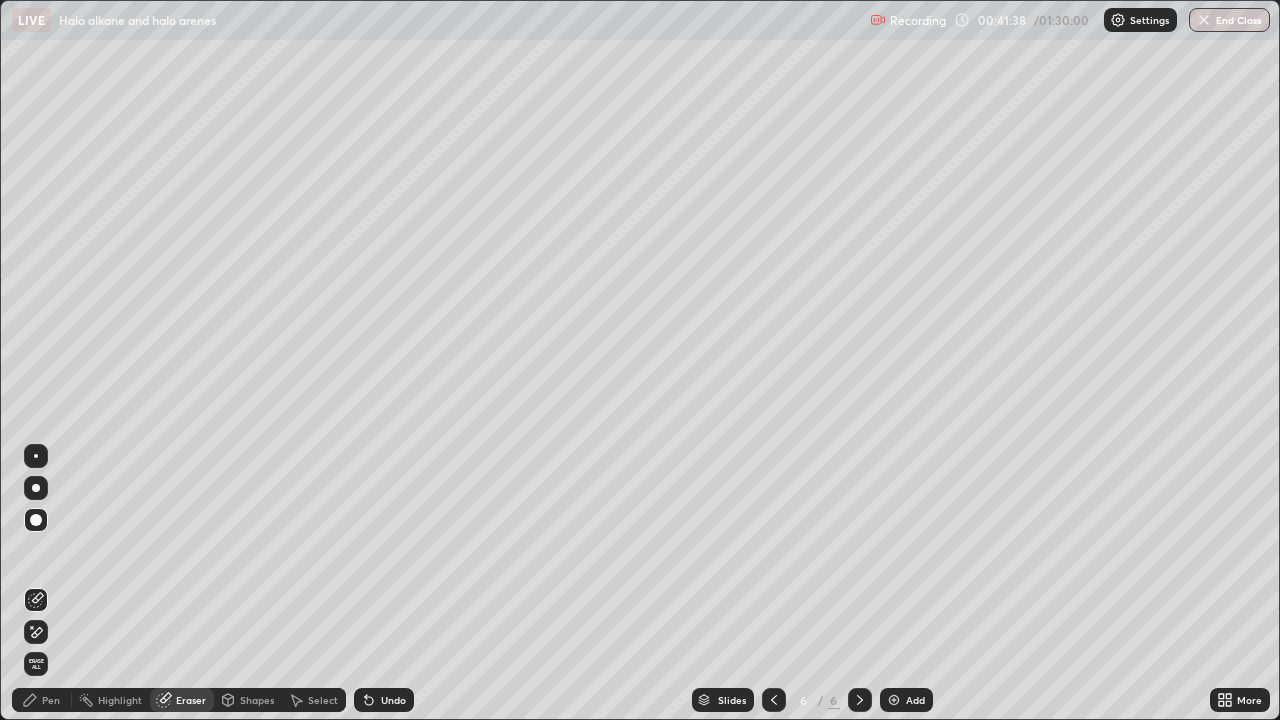 click on "Pen" at bounding box center [42, 700] 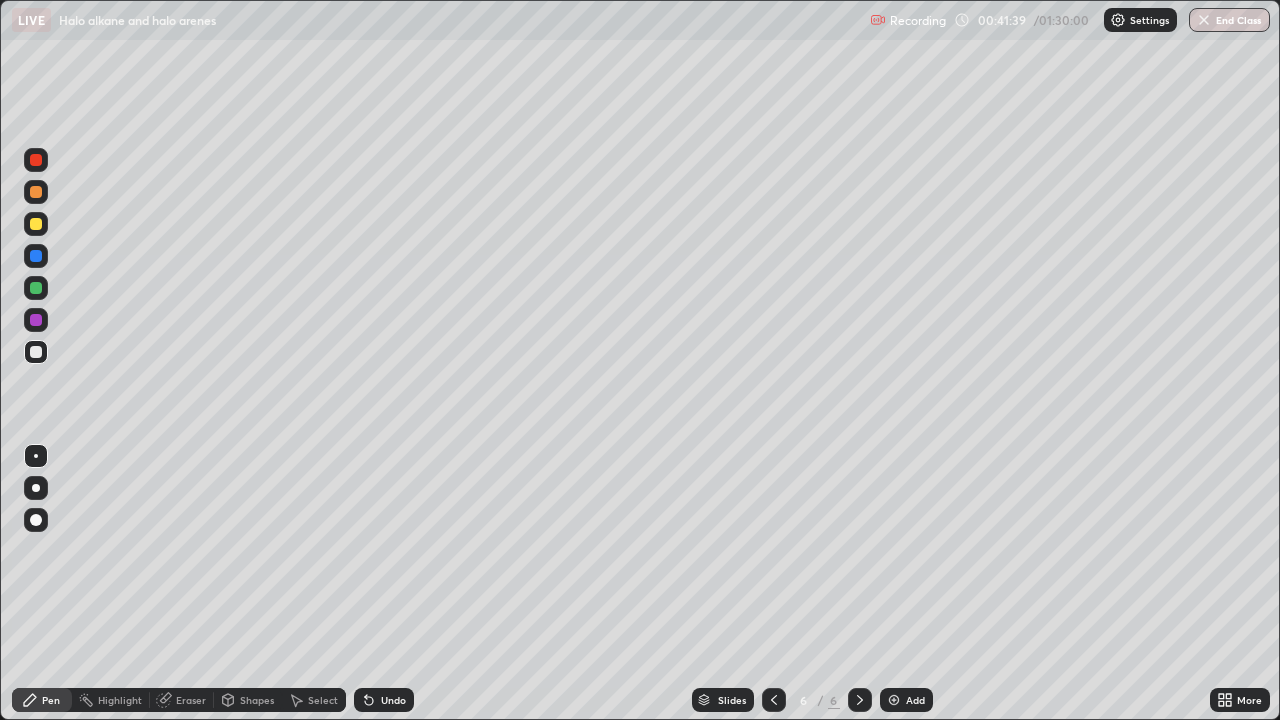 click at bounding box center [36, 224] 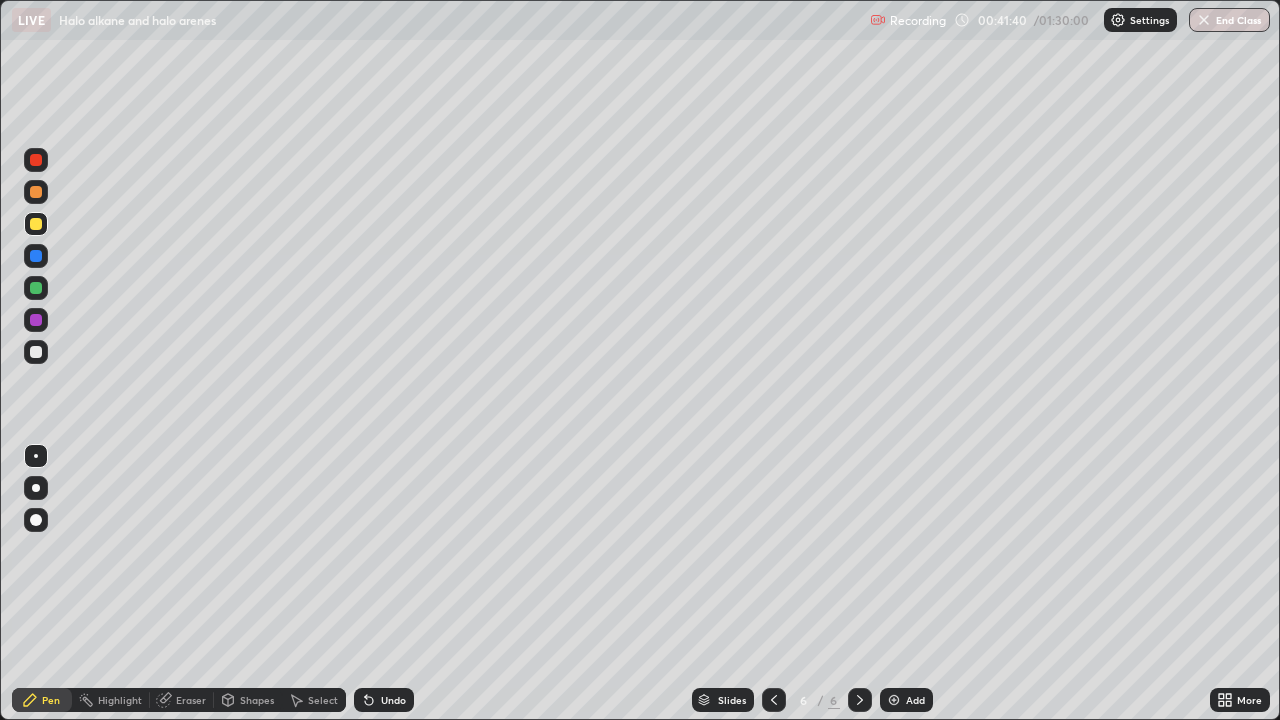 click at bounding box center (36, 352) 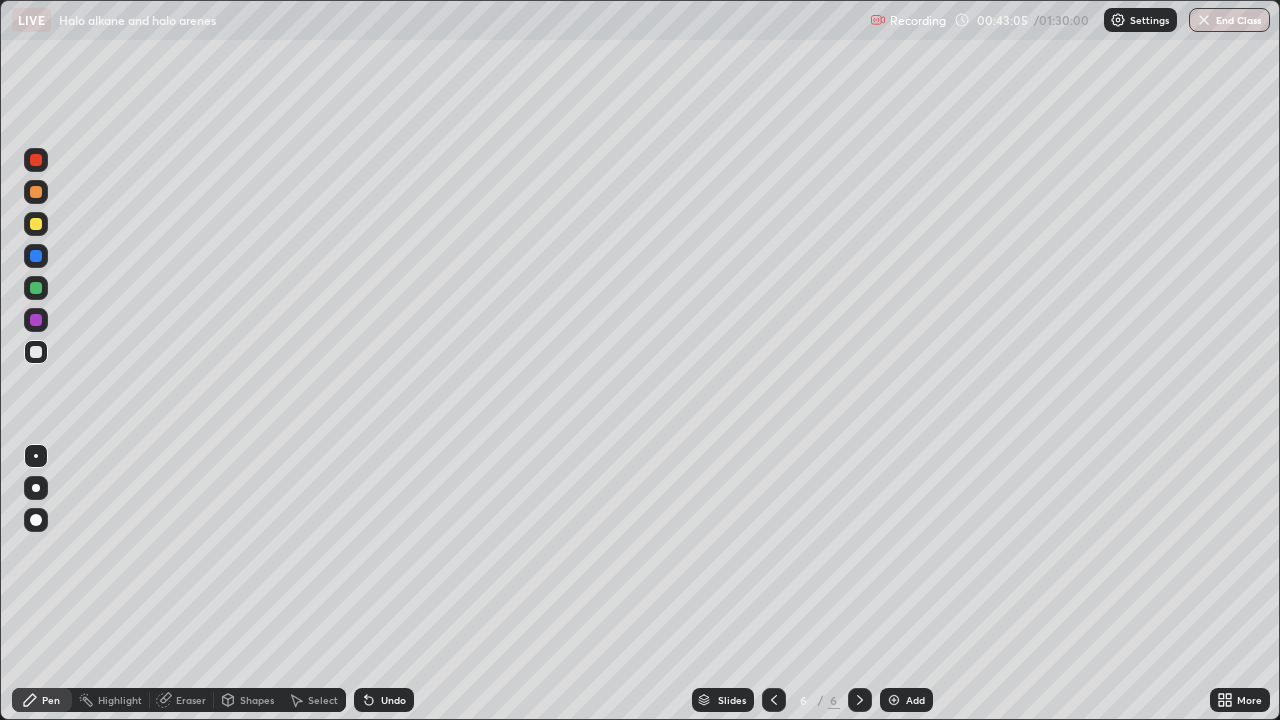 click on "Undo" at bounding box center [384, 700] 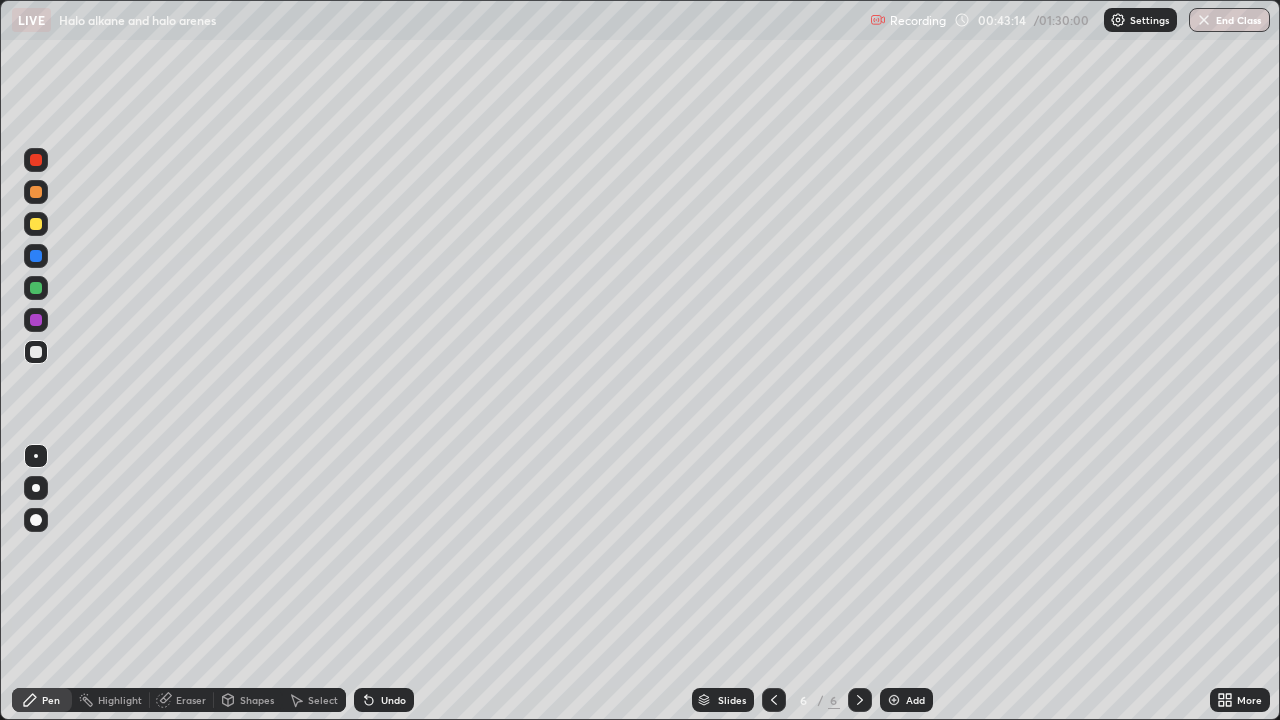 click on "Undo" at bounding box center (393, 700) 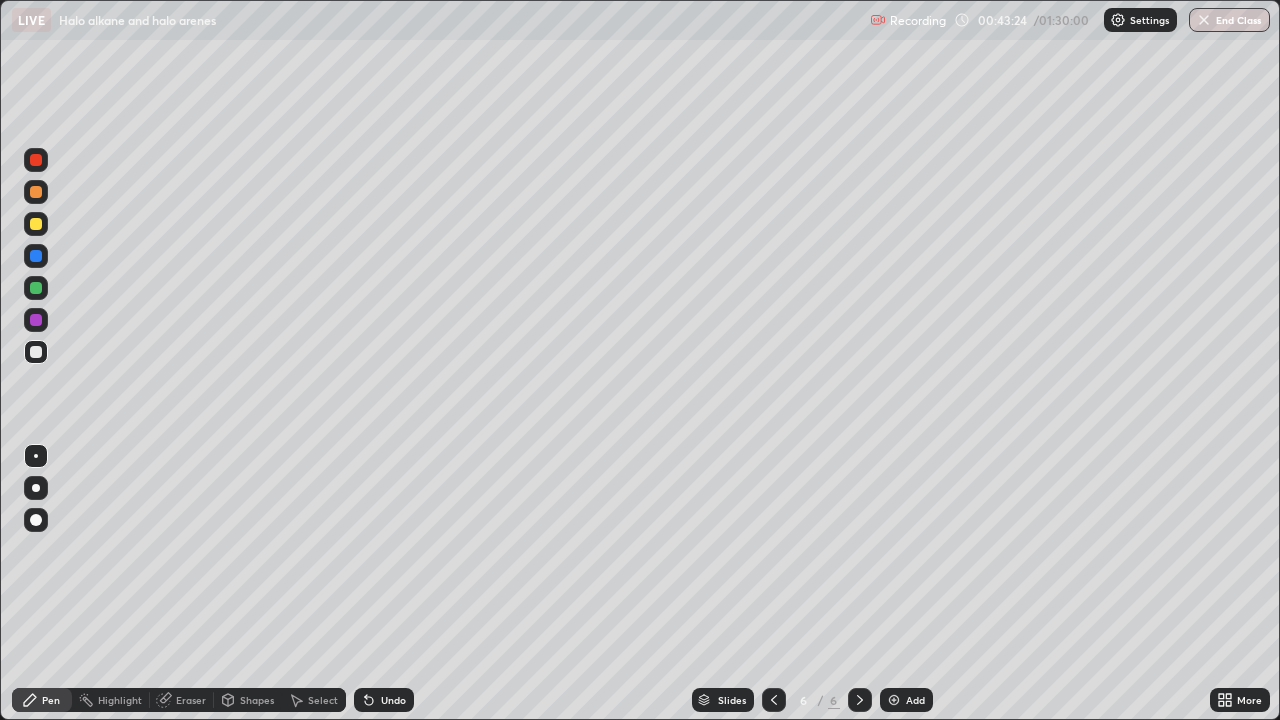 click at bounding box center [36, 224] 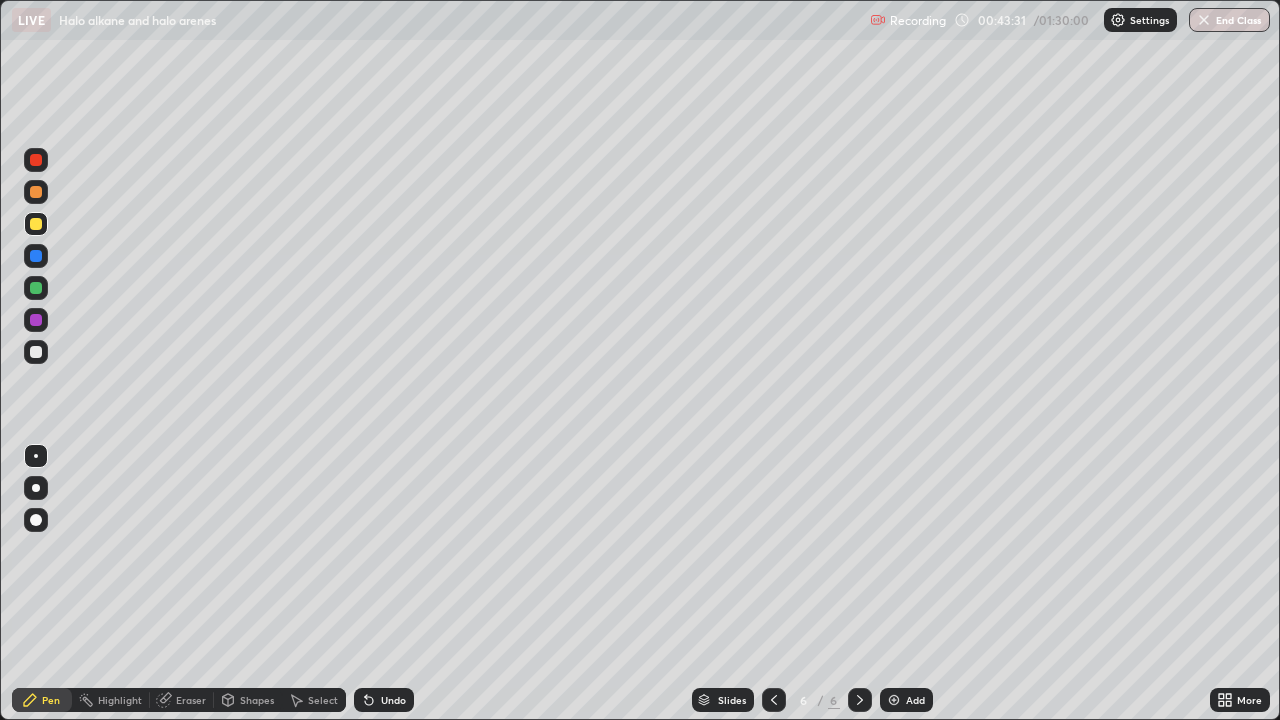 click at bounding box center [36, 352] 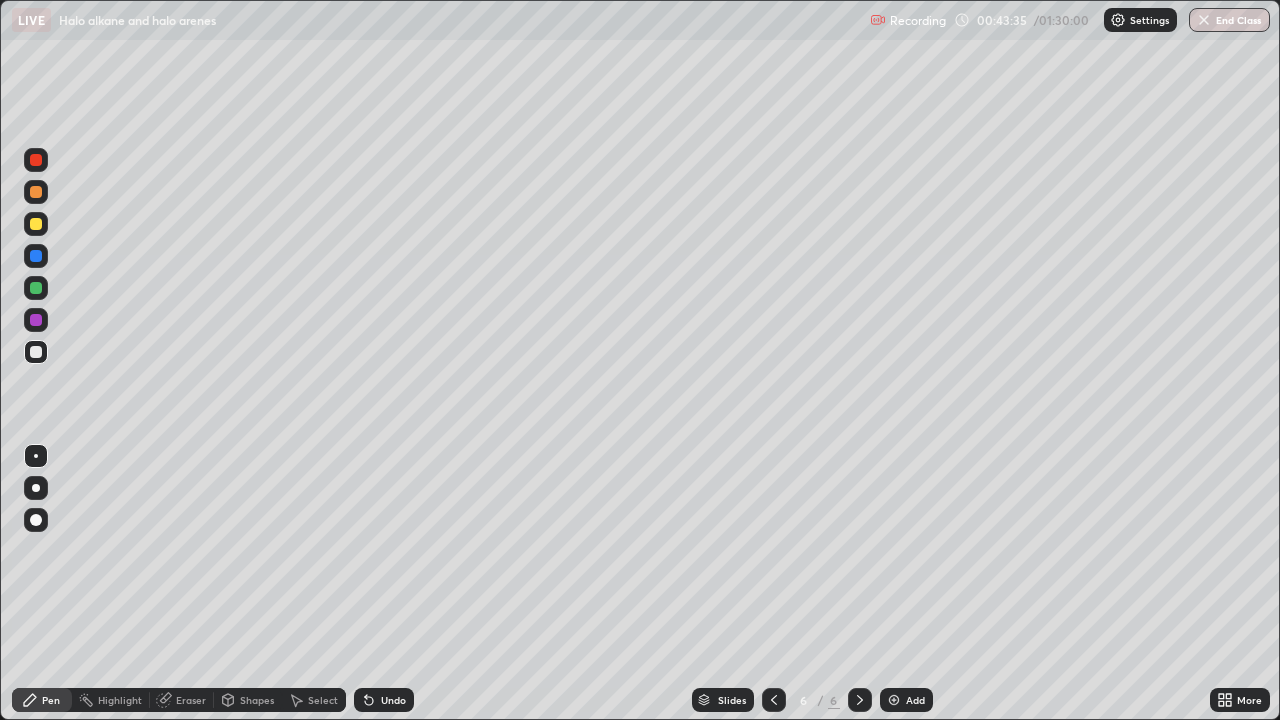click at bounding box center [36, 224] 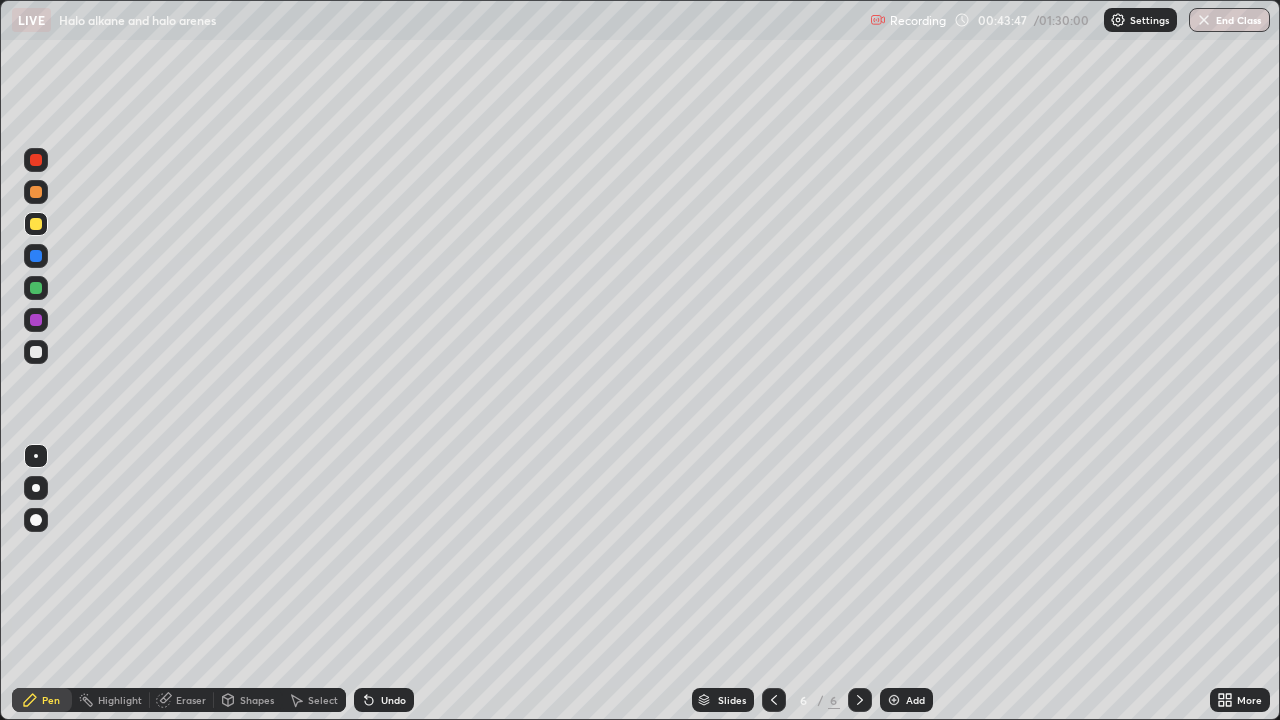 click at bounding box center [36, 352] 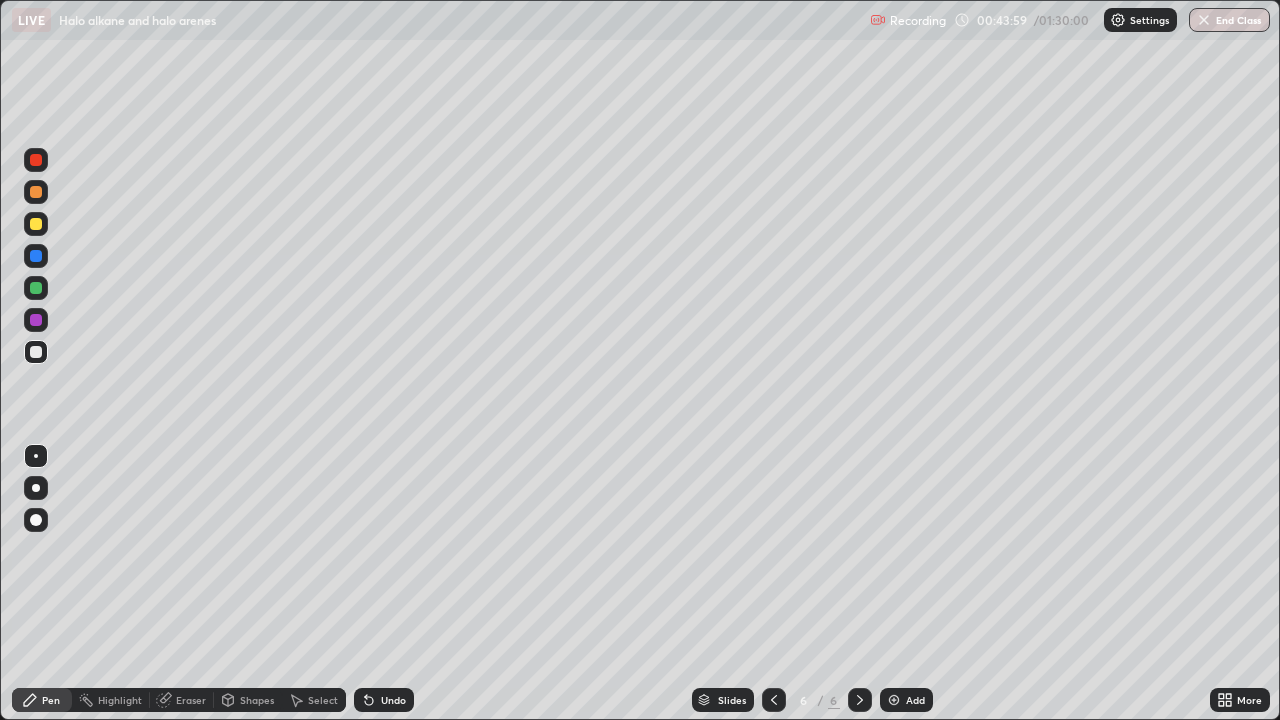click at bounding box center [36, 224] 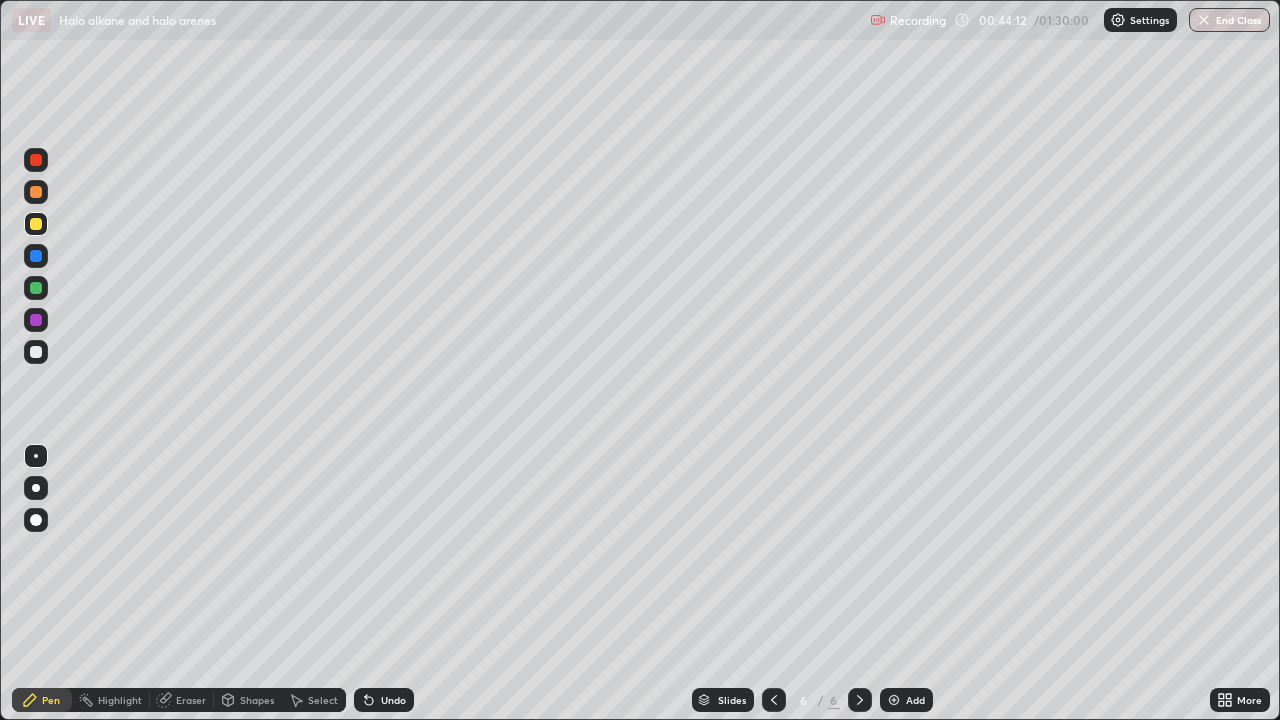 click at bounding box center (36, 352) 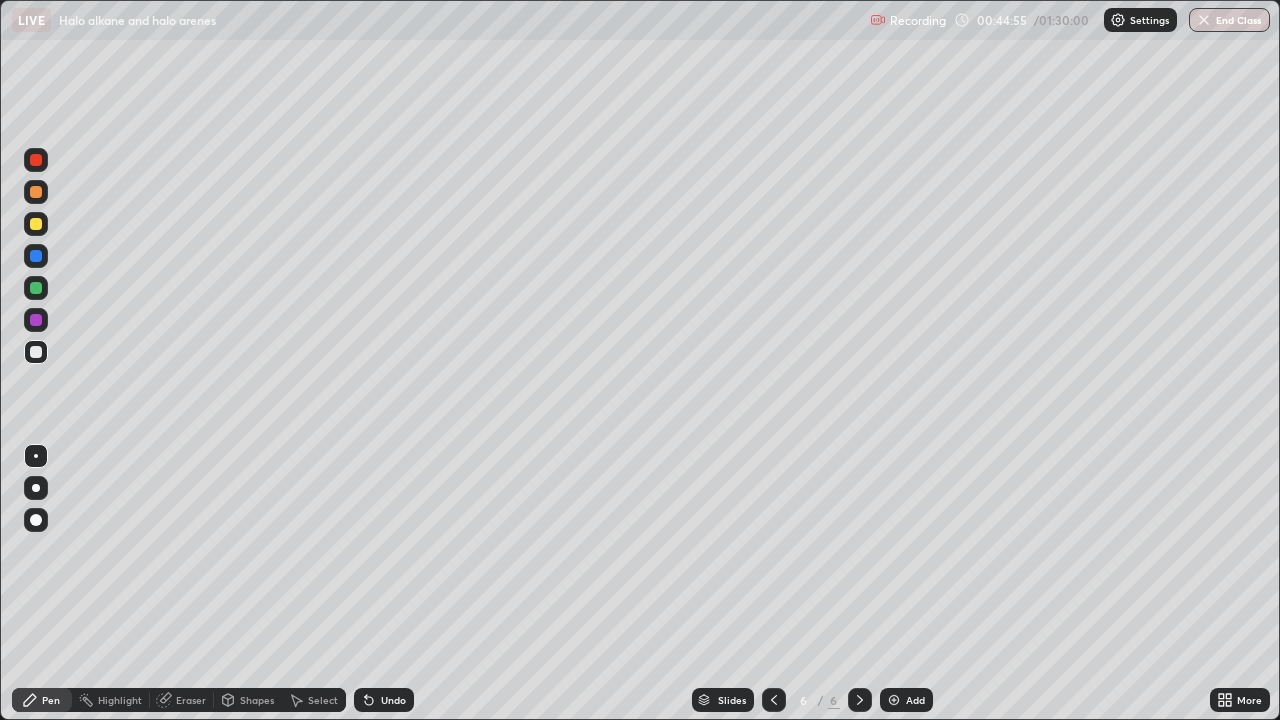 click at bounding box center (36, 224) 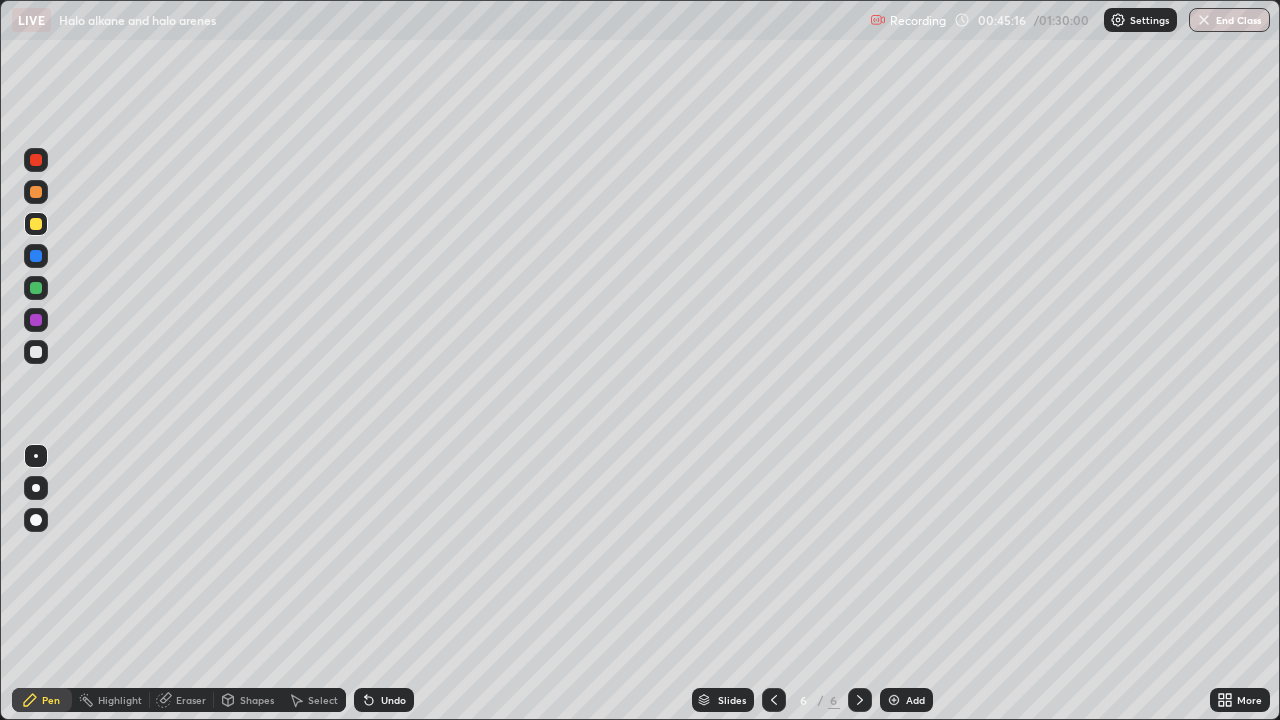 click at bounding box center (36, 352) 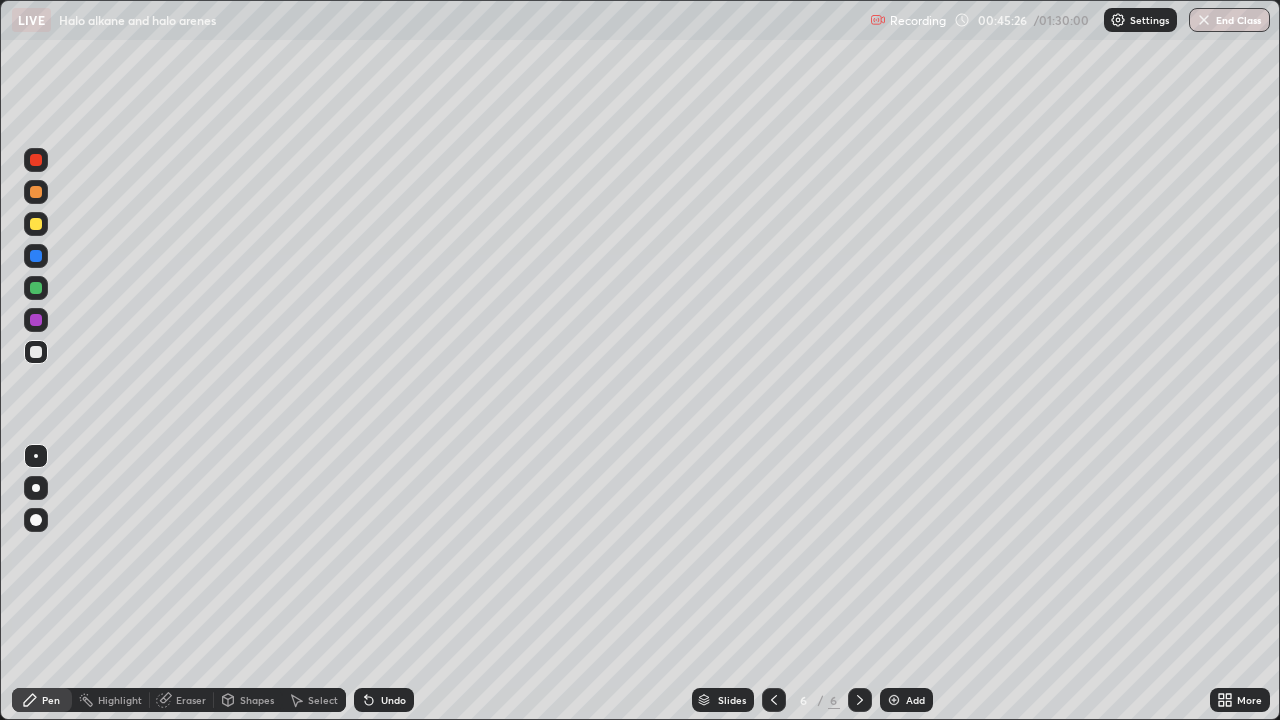 click at bounding box center [36, 224] 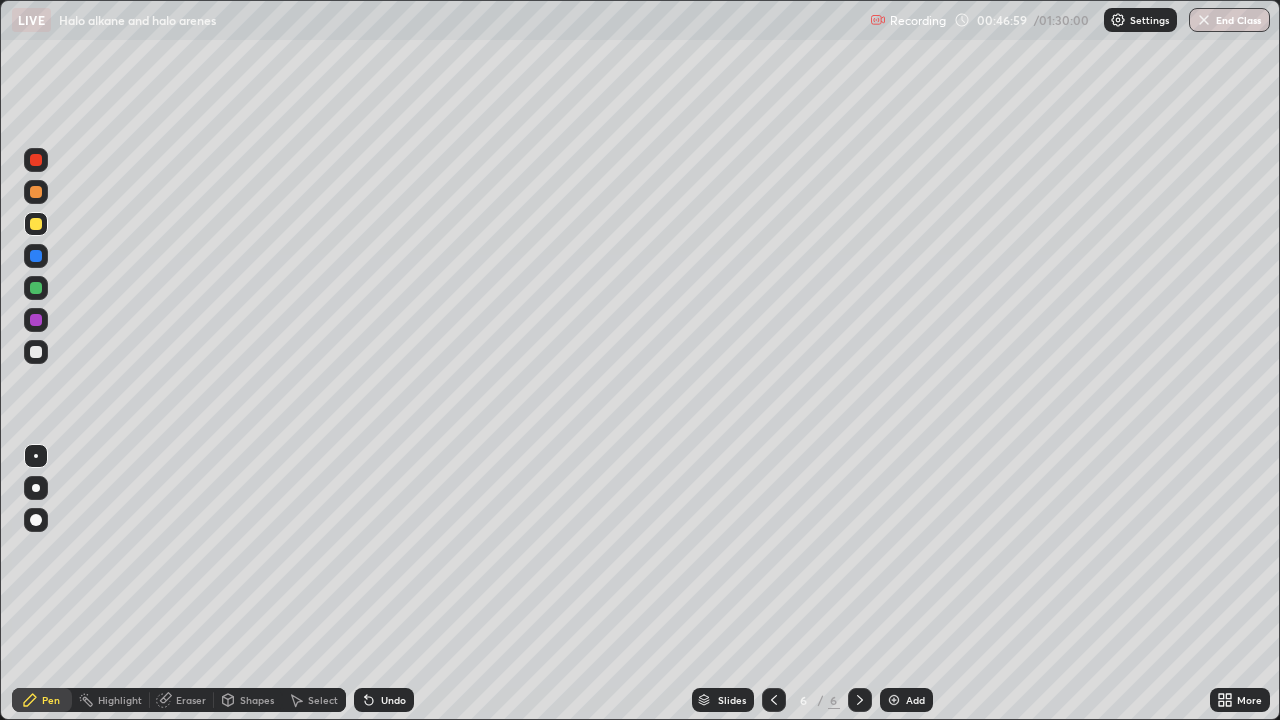 click at bounding box center [894, 700] 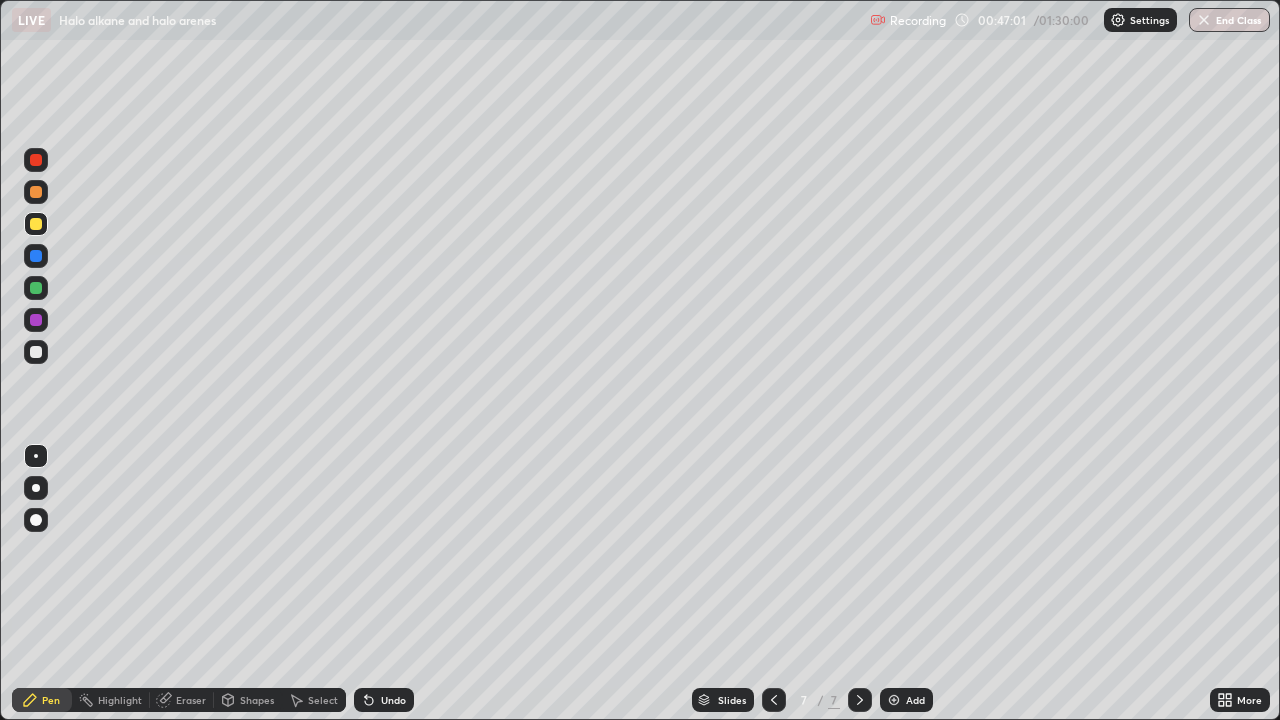 click 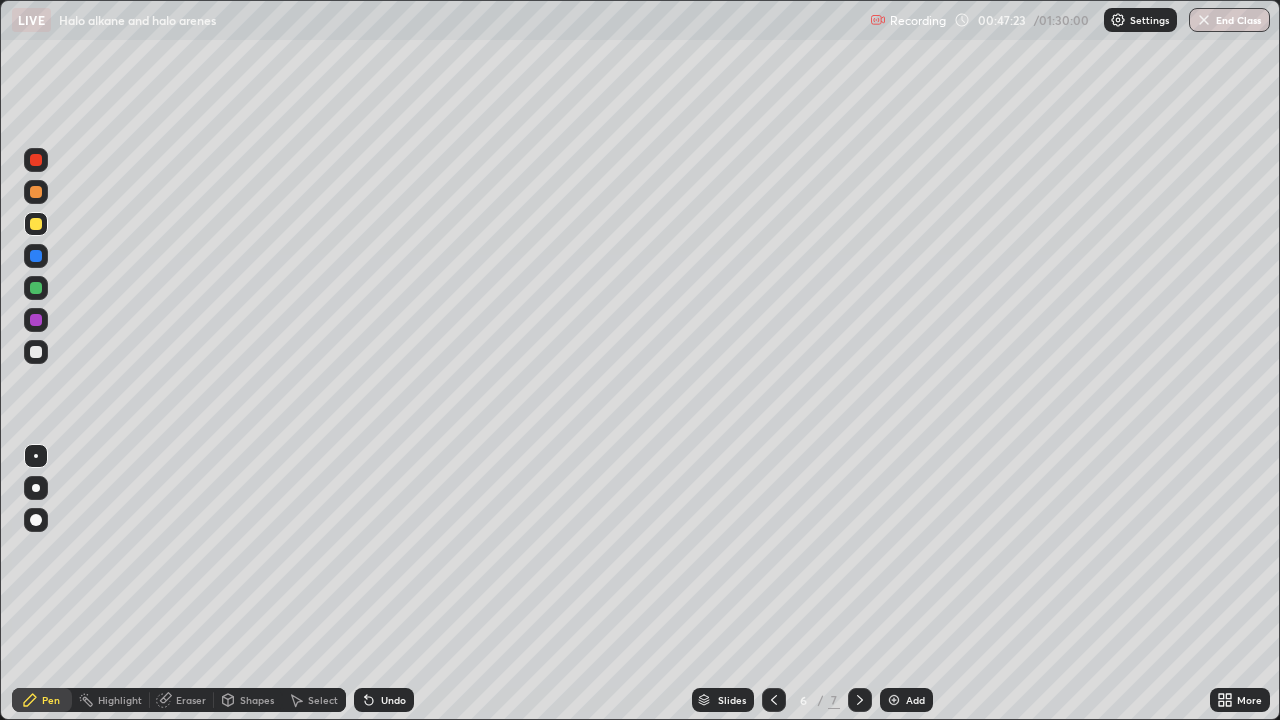 click 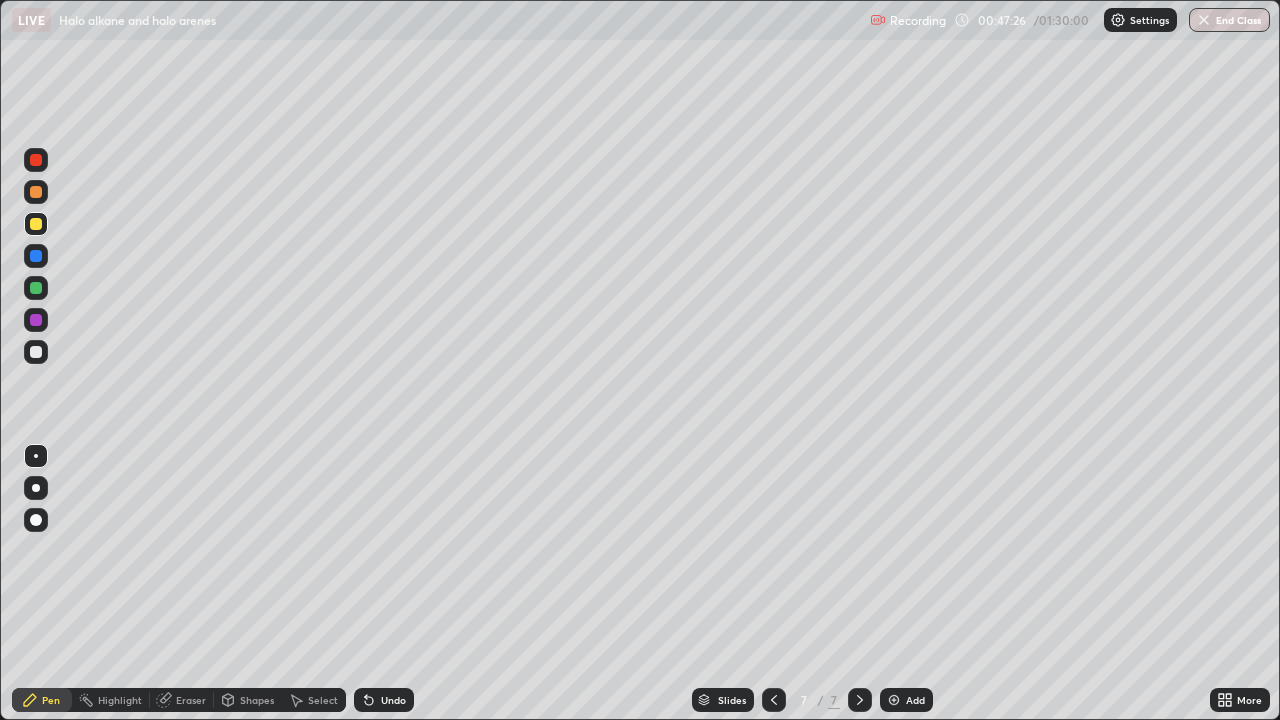 click at bounding box center (36, 352) 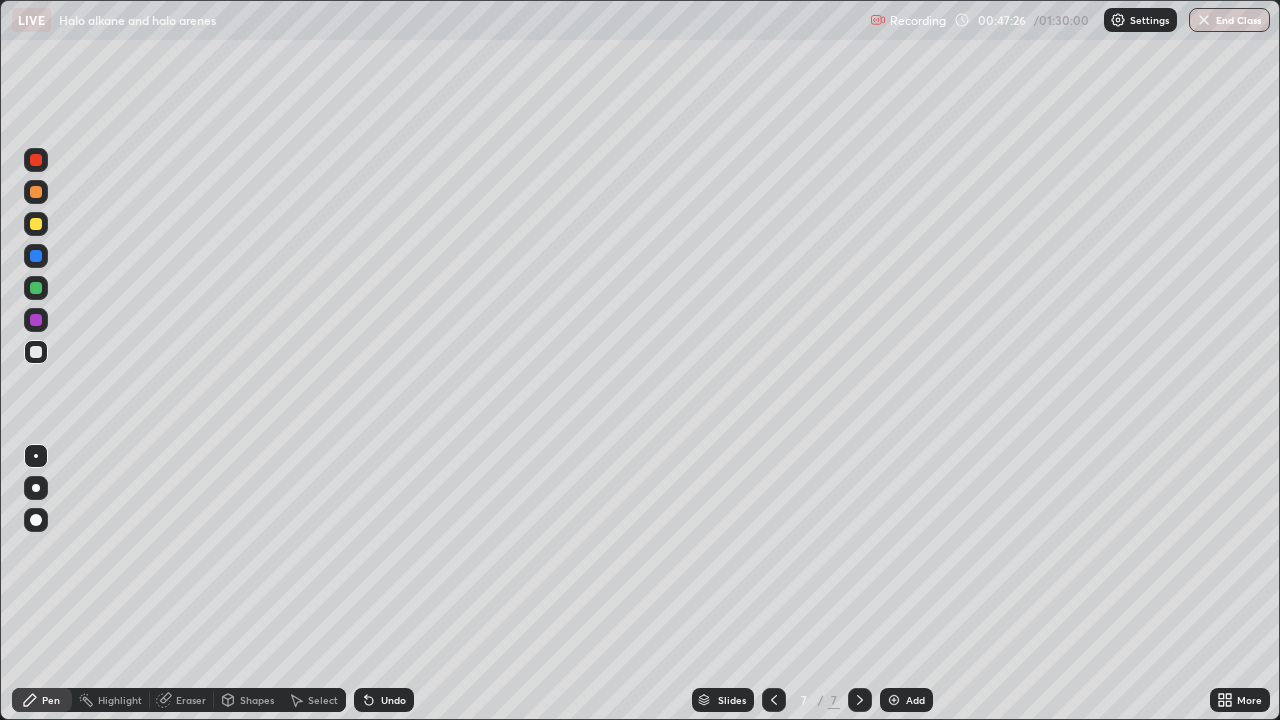 click at bounding box center [36, 224] 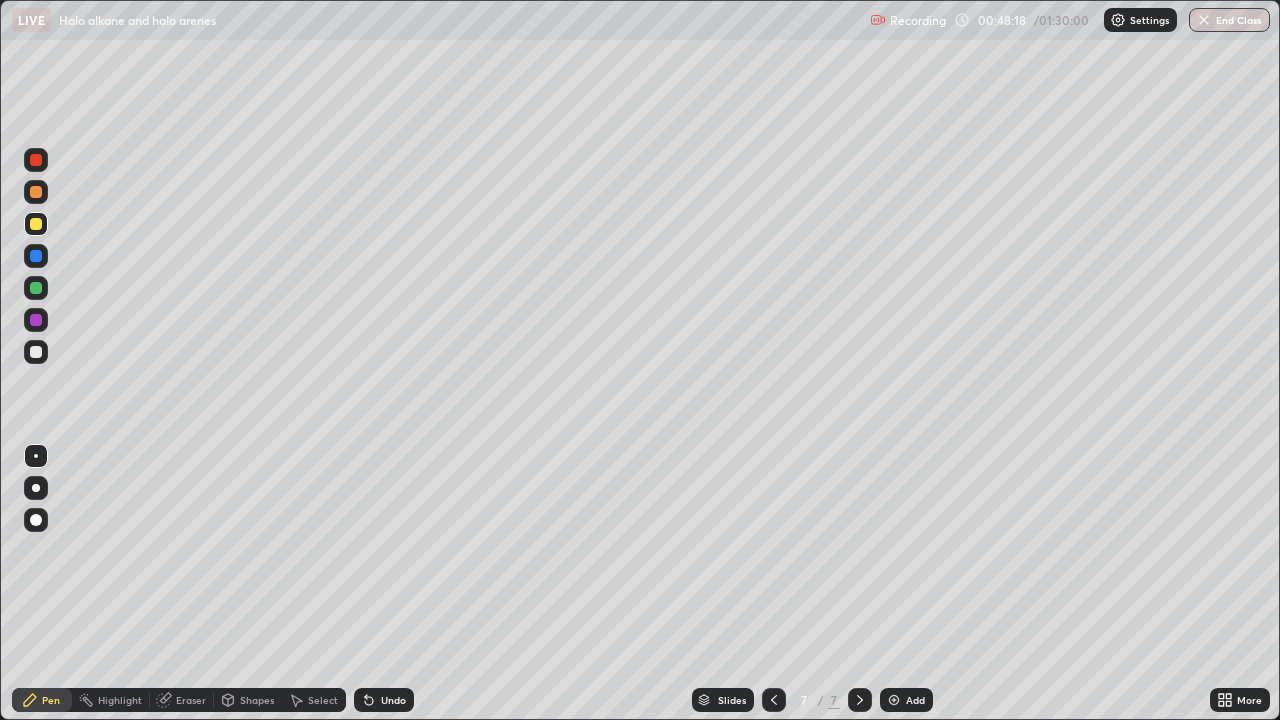 click at bounding box center [36, 352] 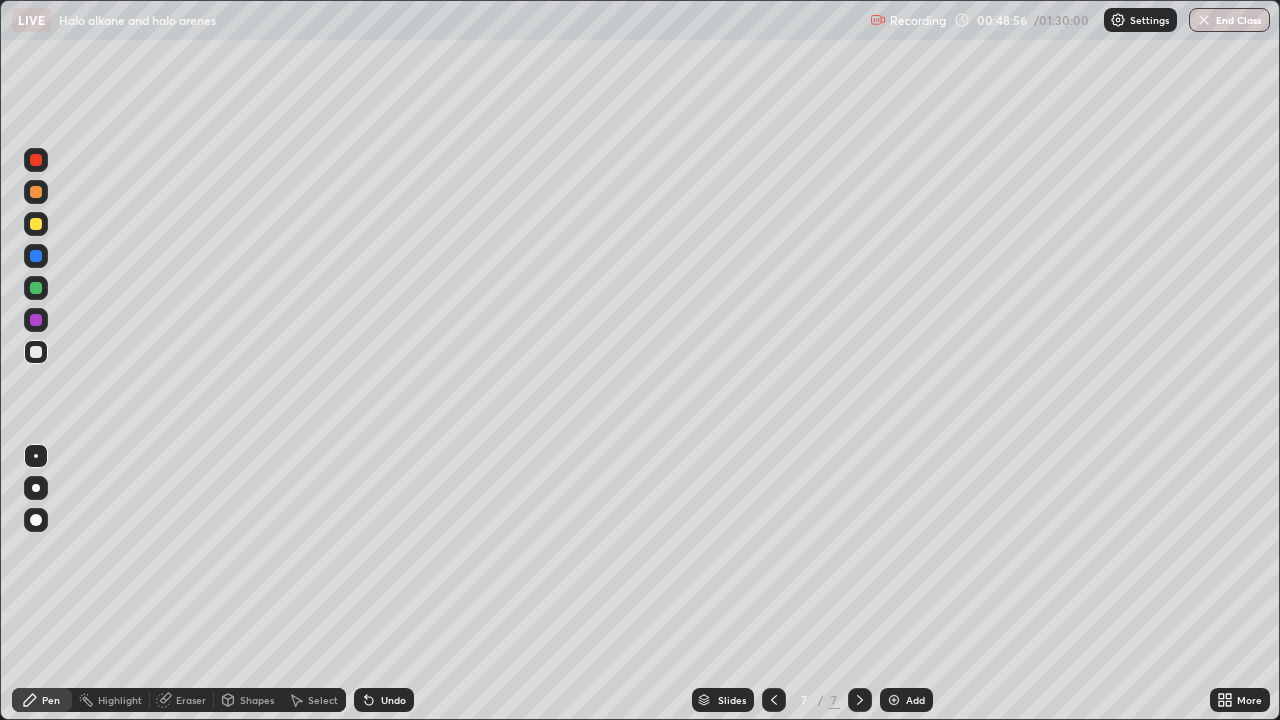 click on "Undo" at bounding box center [393, 700] 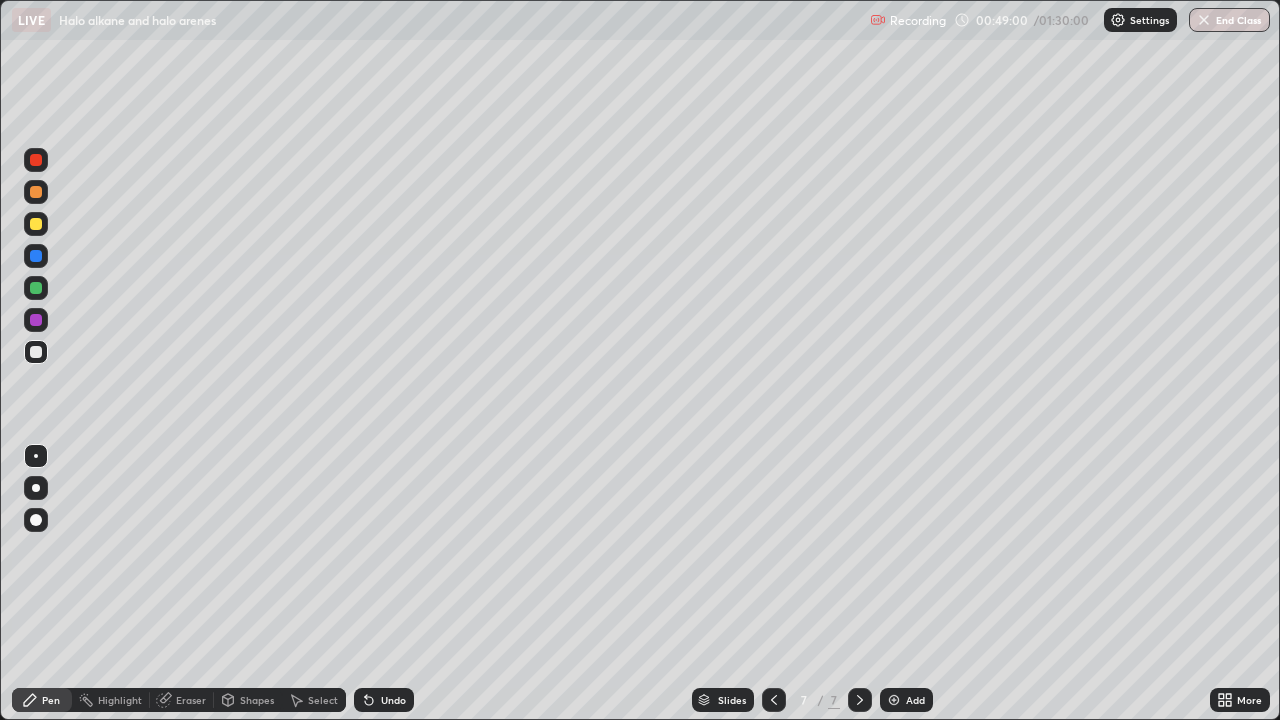 click at bounding box center [36, 224] 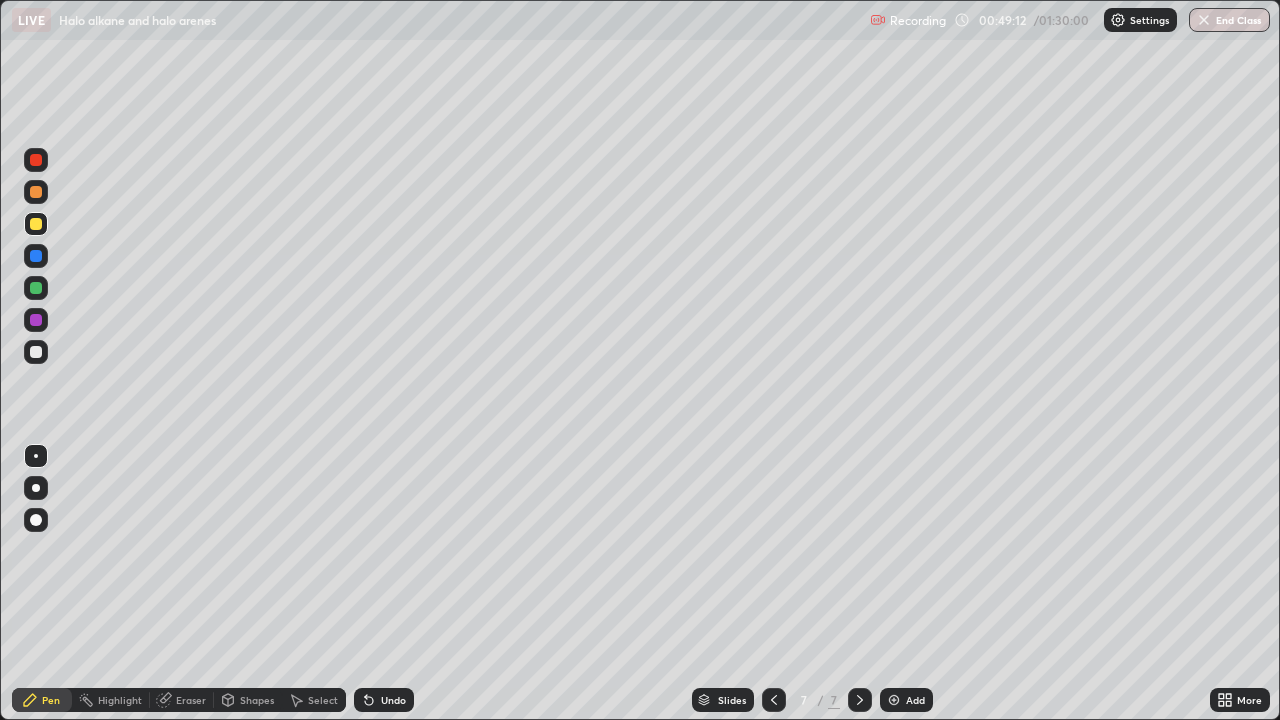 click on "Undo" at bounding box center (393, 700) 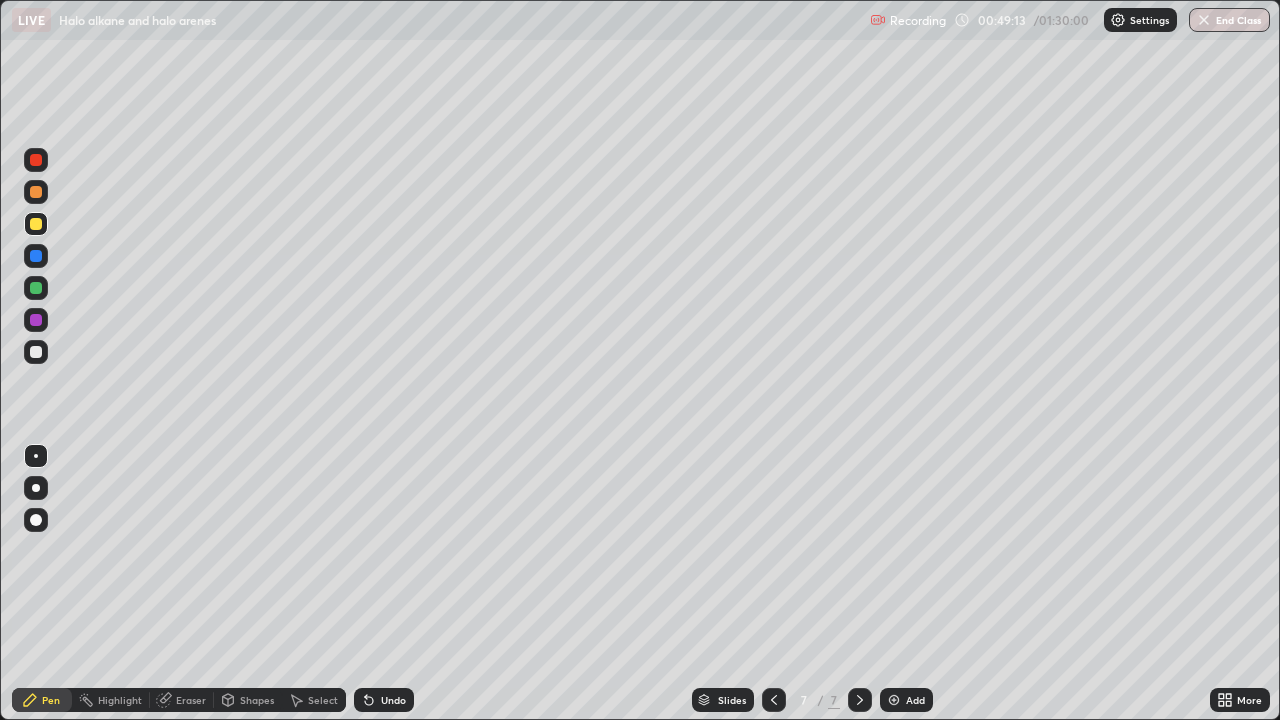 click on "Undo" at bounding box center [393, 700] 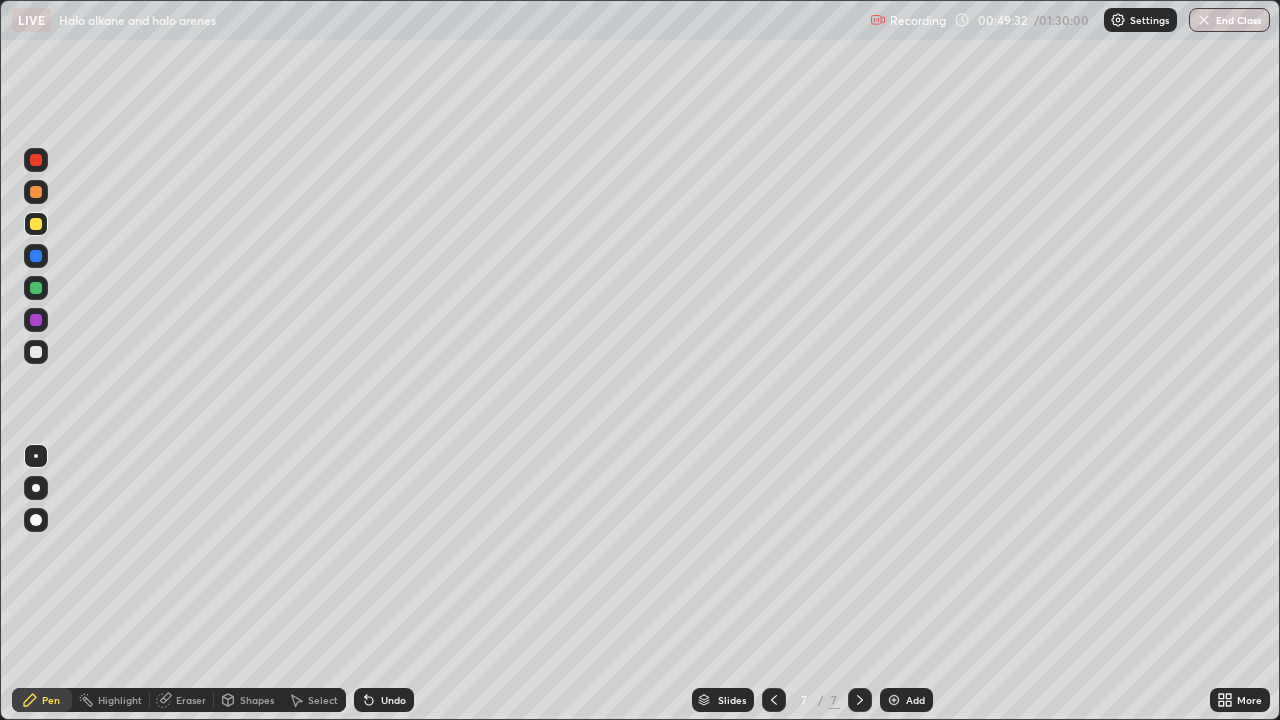 click at bounding box center (36, 352) 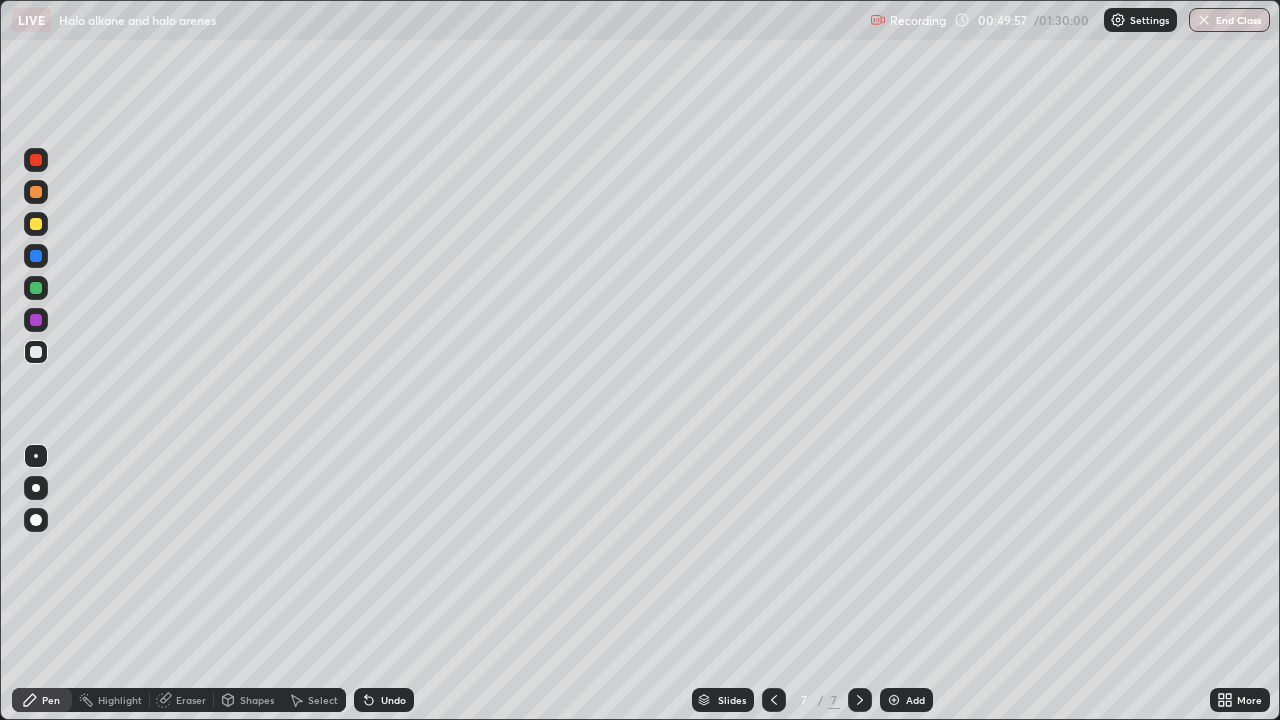 click at bounding box center [36, 224] 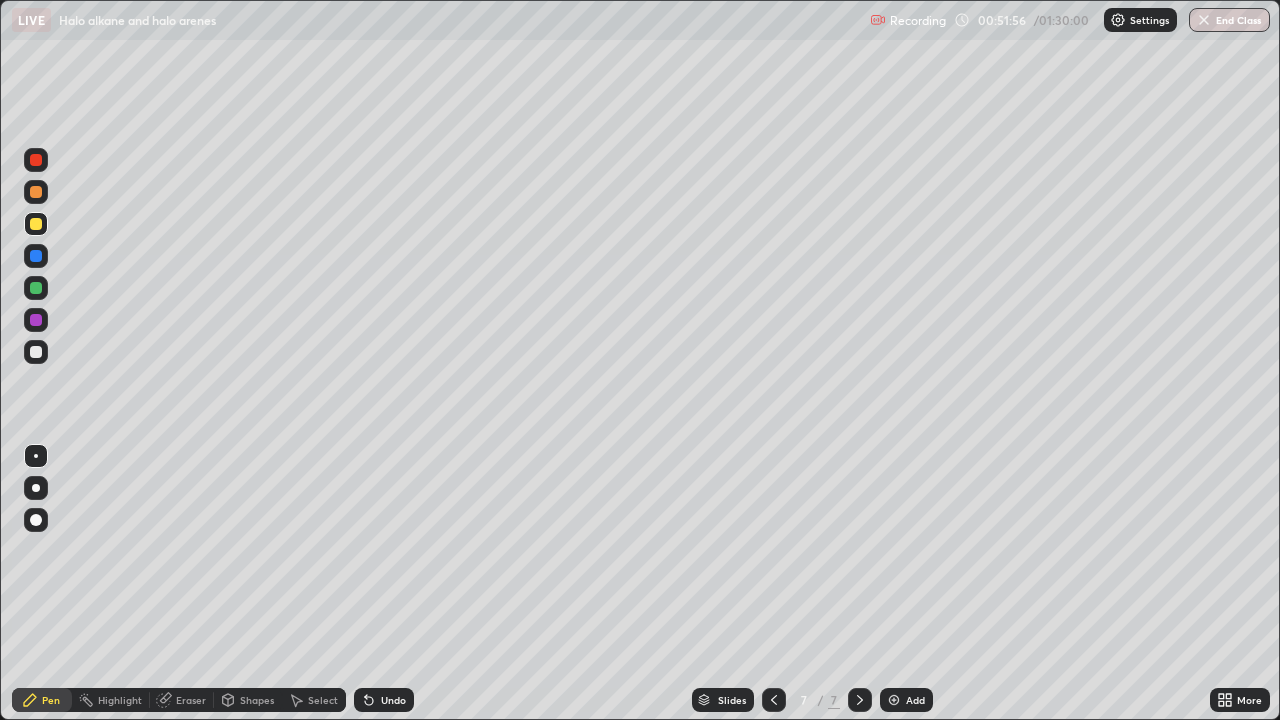 click at bounding box center (36, 224) 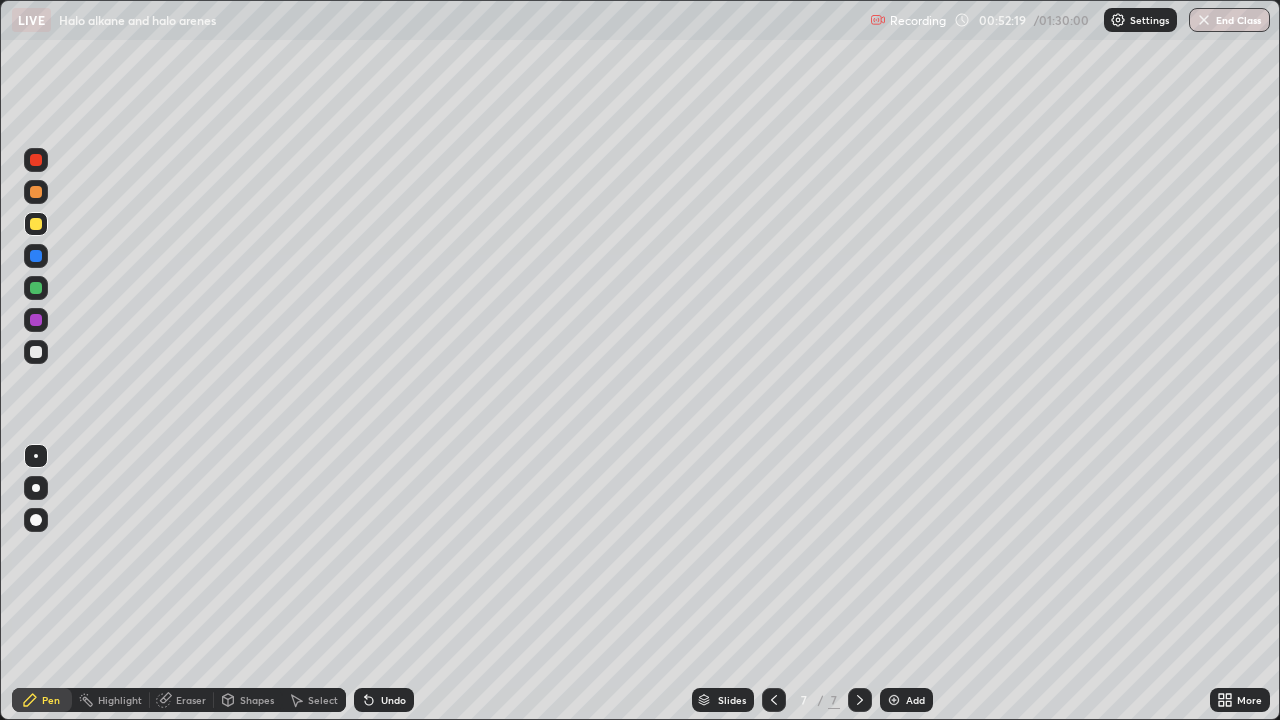 click at bounding box center (36, 352) 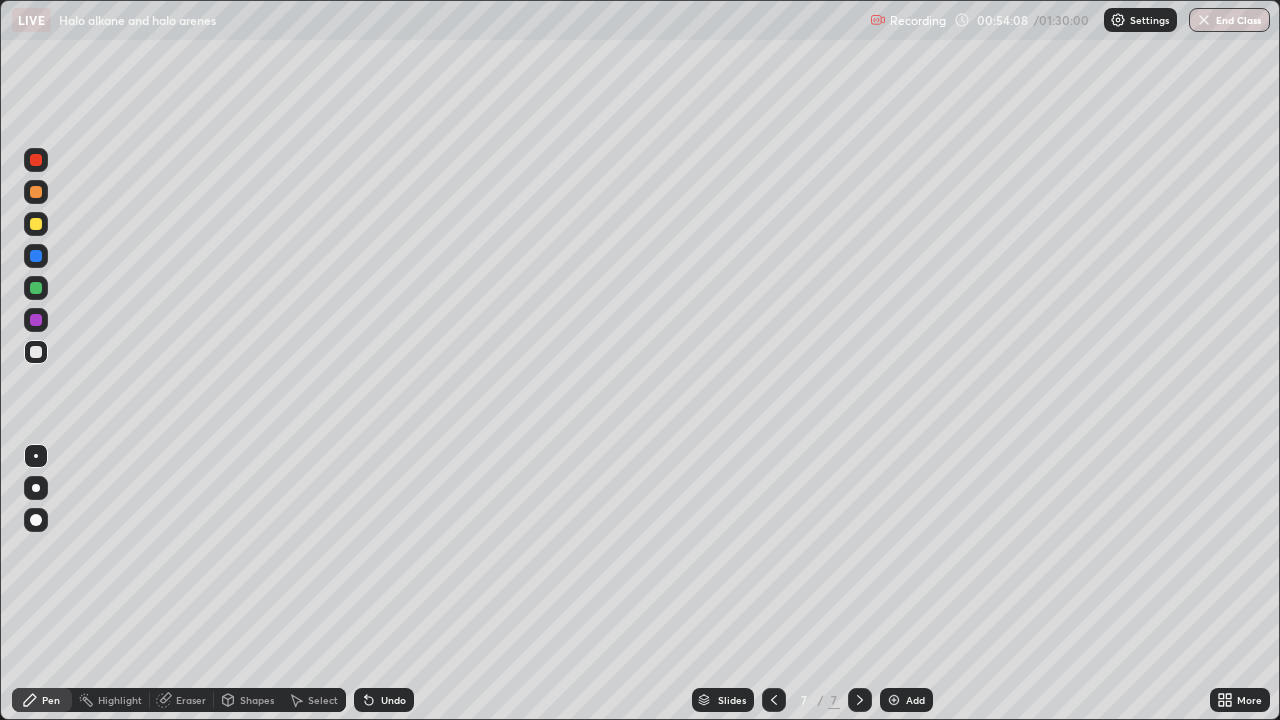 click at bounding box center [894, 700] 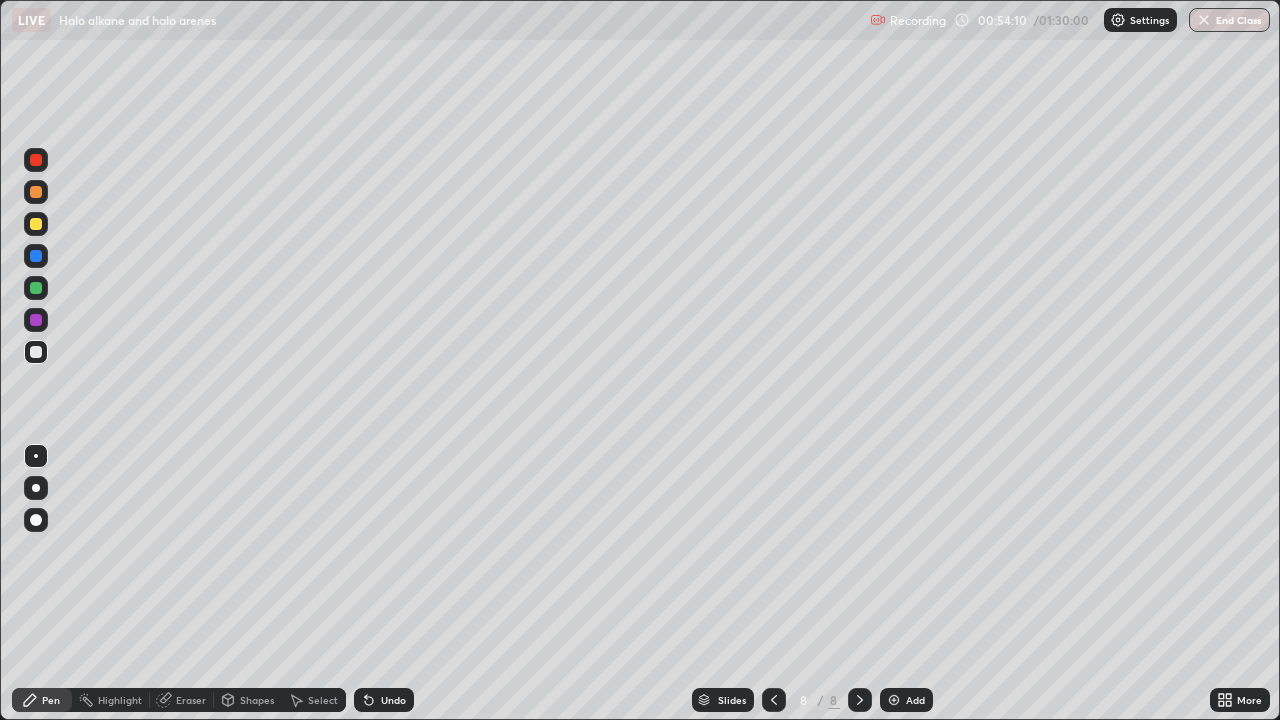 click at bounding box center (36, 224) 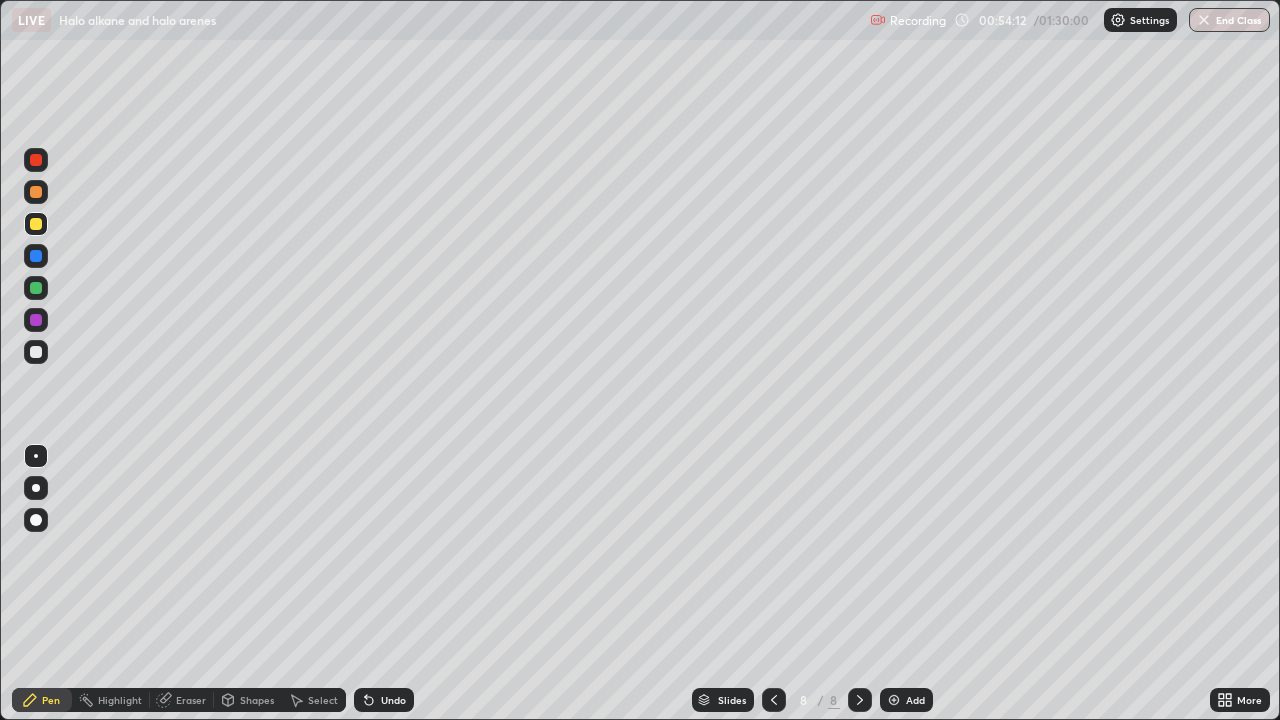 click 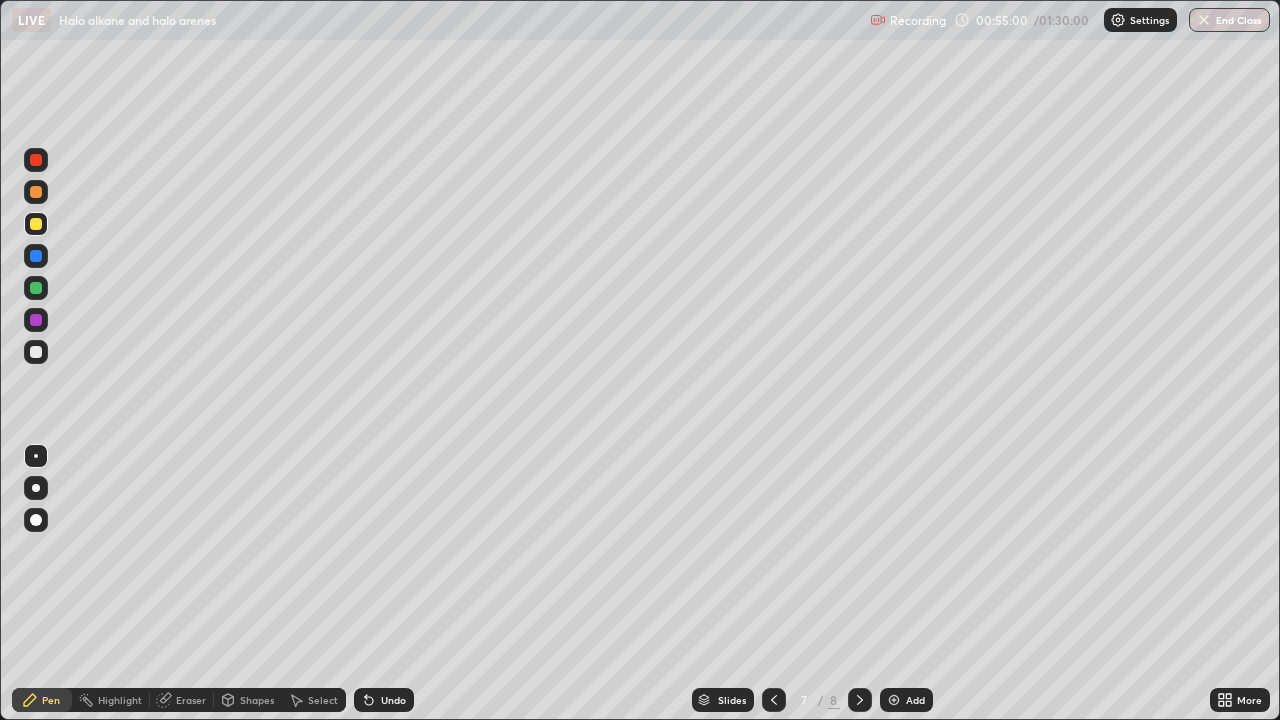click 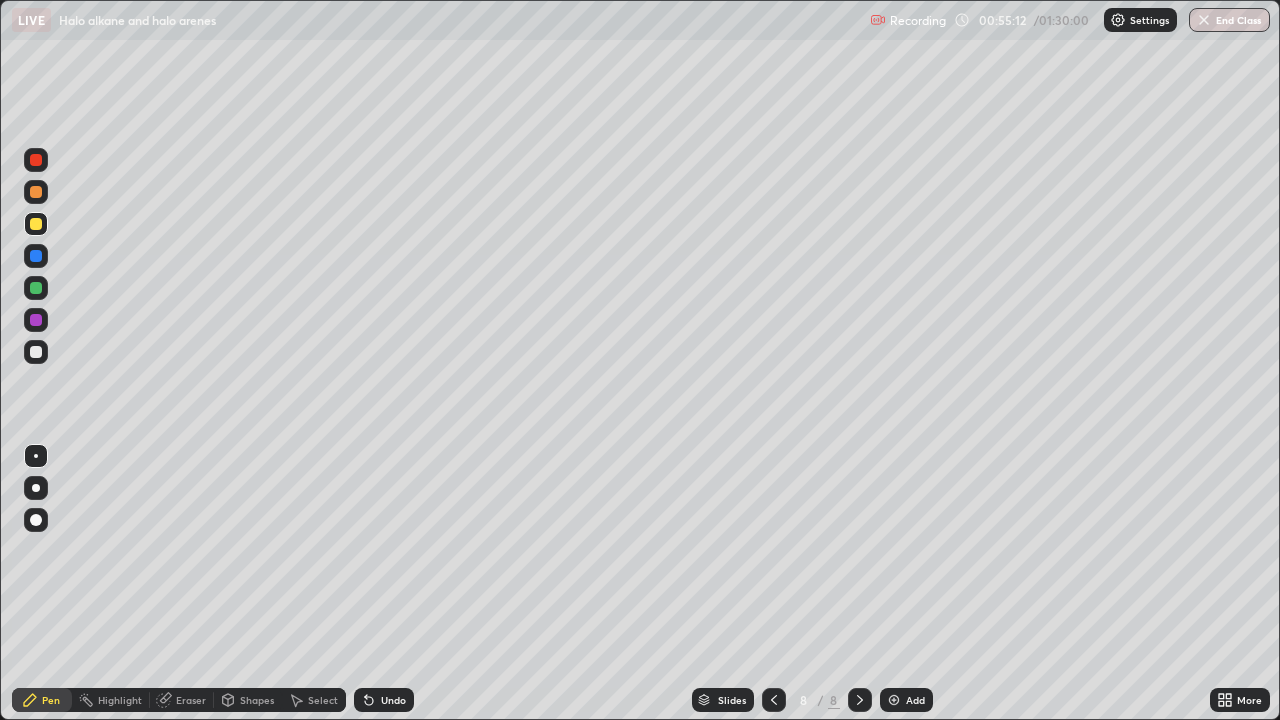 click at bounding box center (36, 352) 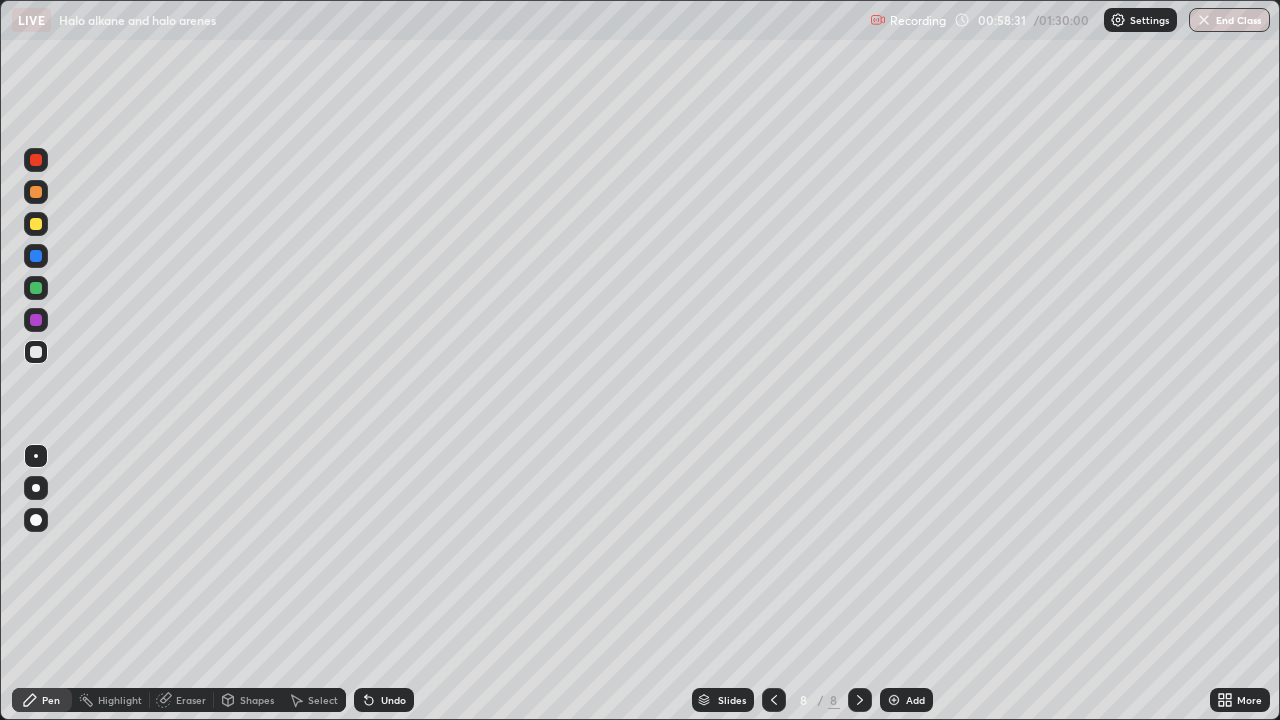 click on "Eraser" at bounding box center (191, 700) 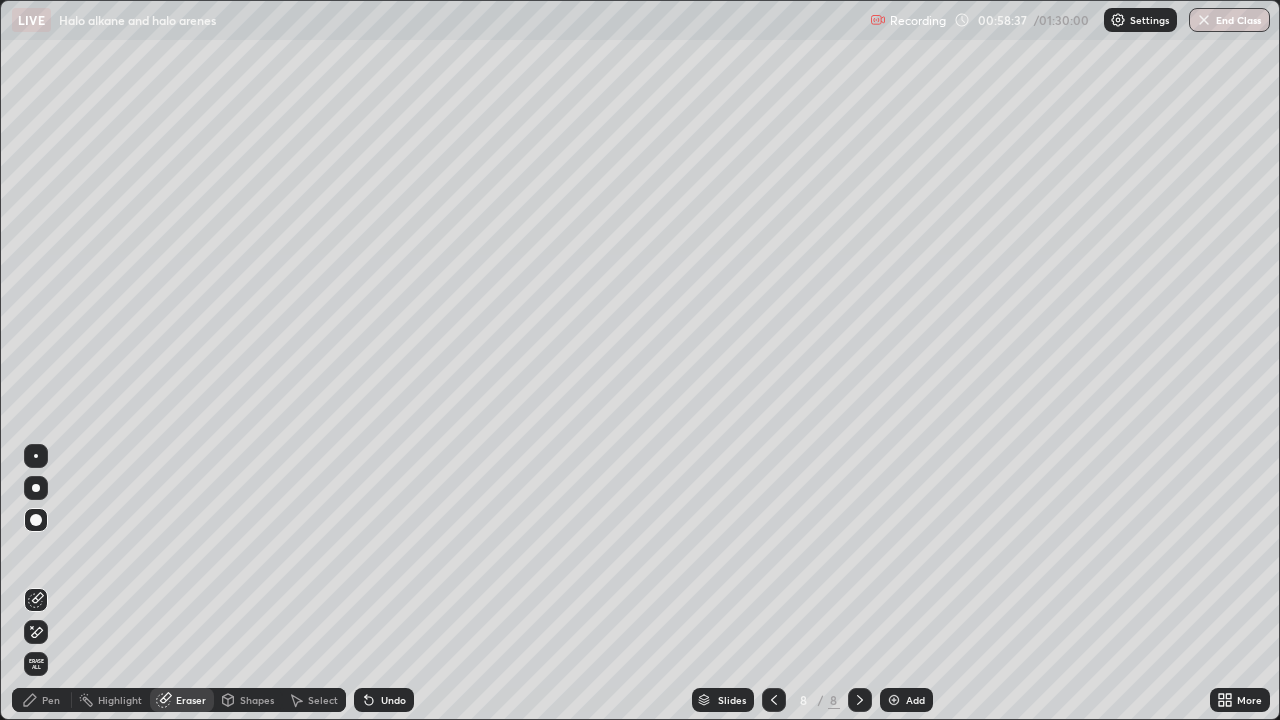 click on "Pen" at bounding box center (42, 700) 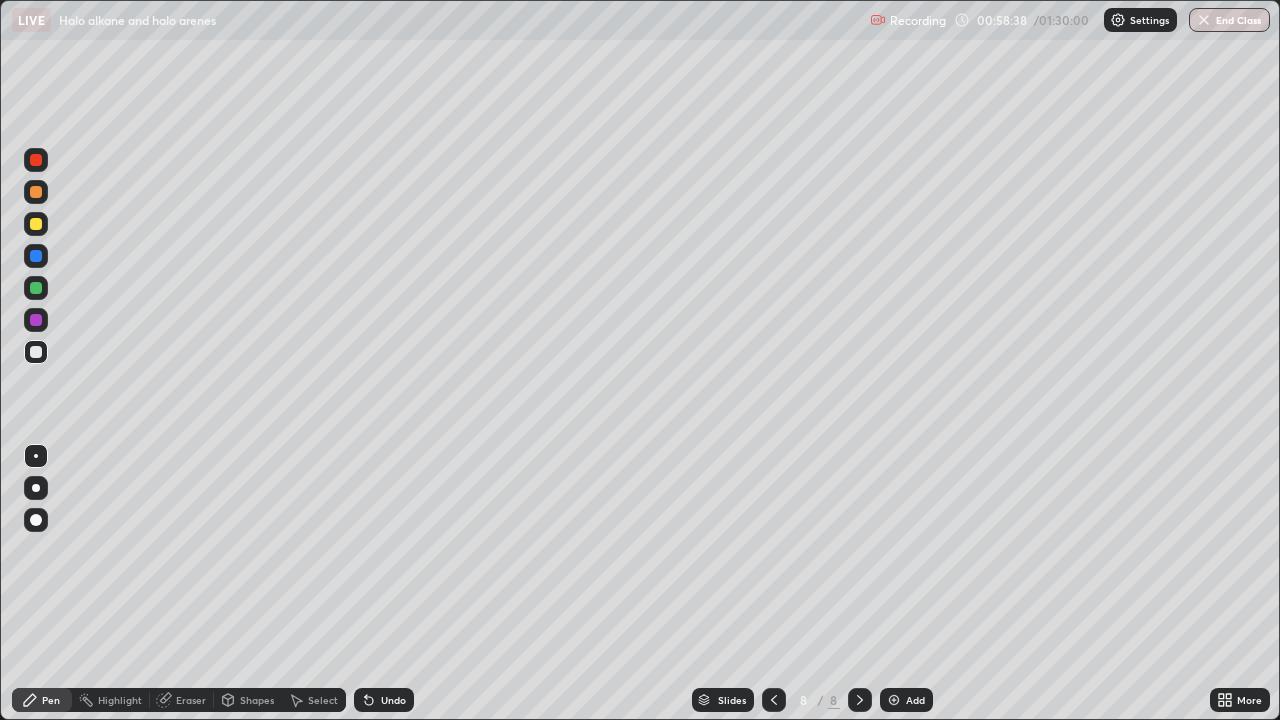click at bounding box center (36, 352) 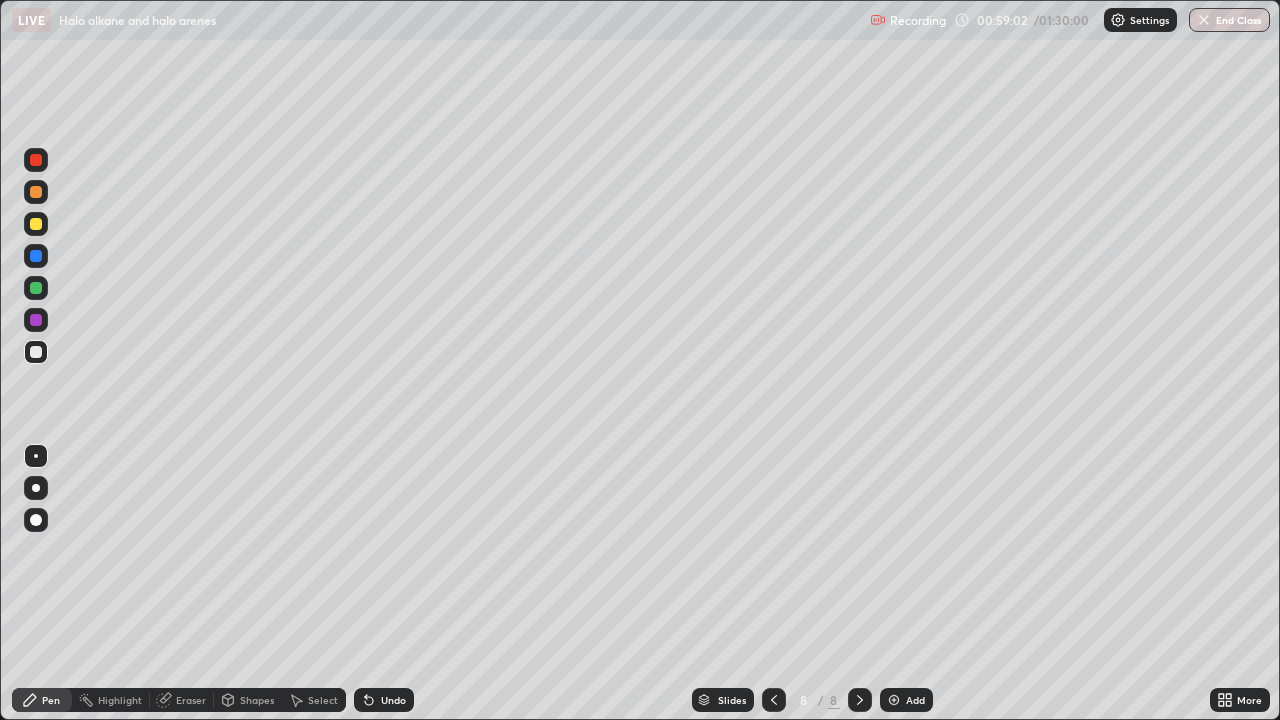 click at bounding box center [36, 224] 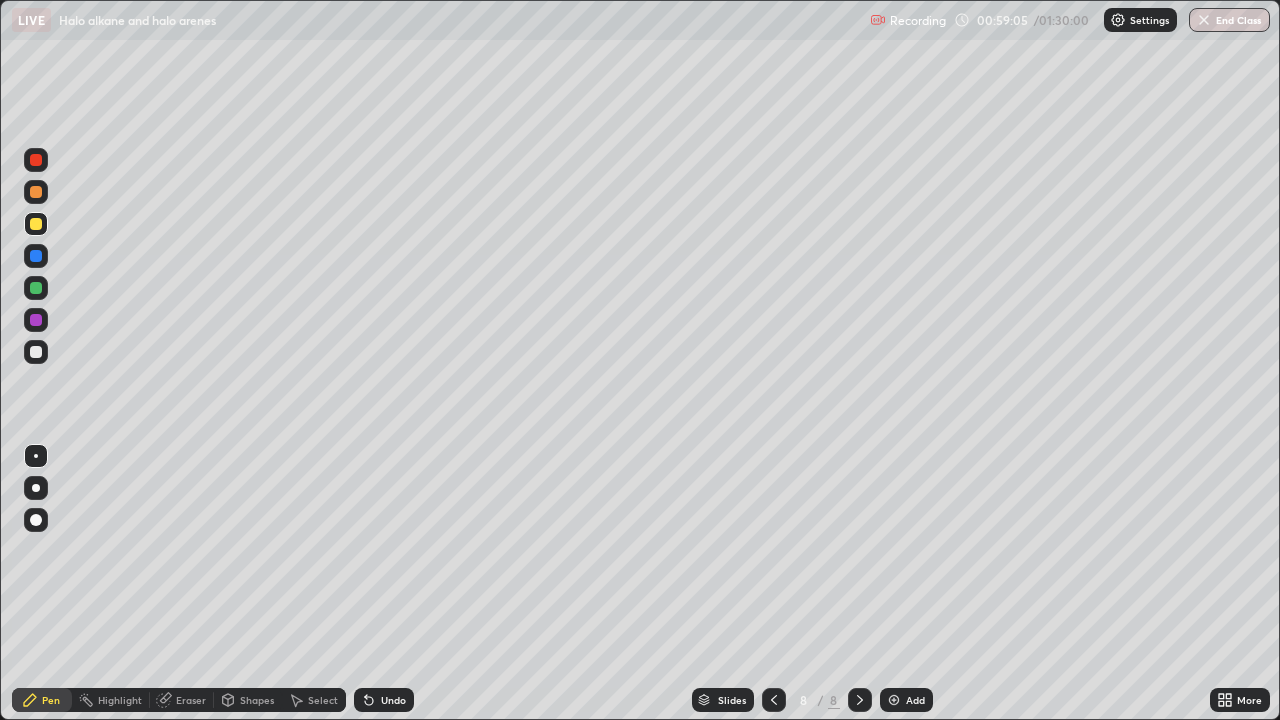 click on "Undo" at bounding box center [393, 700] 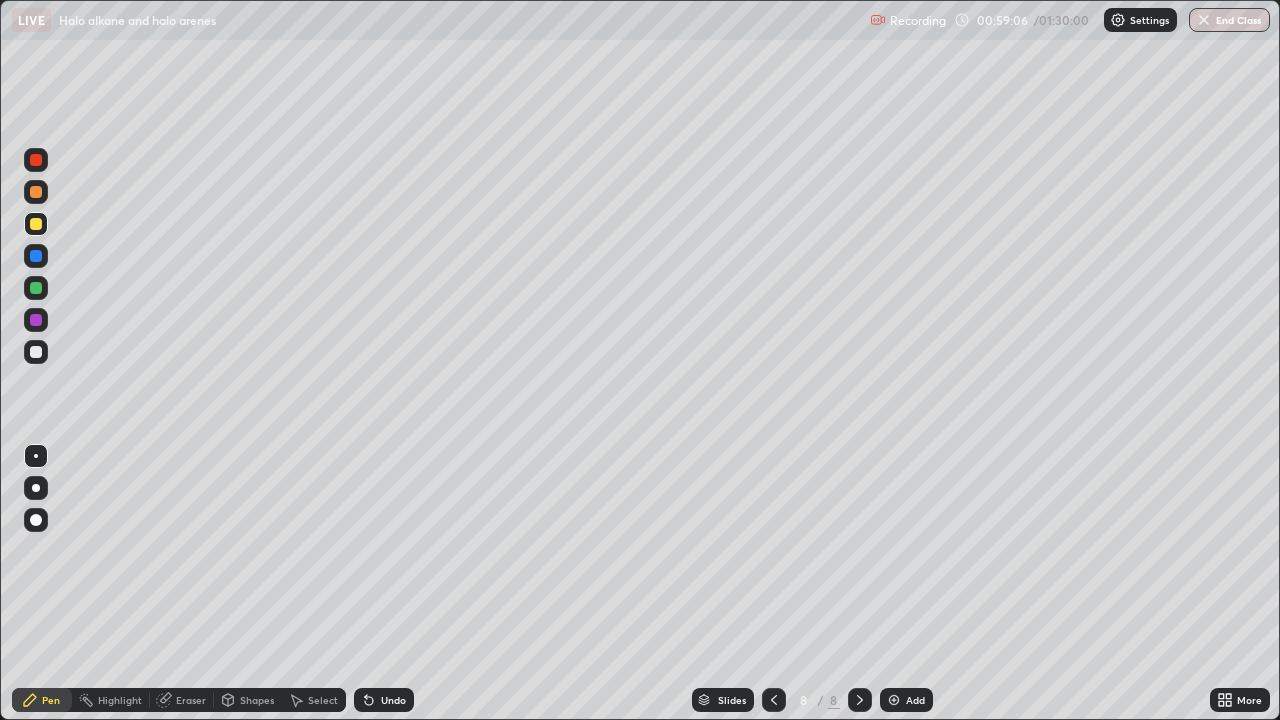 click at bounding box center [36, 352] 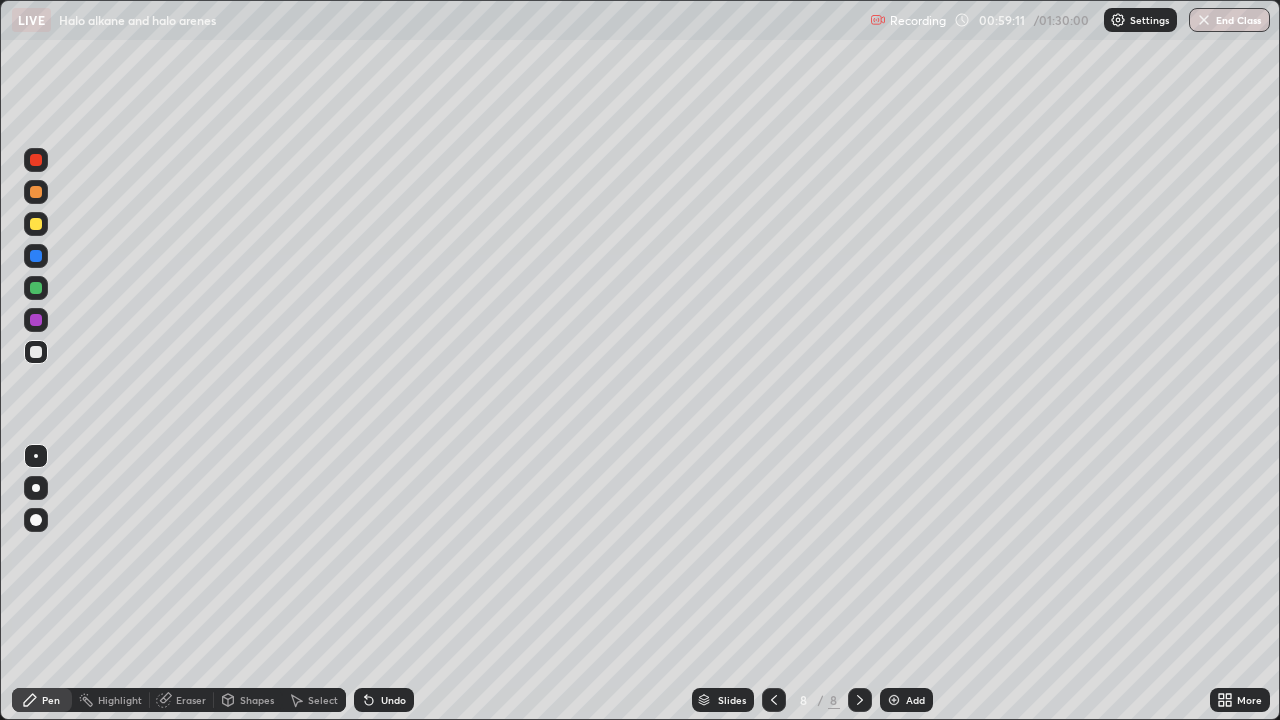 click at bounding box center (36, 224) 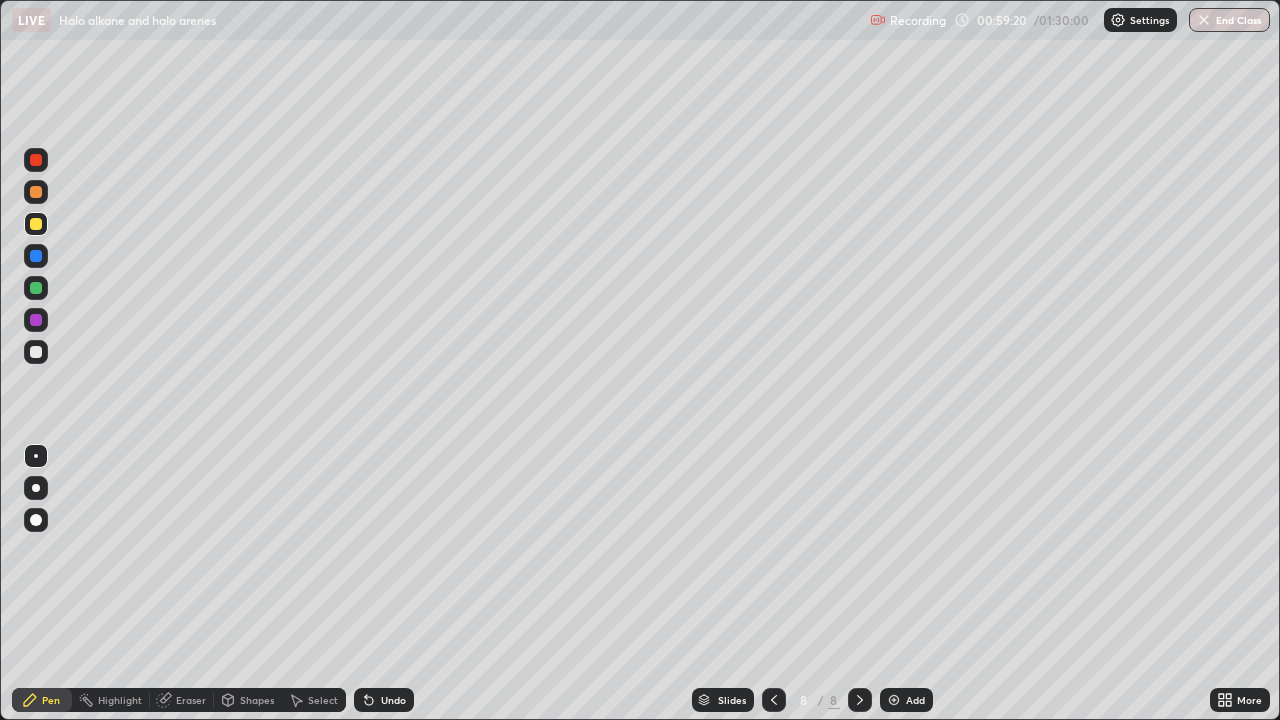 click at bounding box center [36, 352] 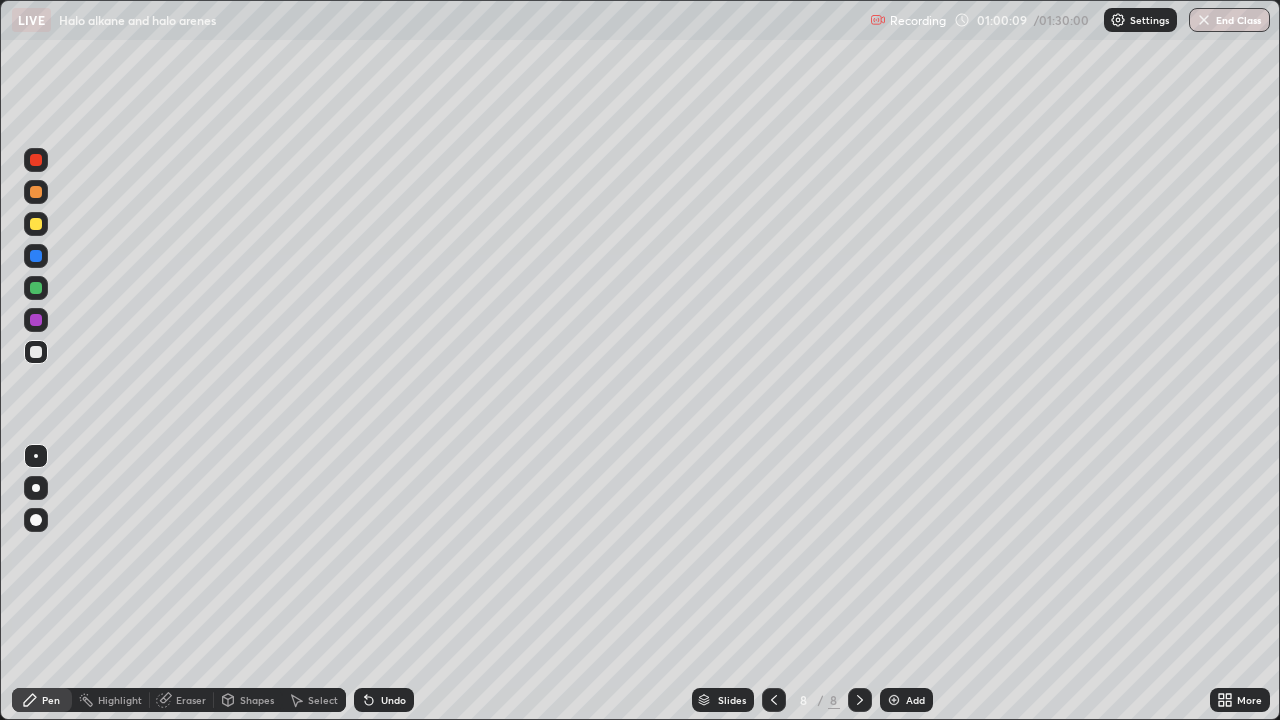 click on "Undo" at bounding box center [393, 700] 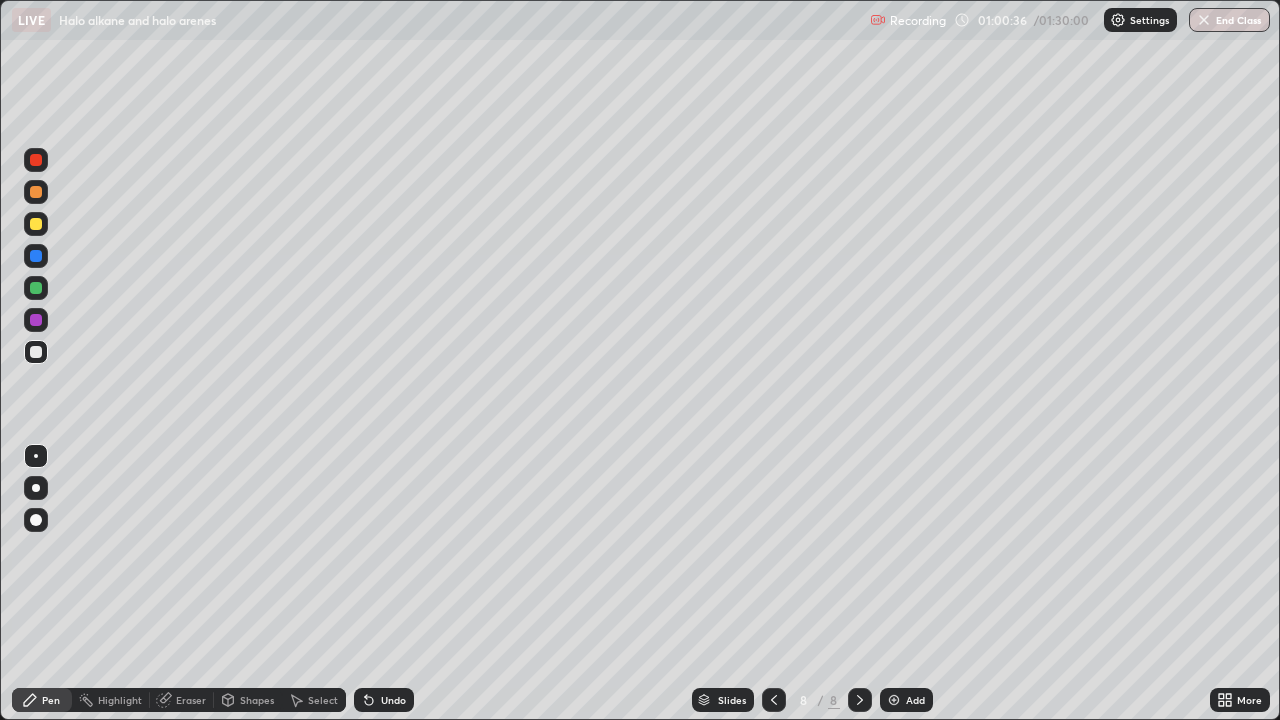 click at bounding box center (36, 224) 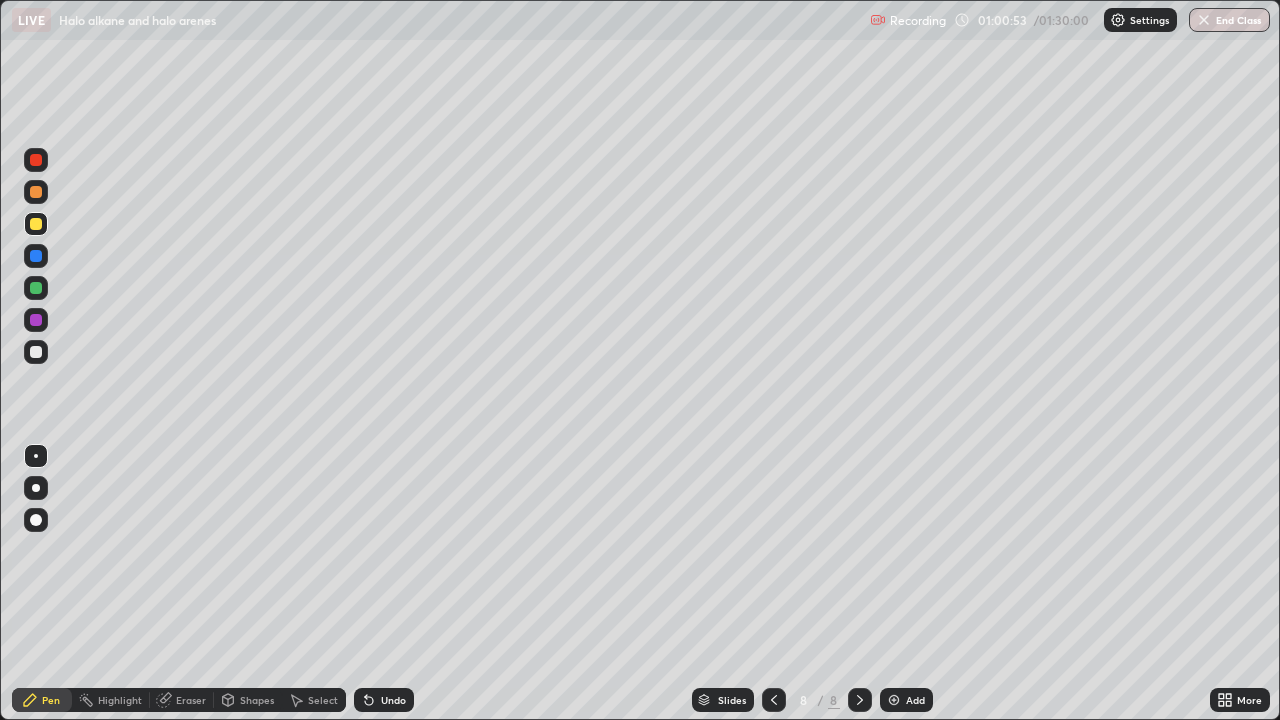 click at bounding box center [36, 352] 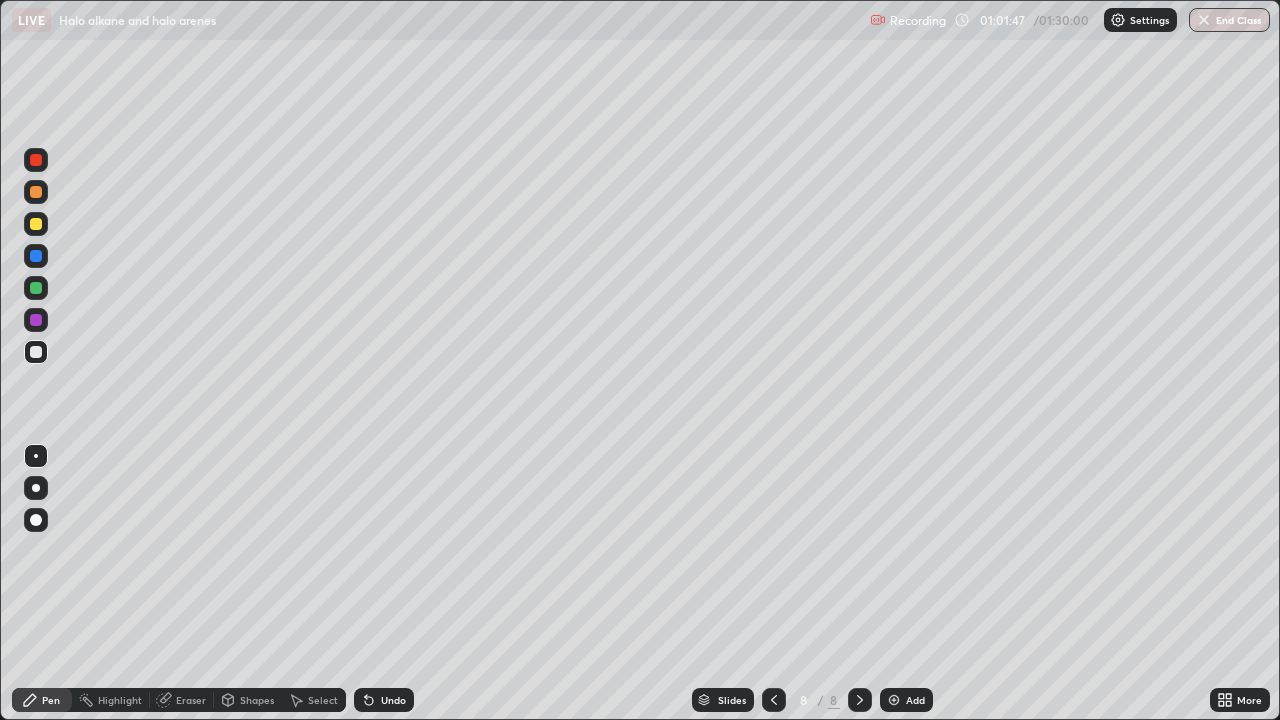 click at bounding box center [36, 224] 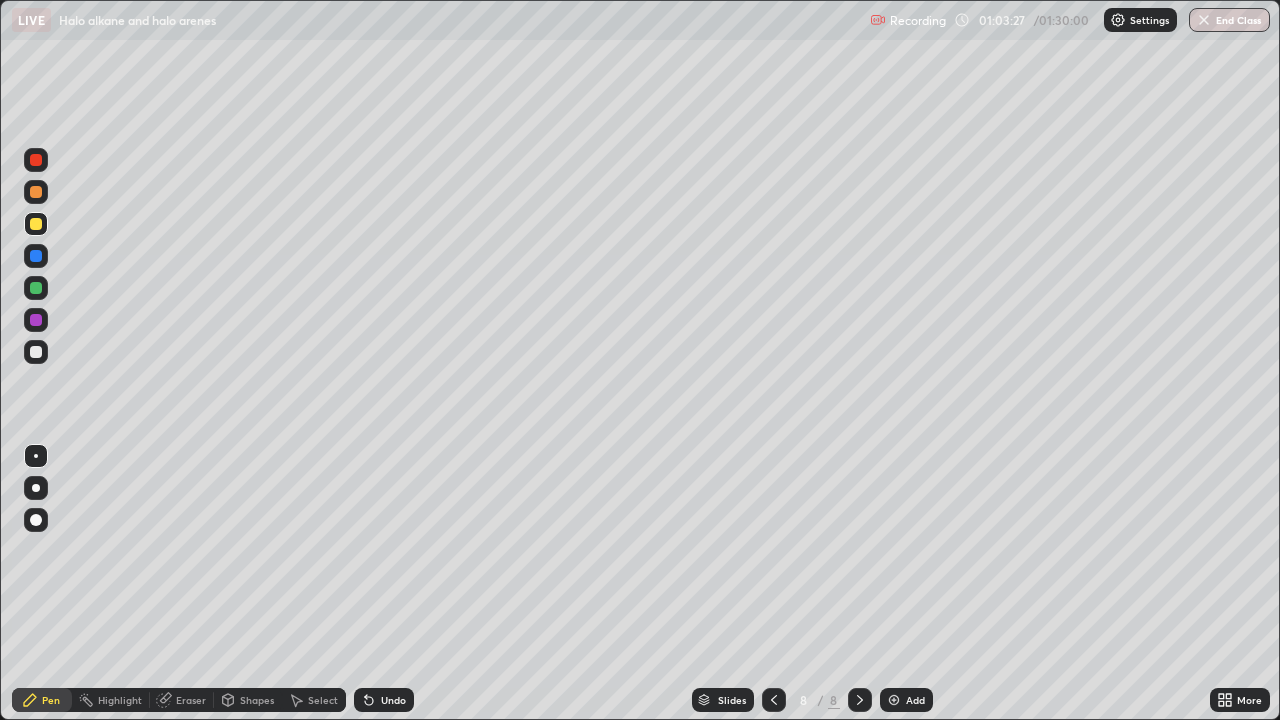 click at bounding box center (36, 352) 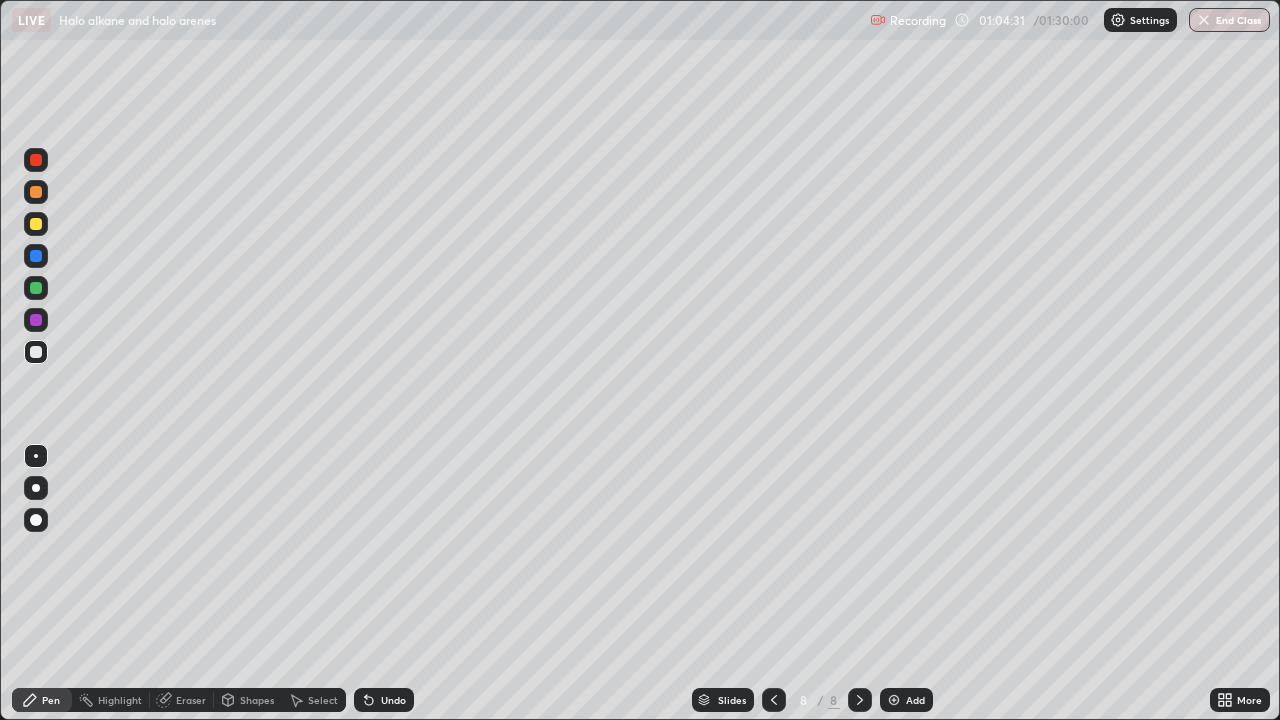 click on "Undo" at bounding box center [393, 700] 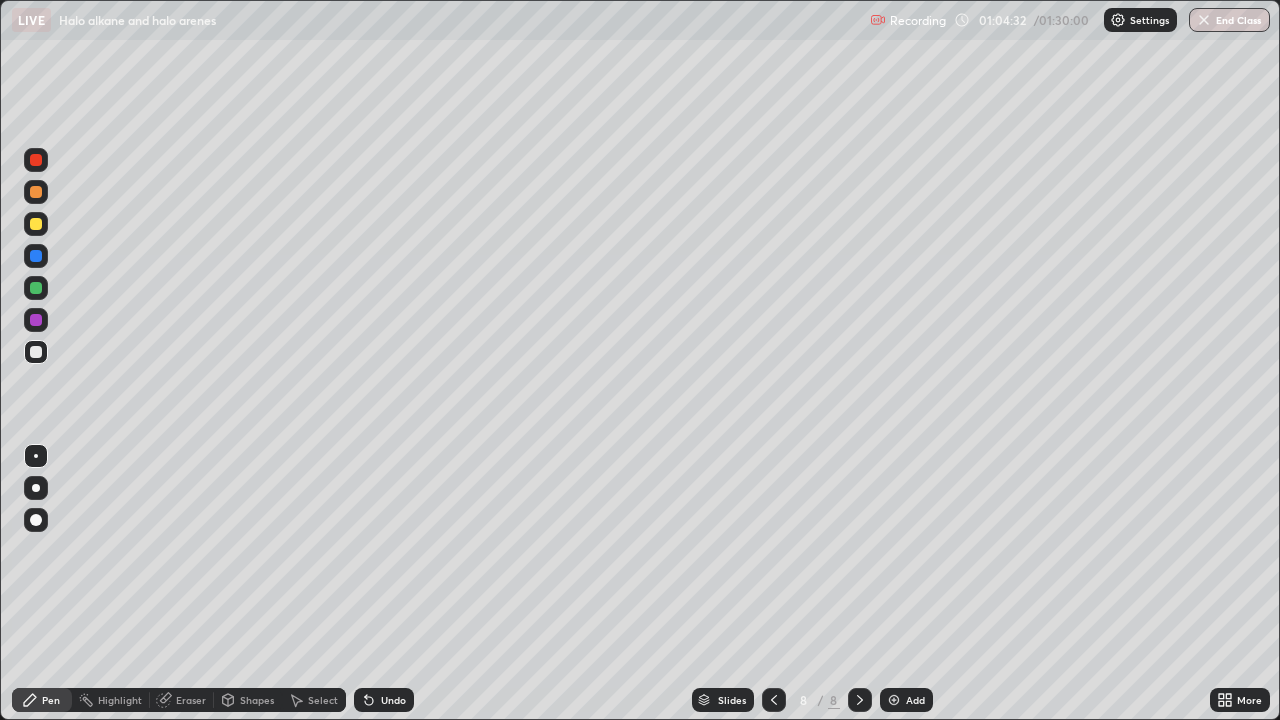 click at bounding box center (36, 224) 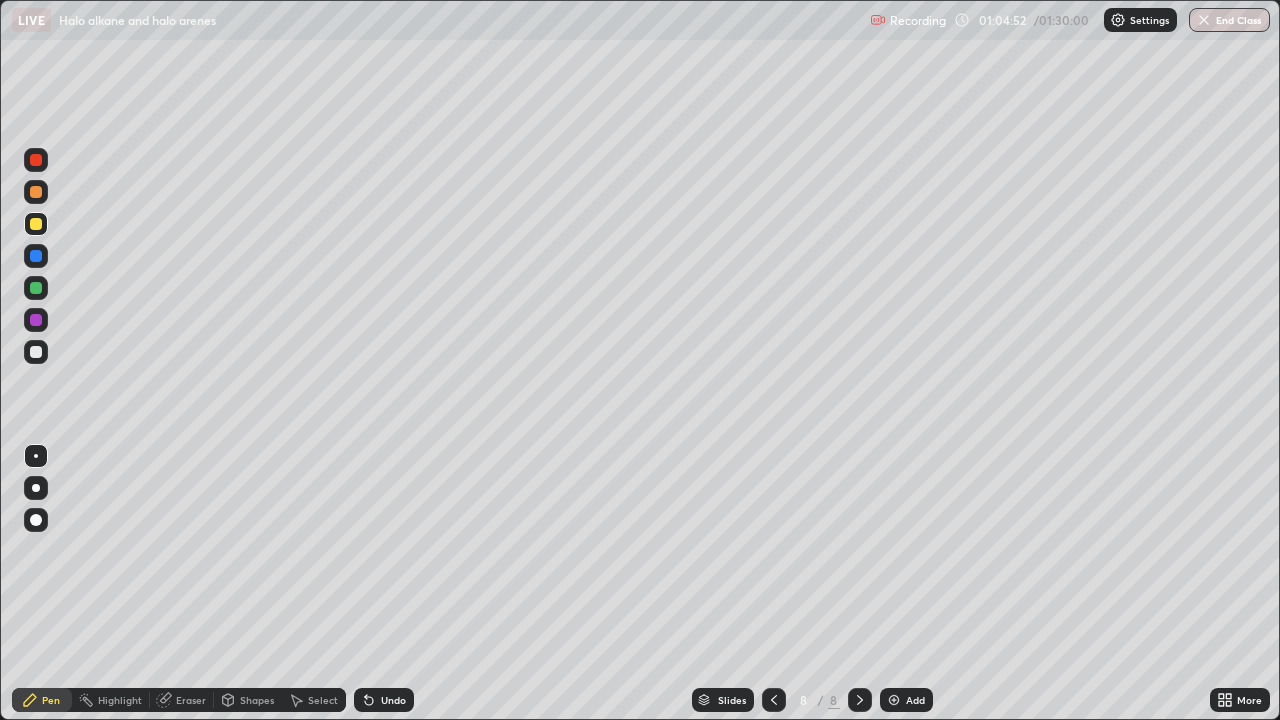 click on "Eraser" at bounding box center (191, 700) 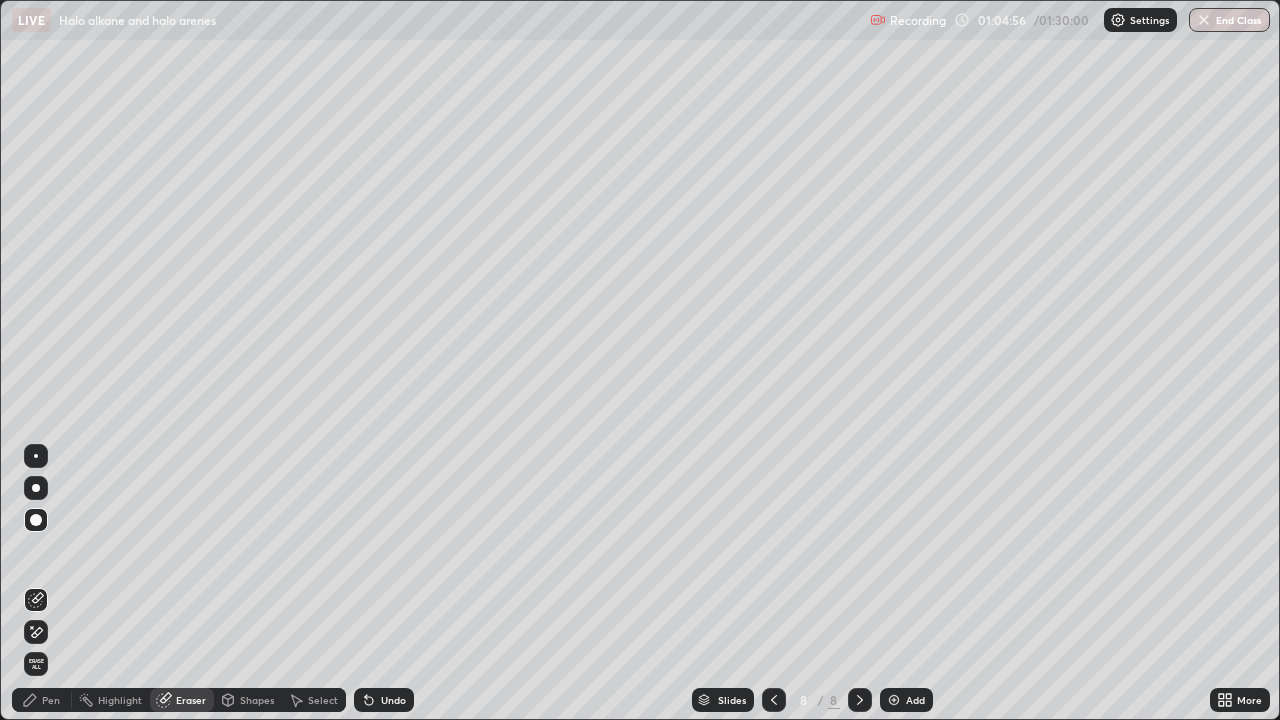 click on "Pen" at bounding box center (51, 700) 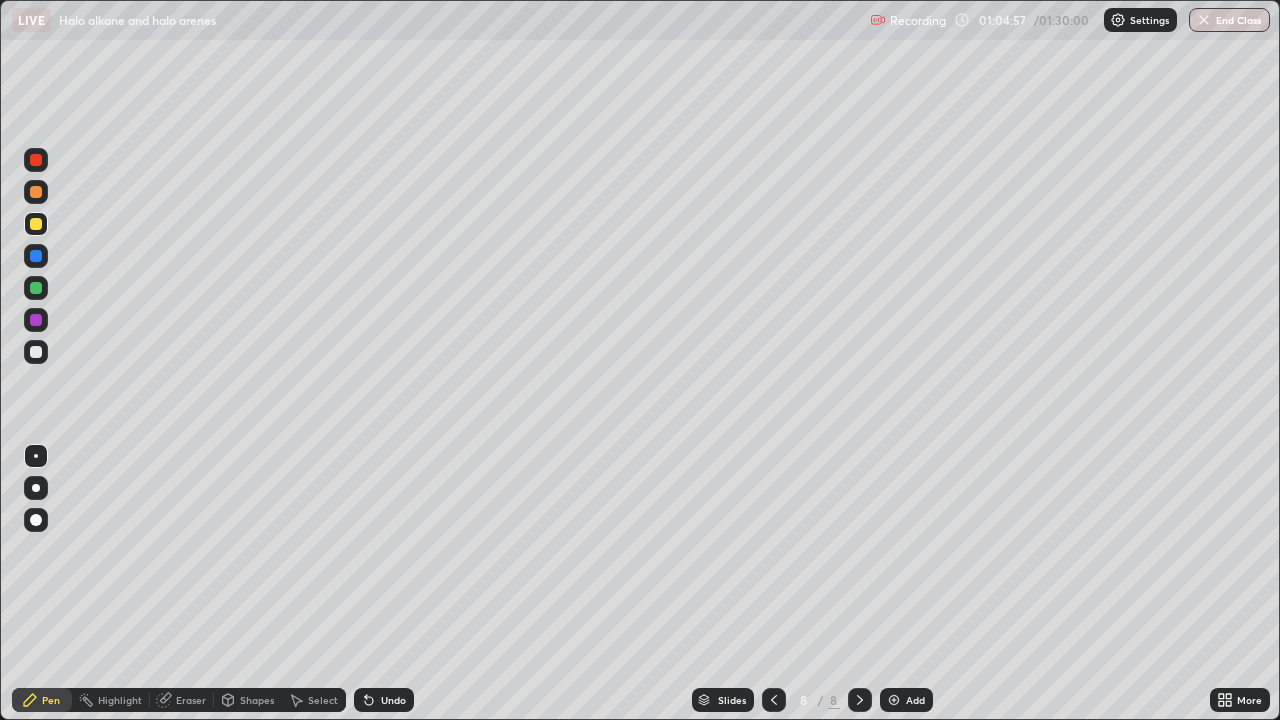 click at bounding box center (36, 352) 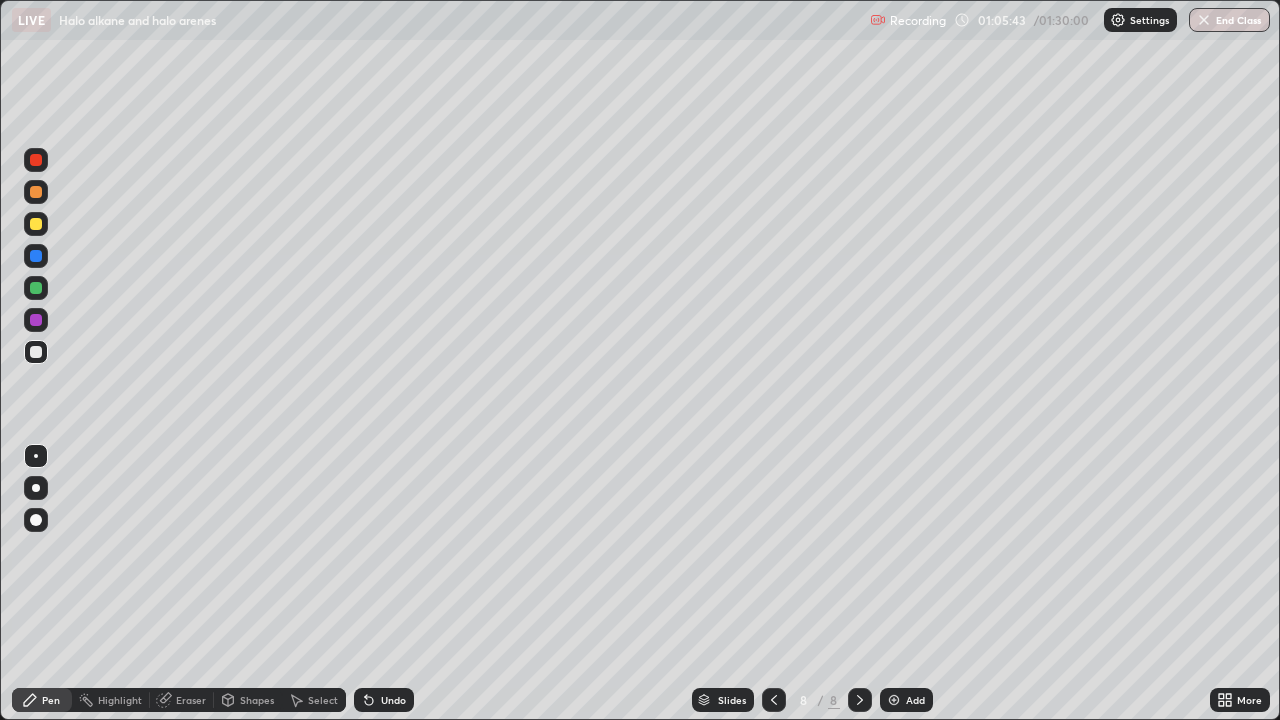 click at bounding box center (36, 352) 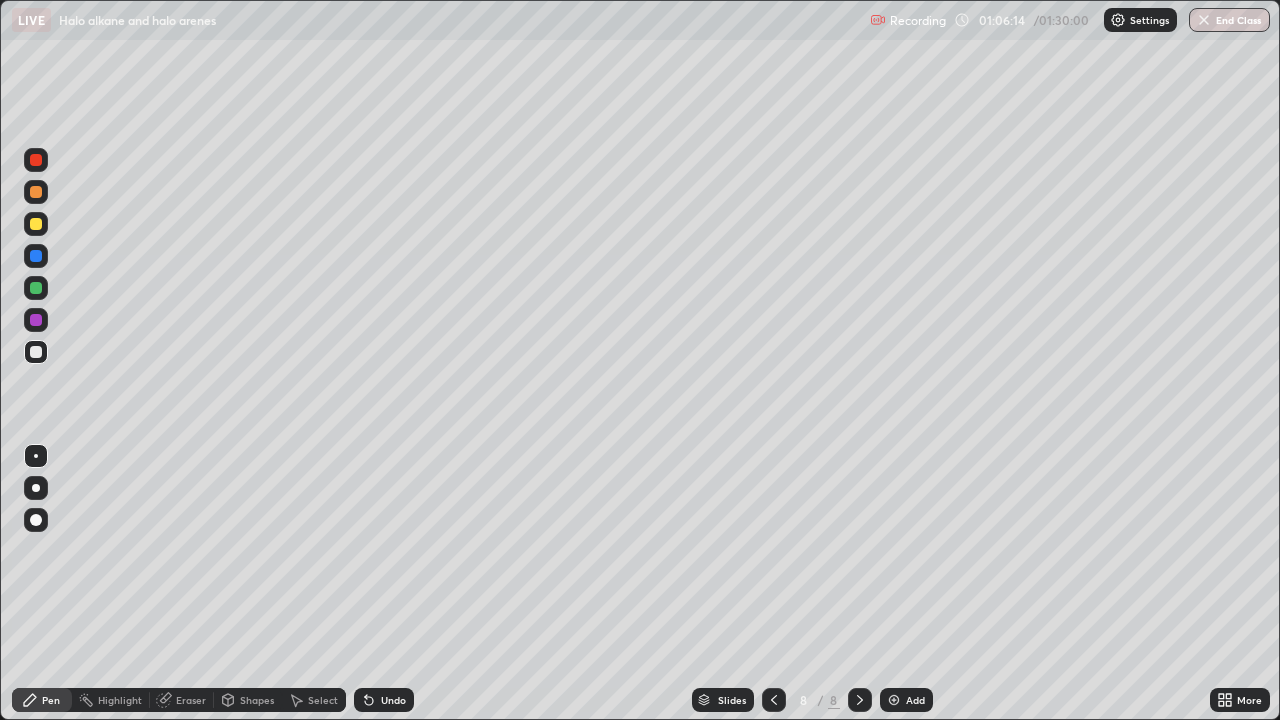 click at bounding box center [36, 224] 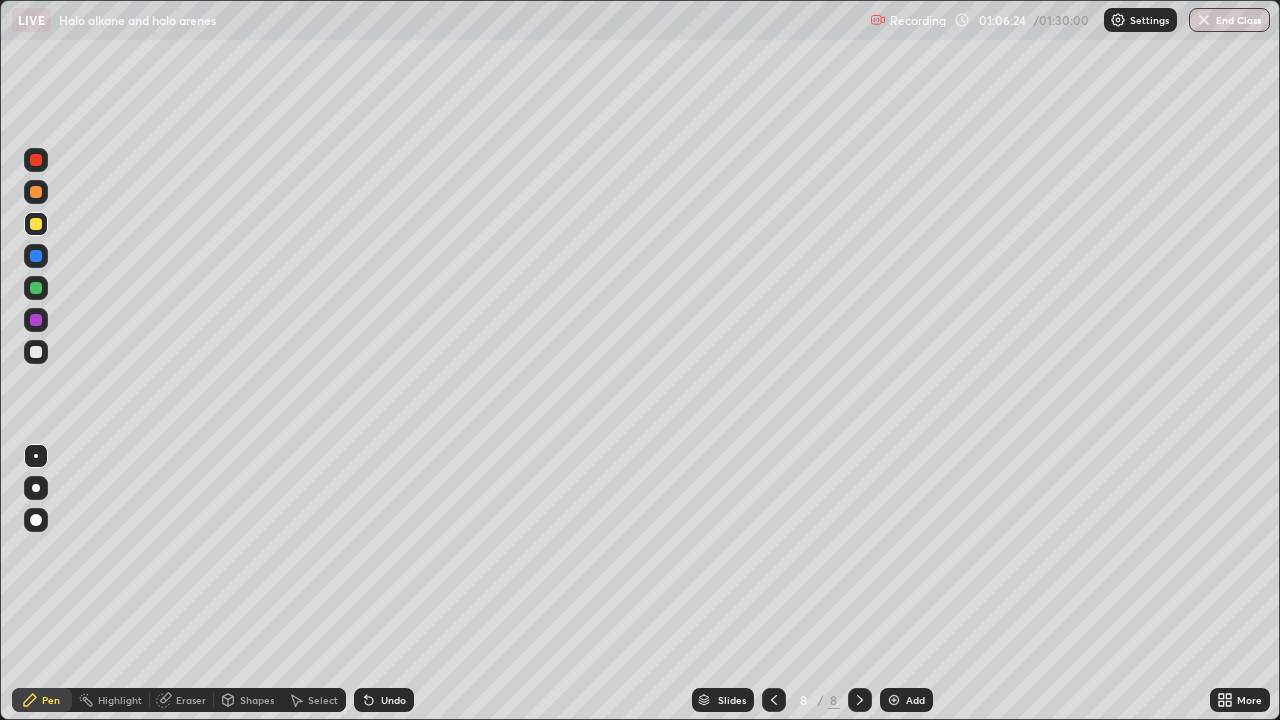 click at bounding box center (36, 352) 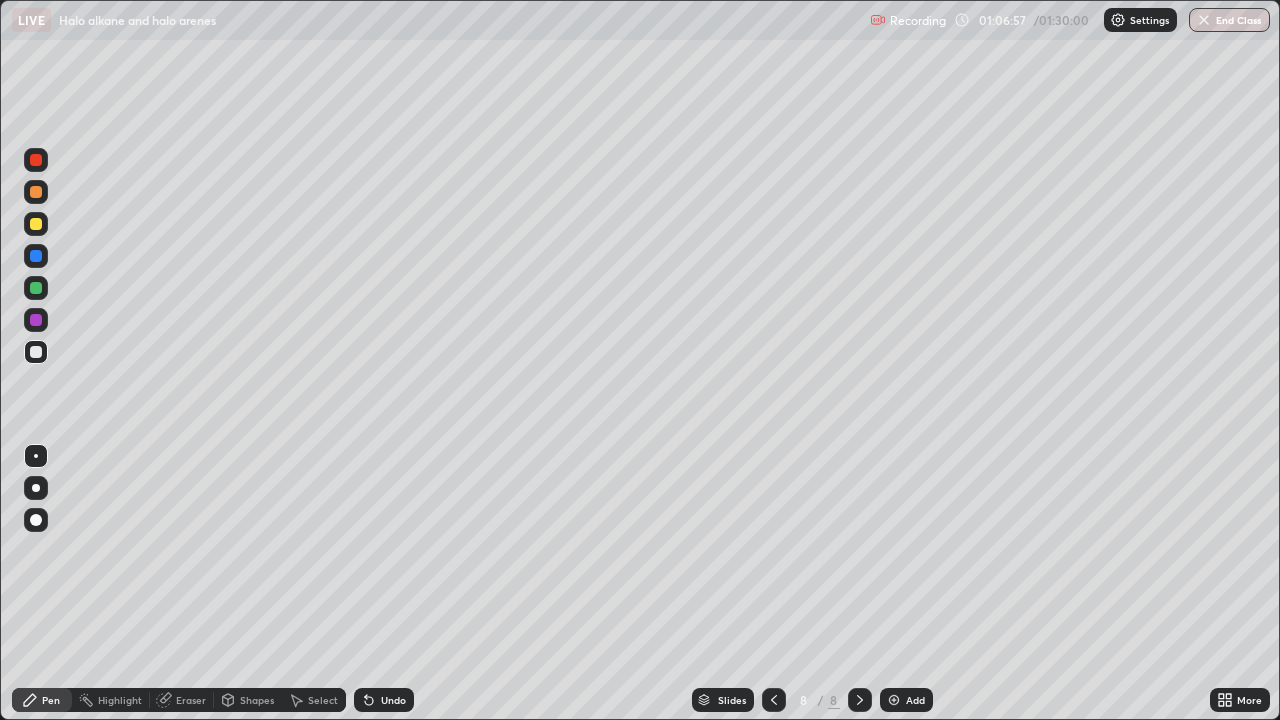 click on "Undo" at bounding box center (393, 700) 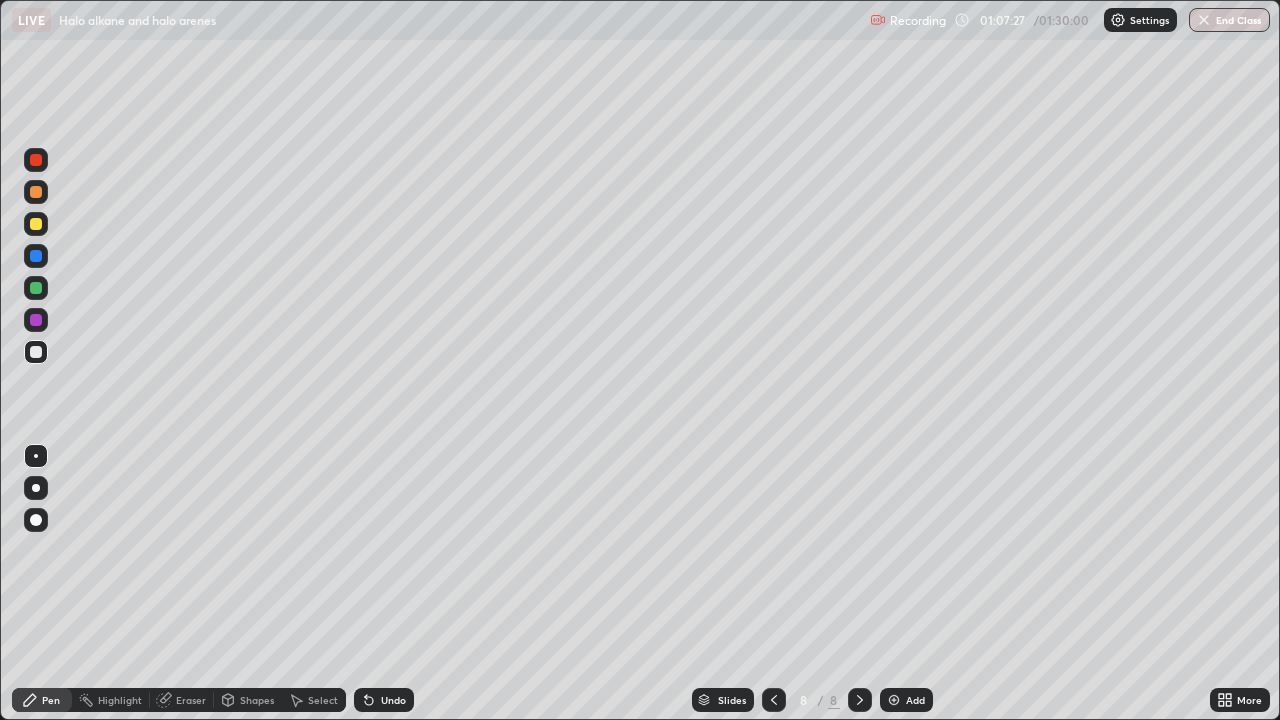 click at bounding box center (36, 224) 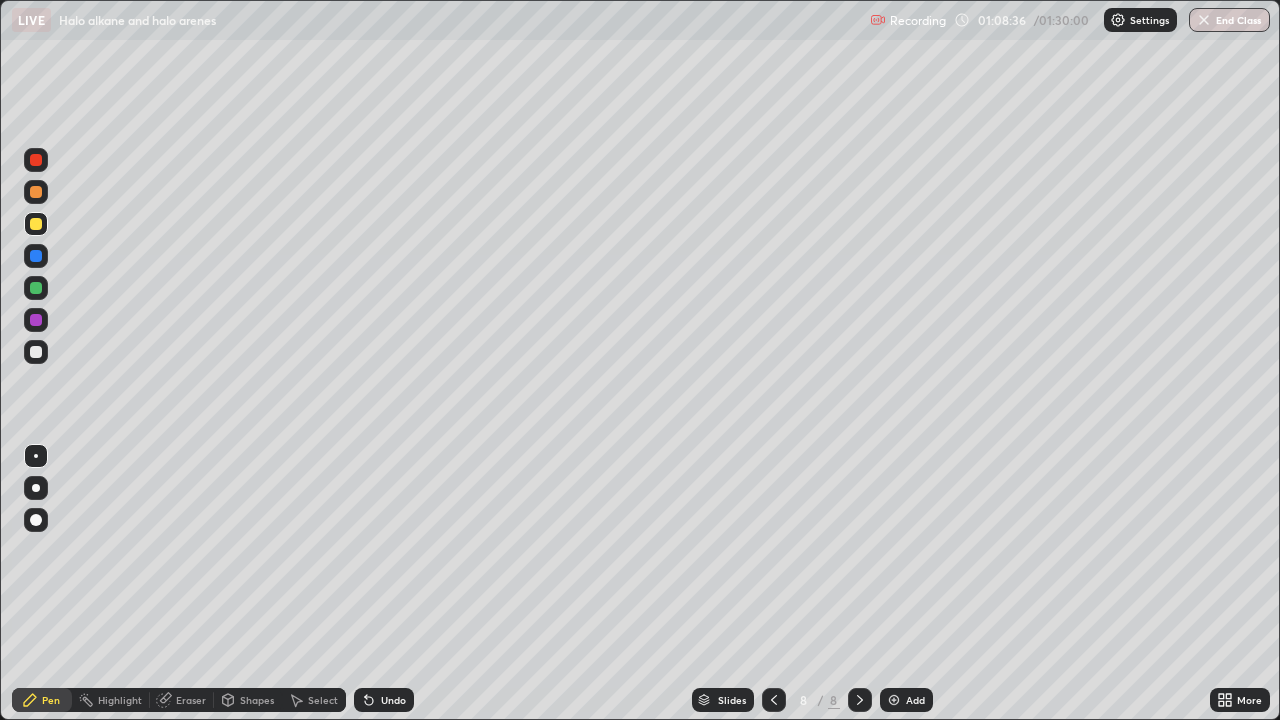 click 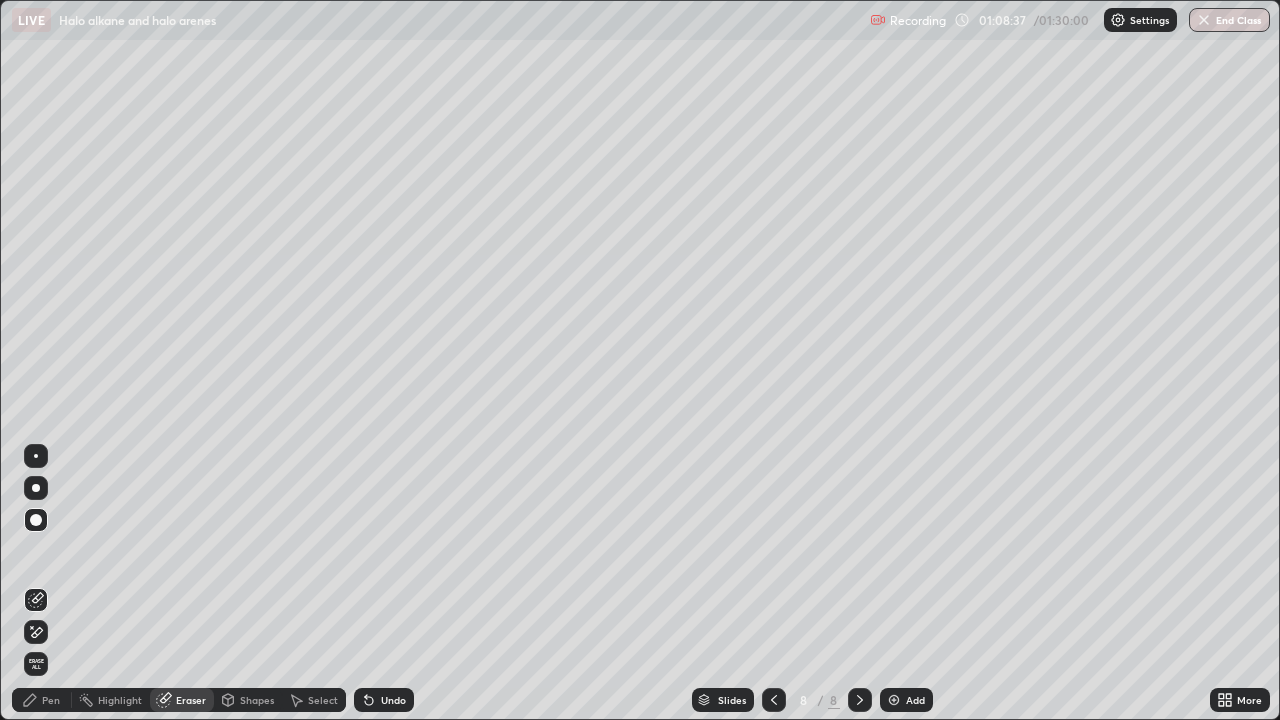 click at bounding box center (36, 520) 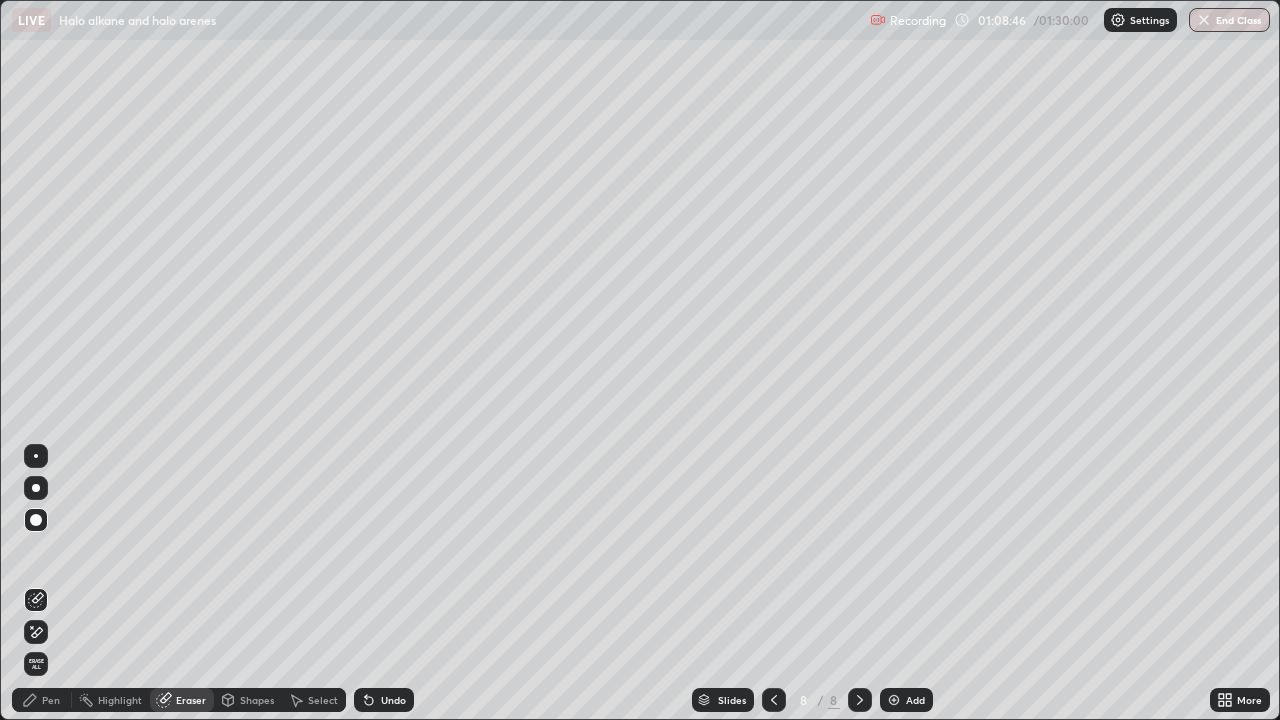 click on "Undo" at bounding box center (393, 700) 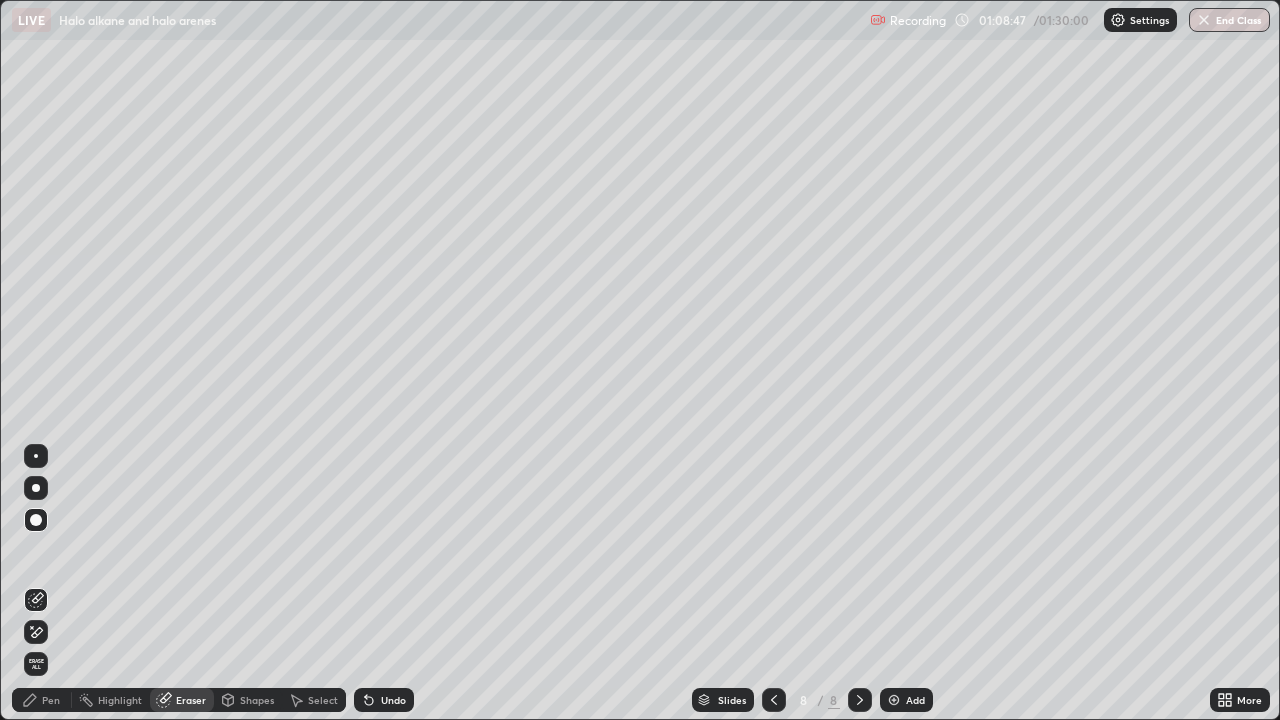 click on "Pen" at bounding box center [51, 700] 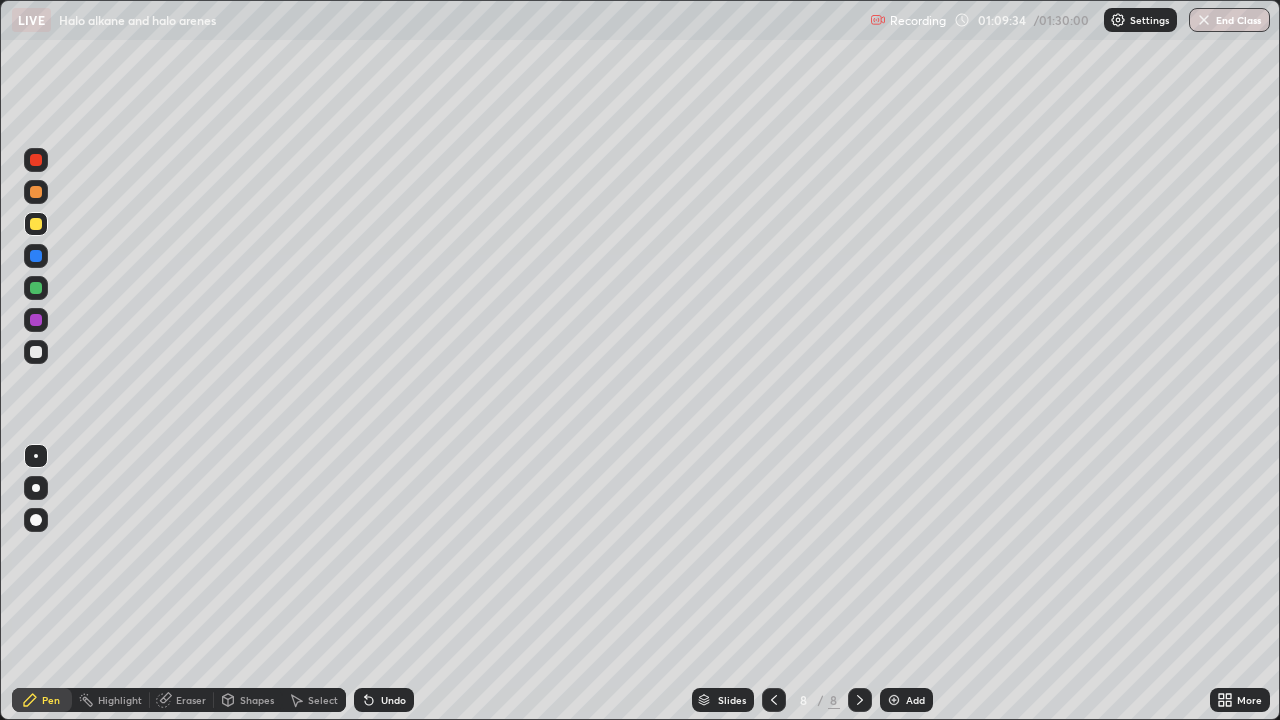 click on "Shapes" at bounding box center (257, 700) 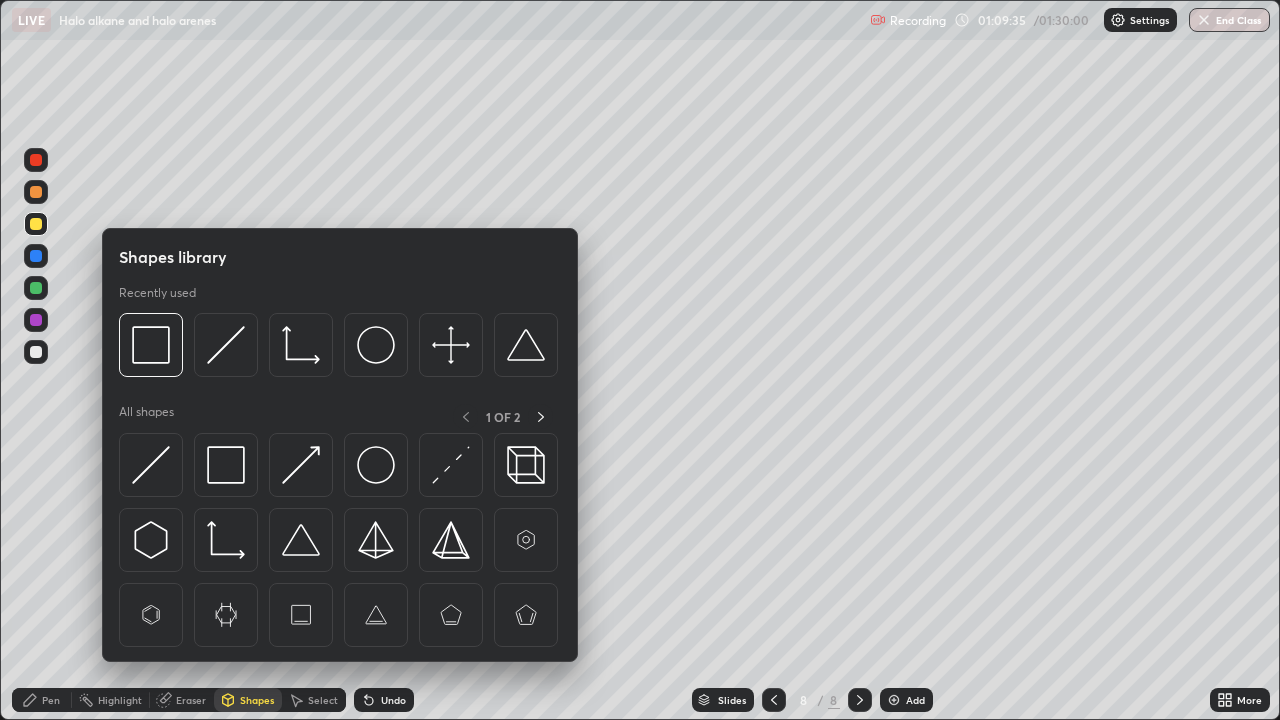 click 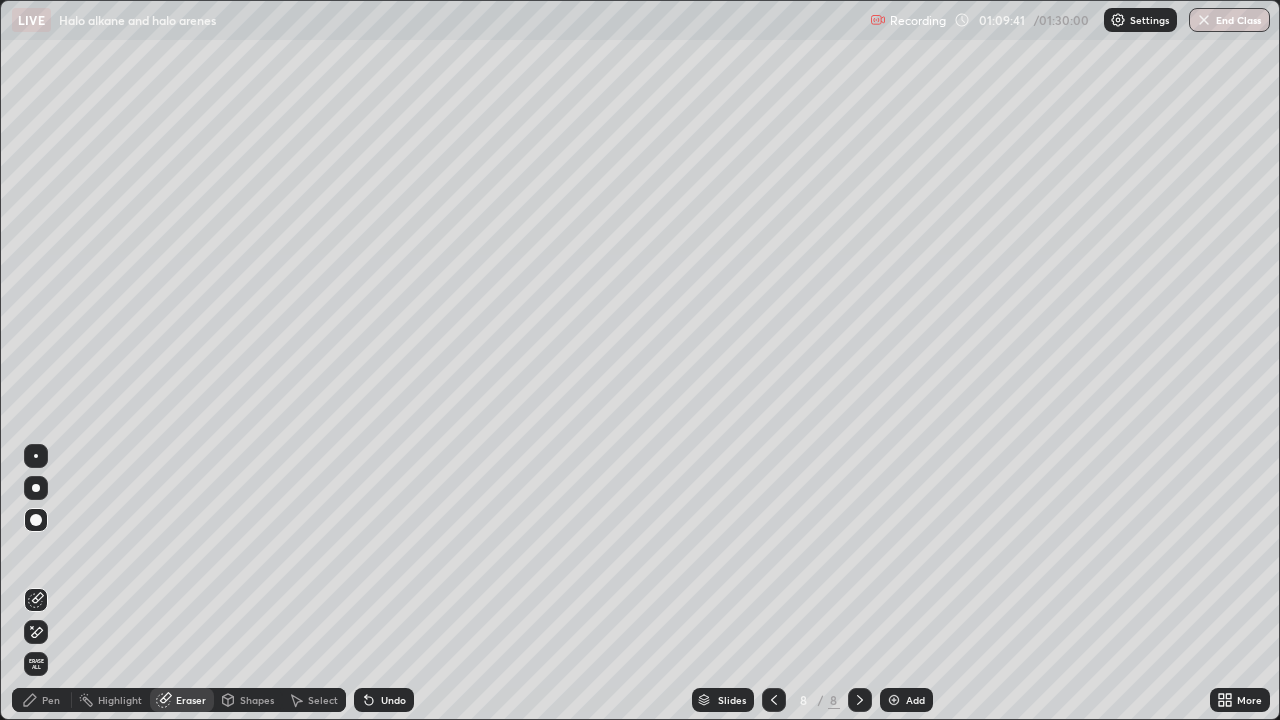 click on "Pen" at bounding box center [51, 700] 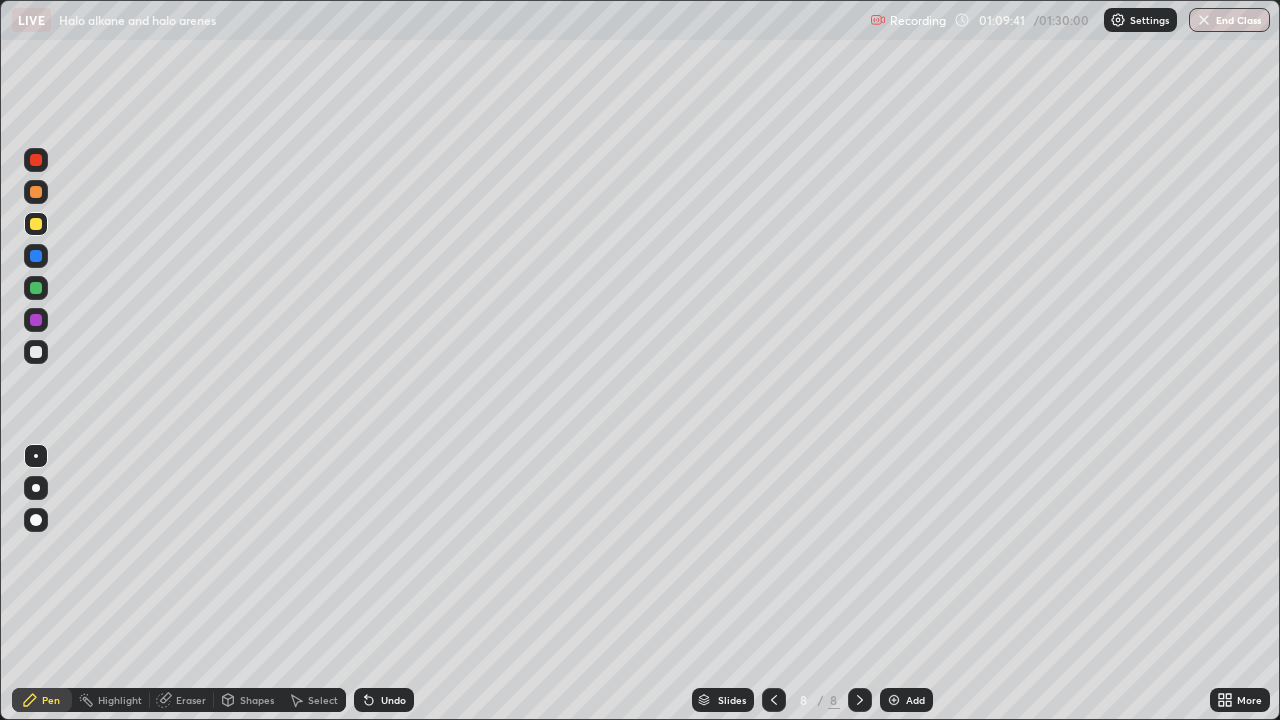 click at bounding box center (36, 352) 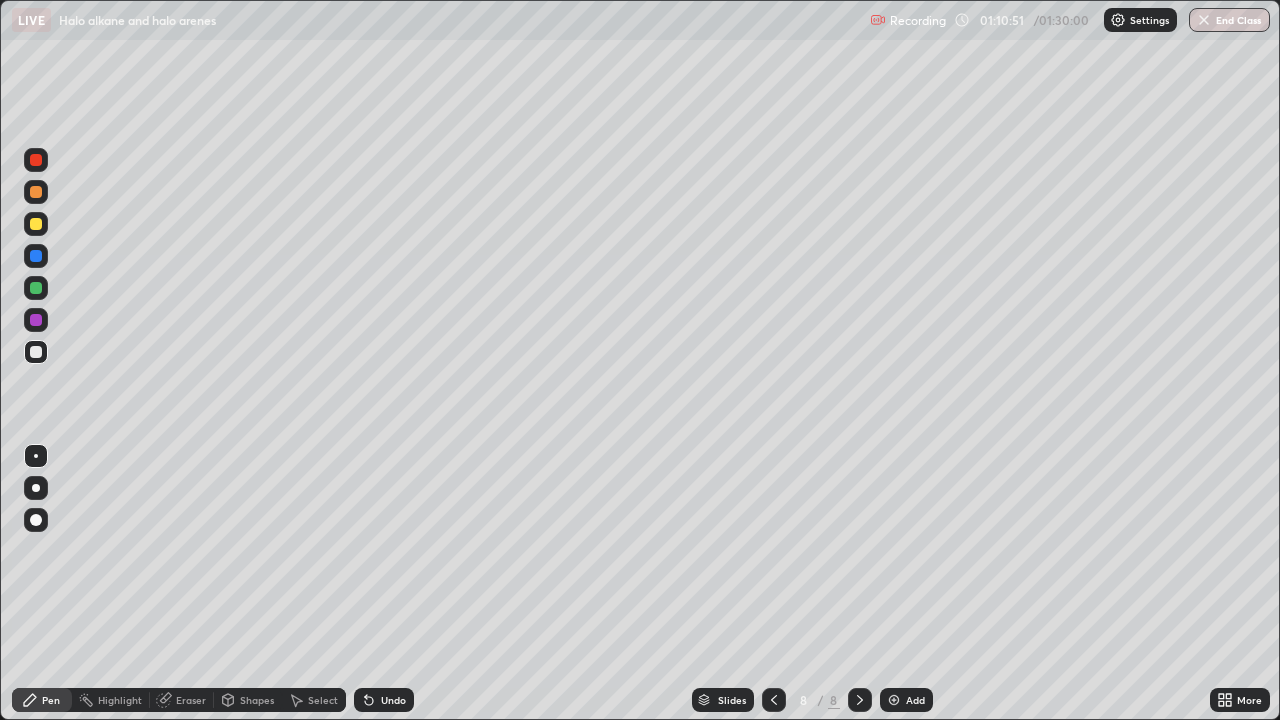 click on "More" at bounding box center (1240, 700) 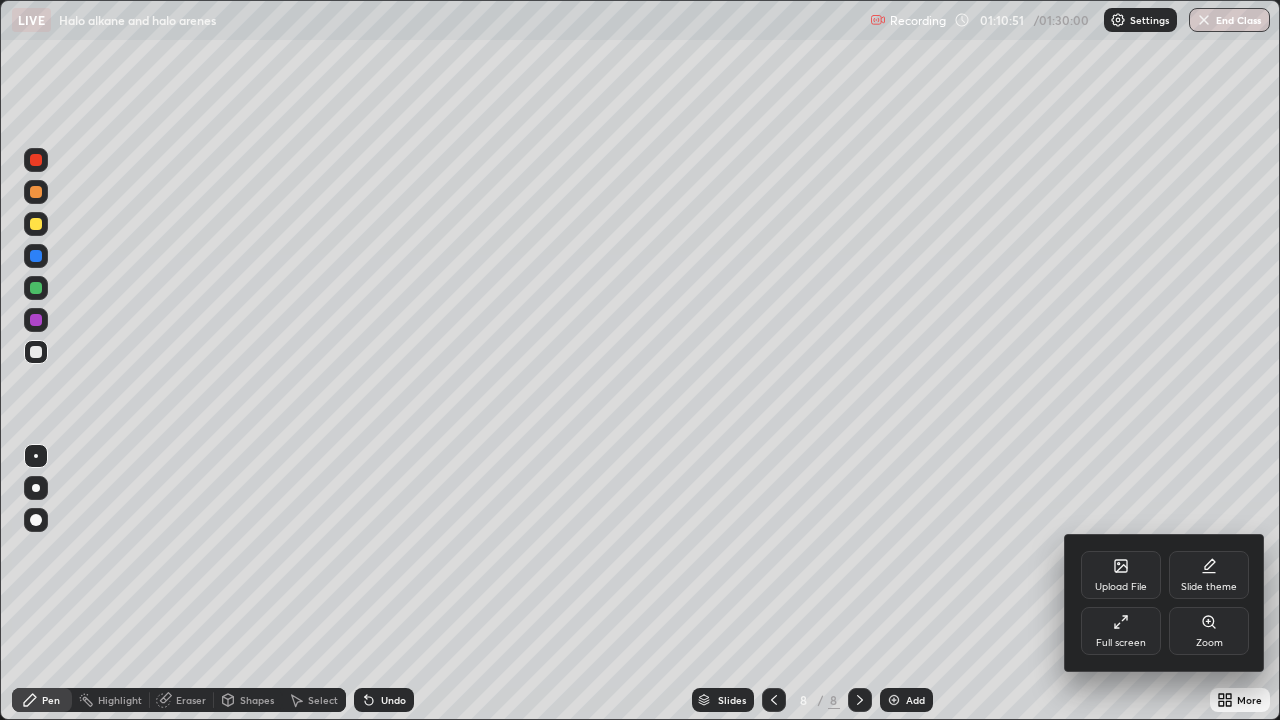 click on "Zoom" at bounding box center [1209, 631] 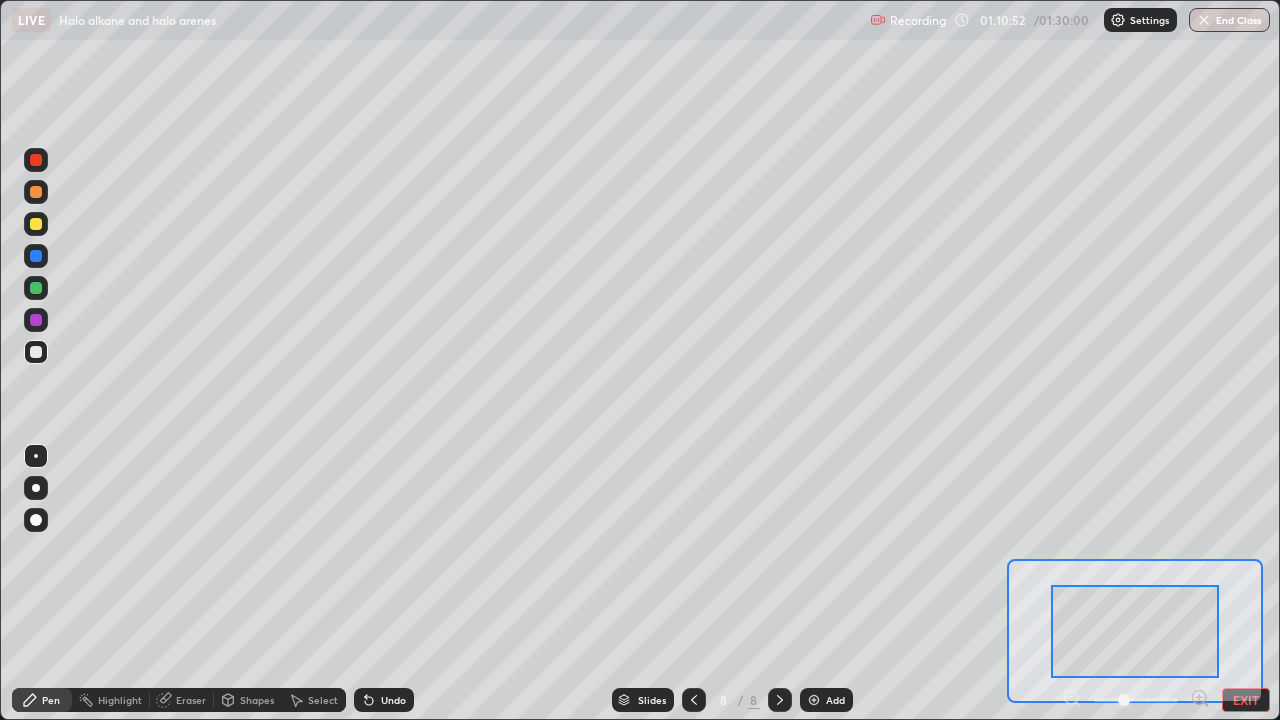 click at bounding box center (1135, 631) 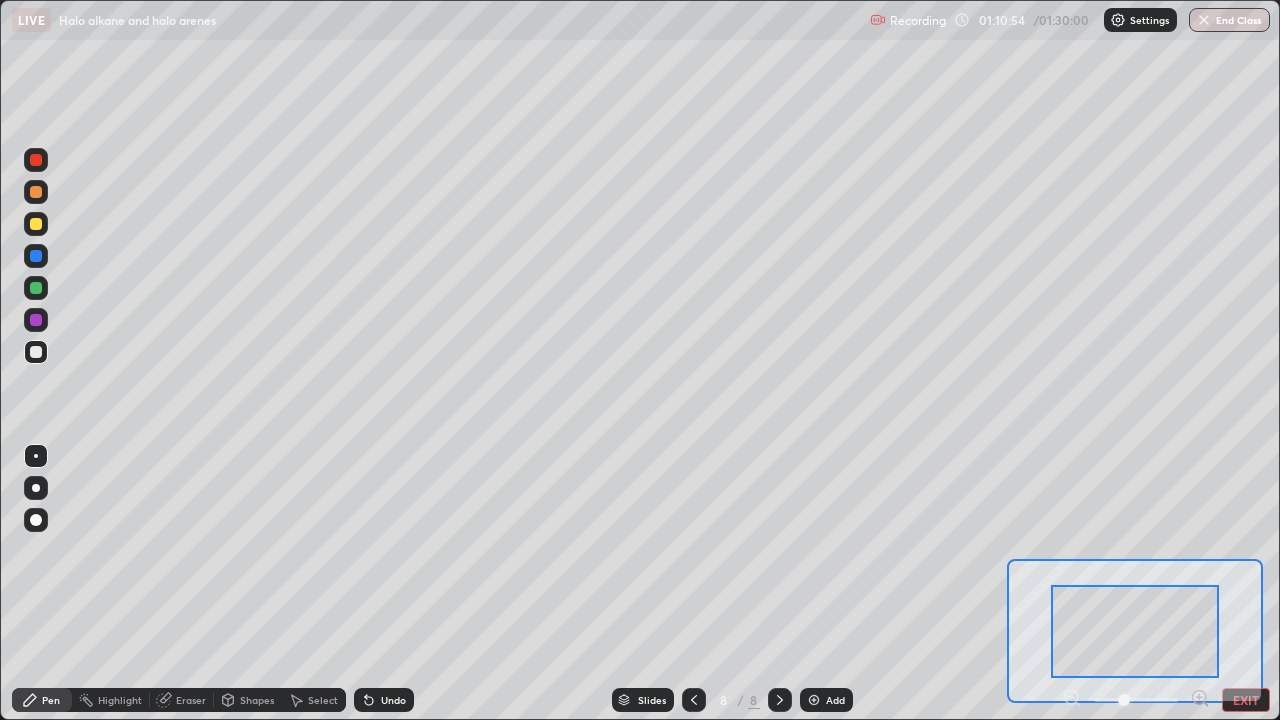 click on "EXIT" at bounding box center (1246, 700) 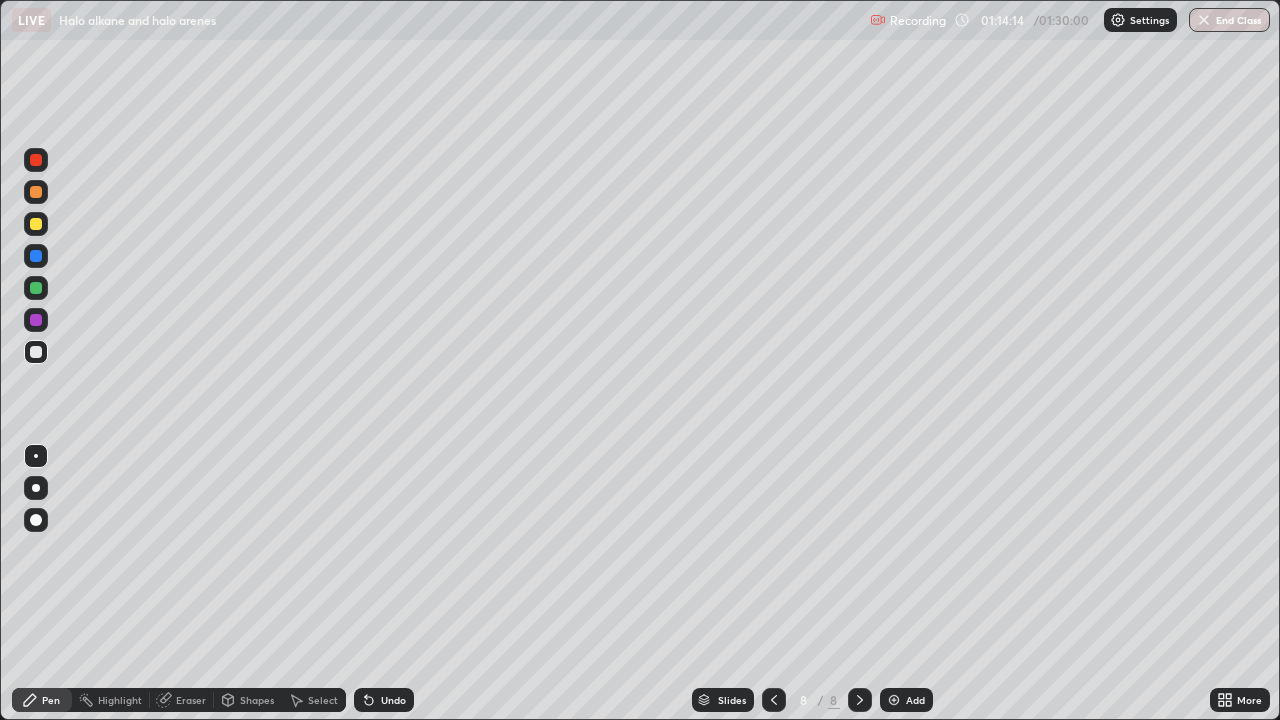 click at bounding box center (894, 700) 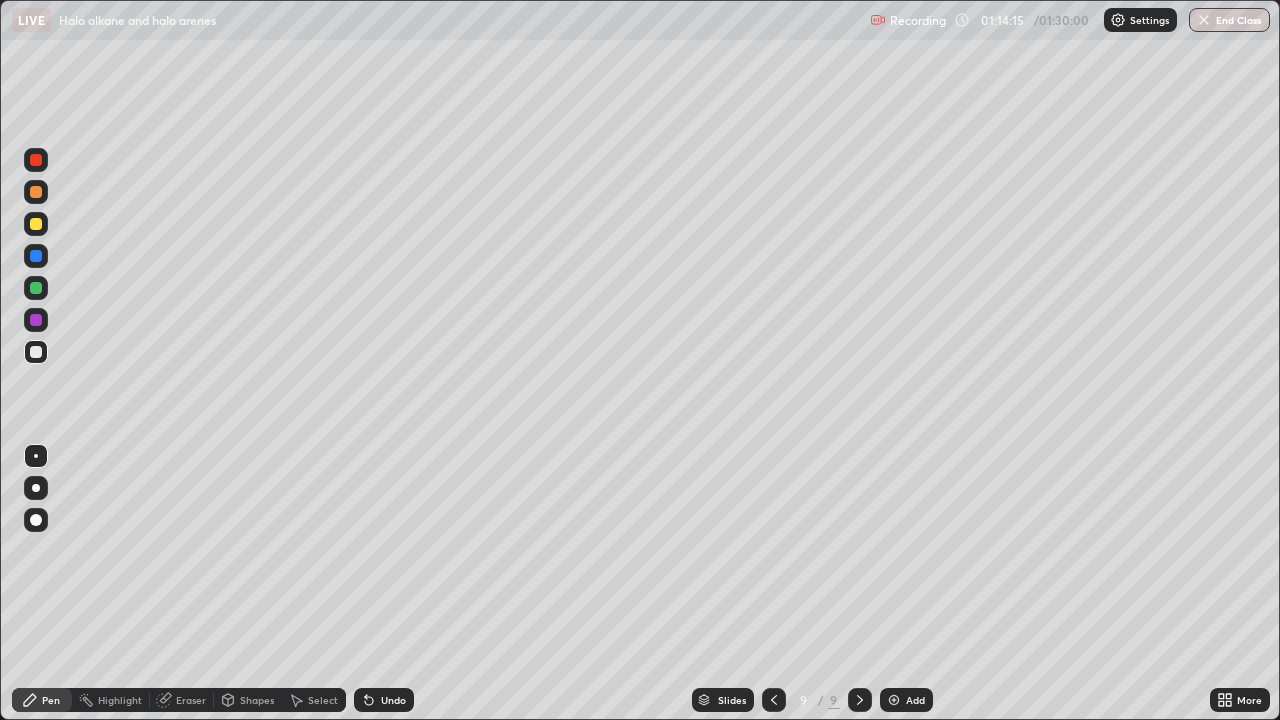 click at bounding box center [36, 224] 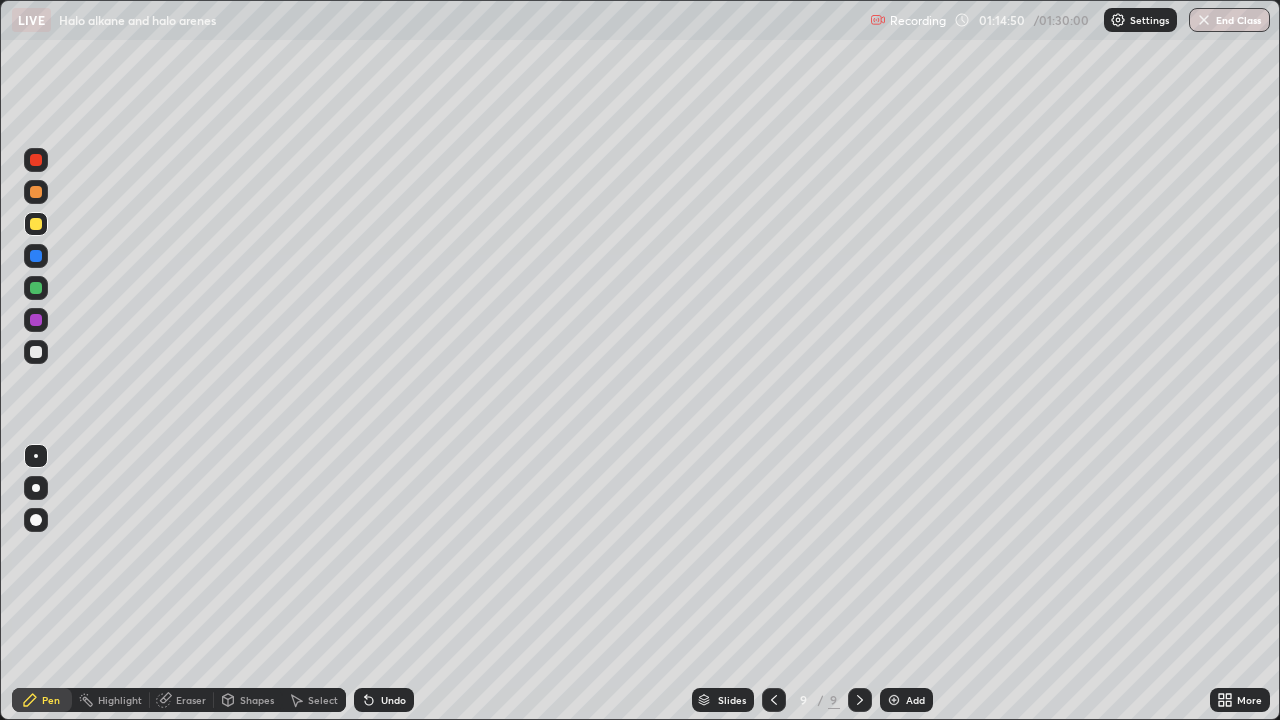click at bounding box center [36, 352] 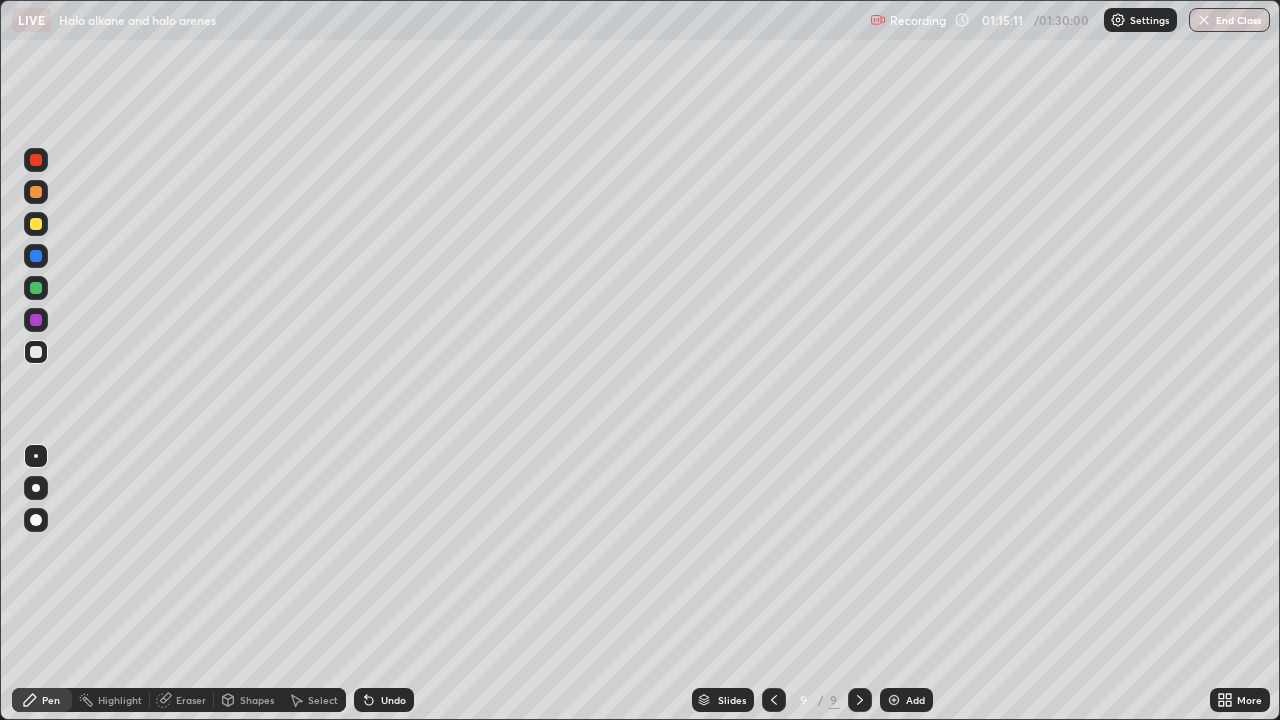 click at bounding box center [36, 224] 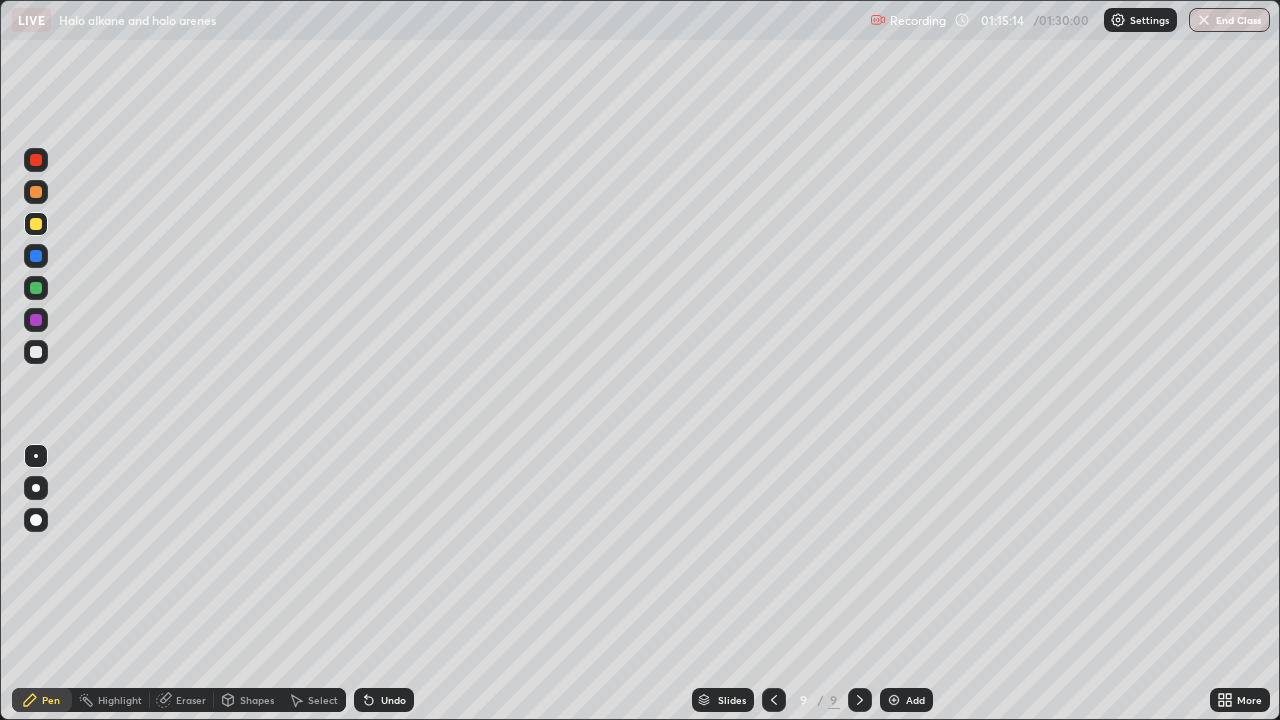 click at bounding box center (36, 352) 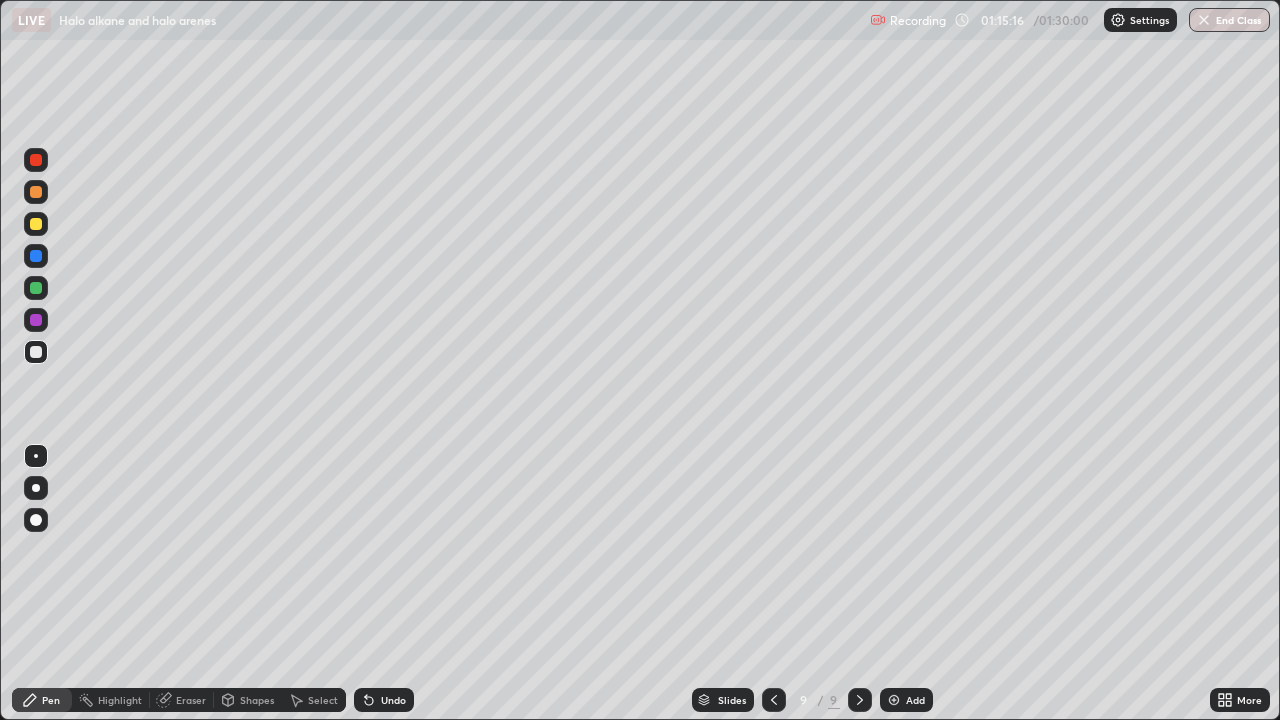 click at bounding box center (36, 224) 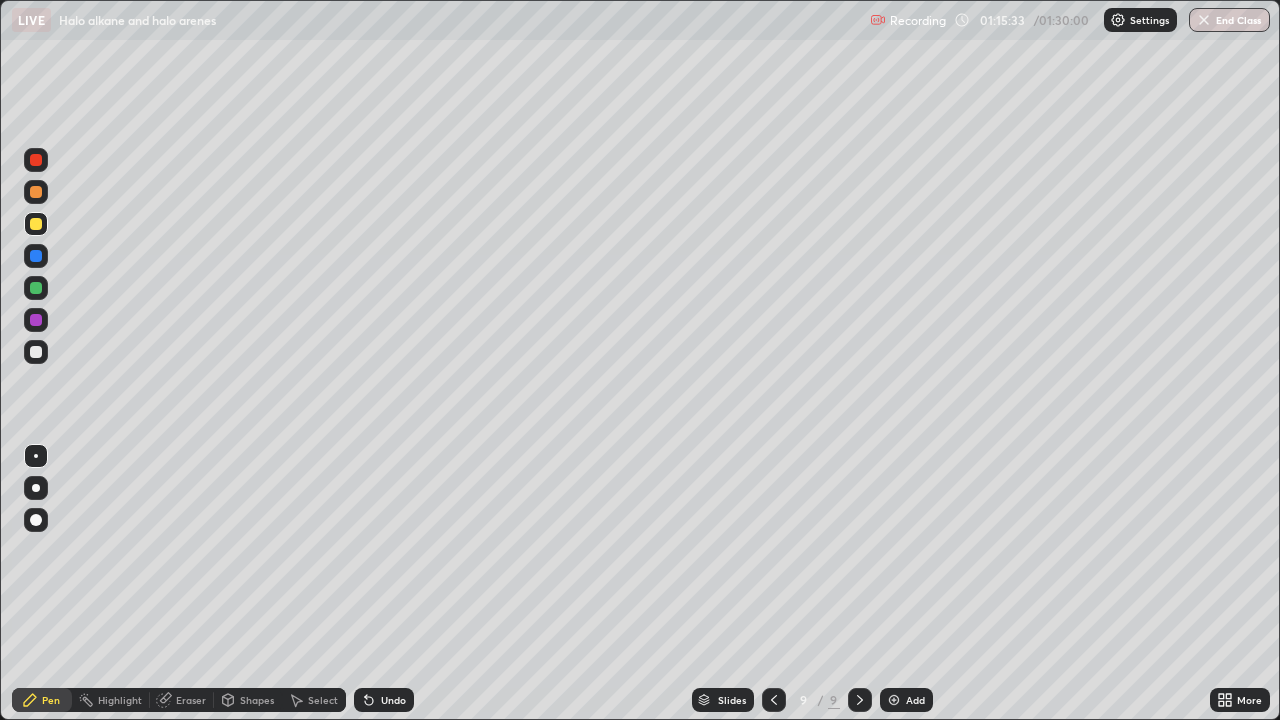 click at bounding box center (36, 352) 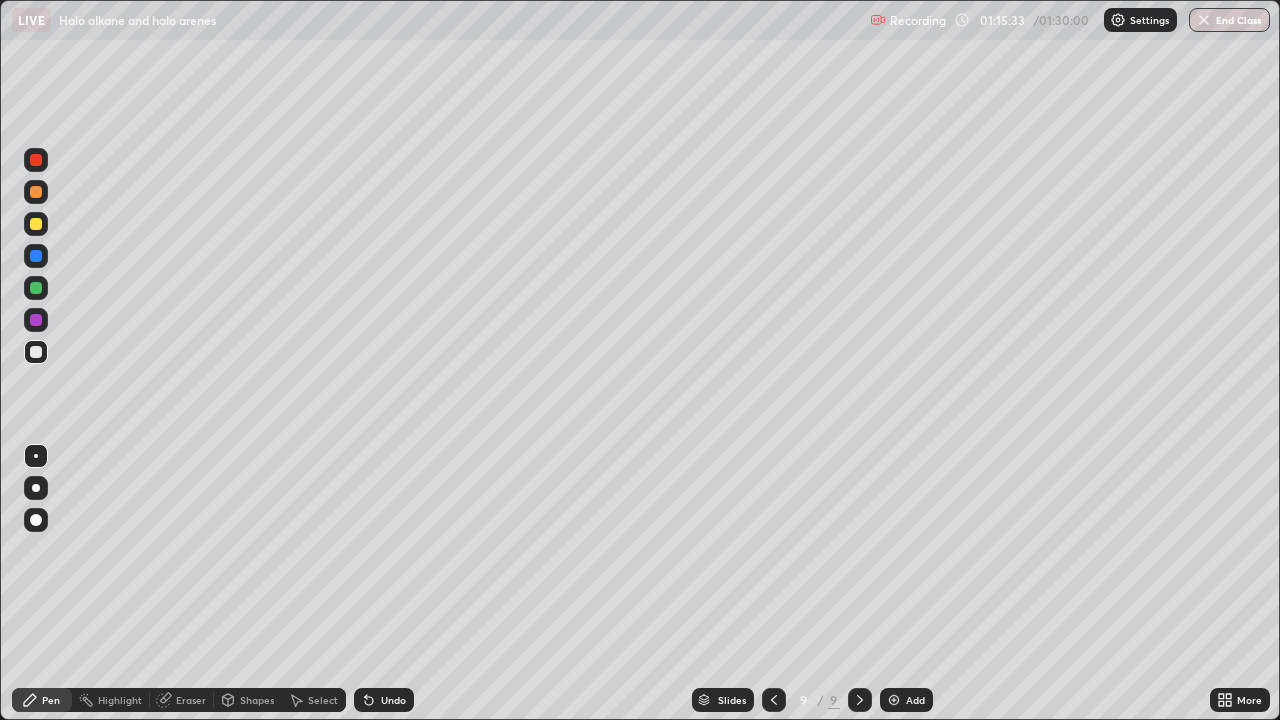 click at bounding box center [36, 352] 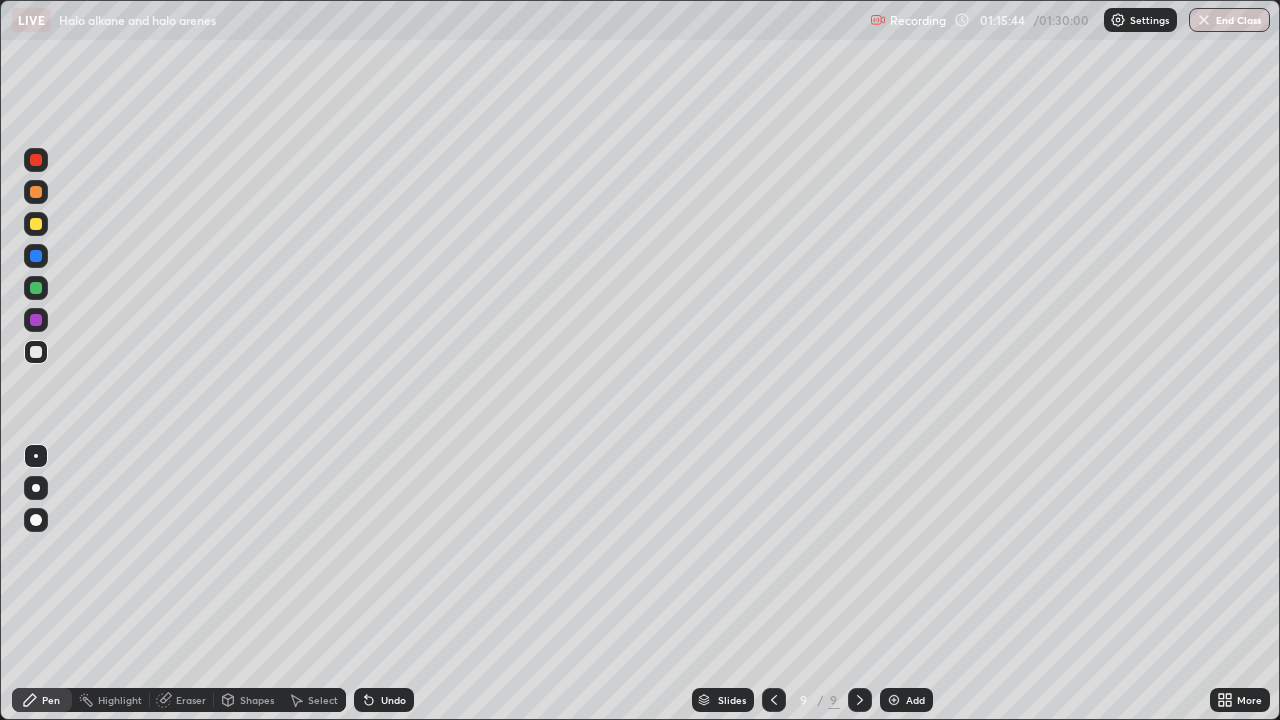 click at bounding box center [36, 224] 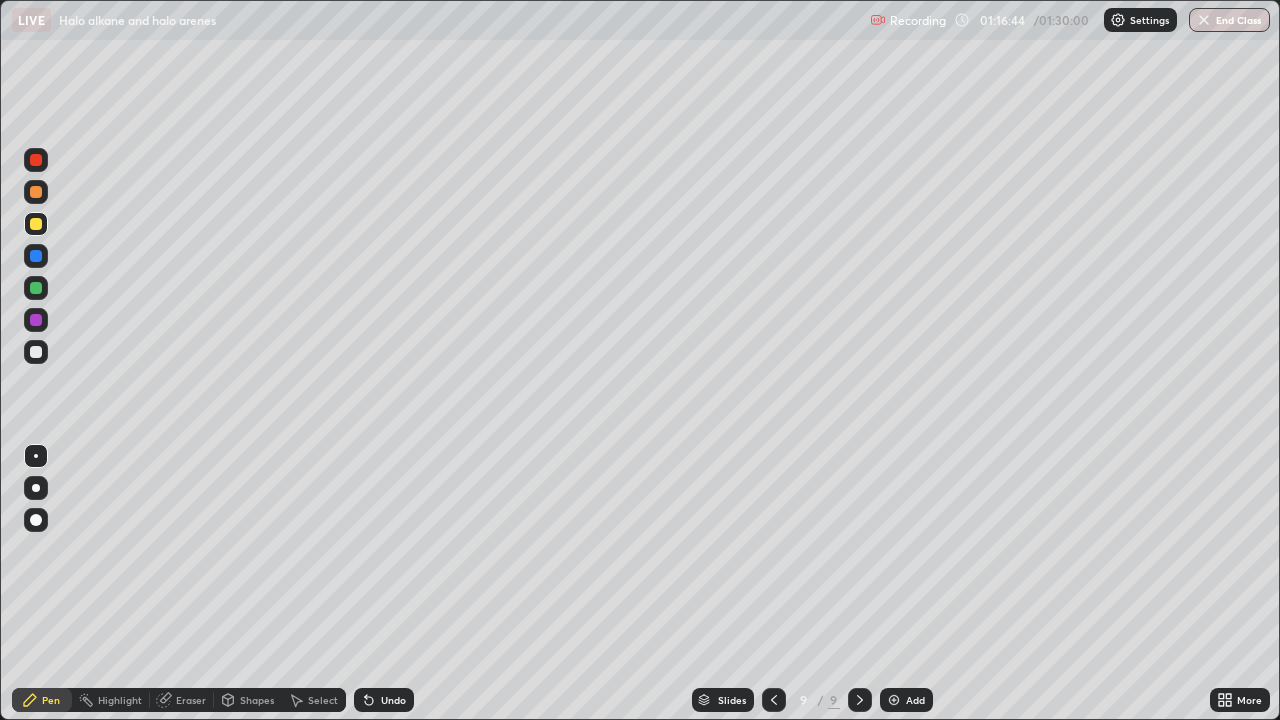 click at bounding box center (36, 352) 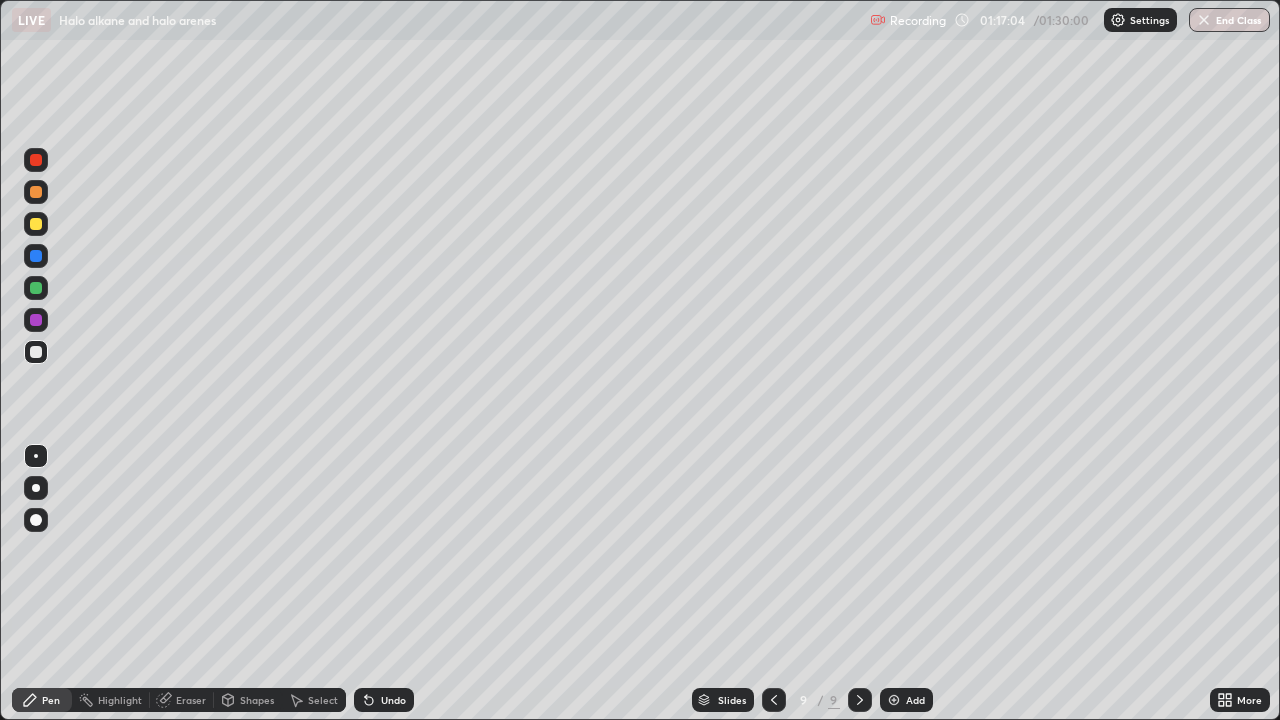 click at bounding box center [36, 224] 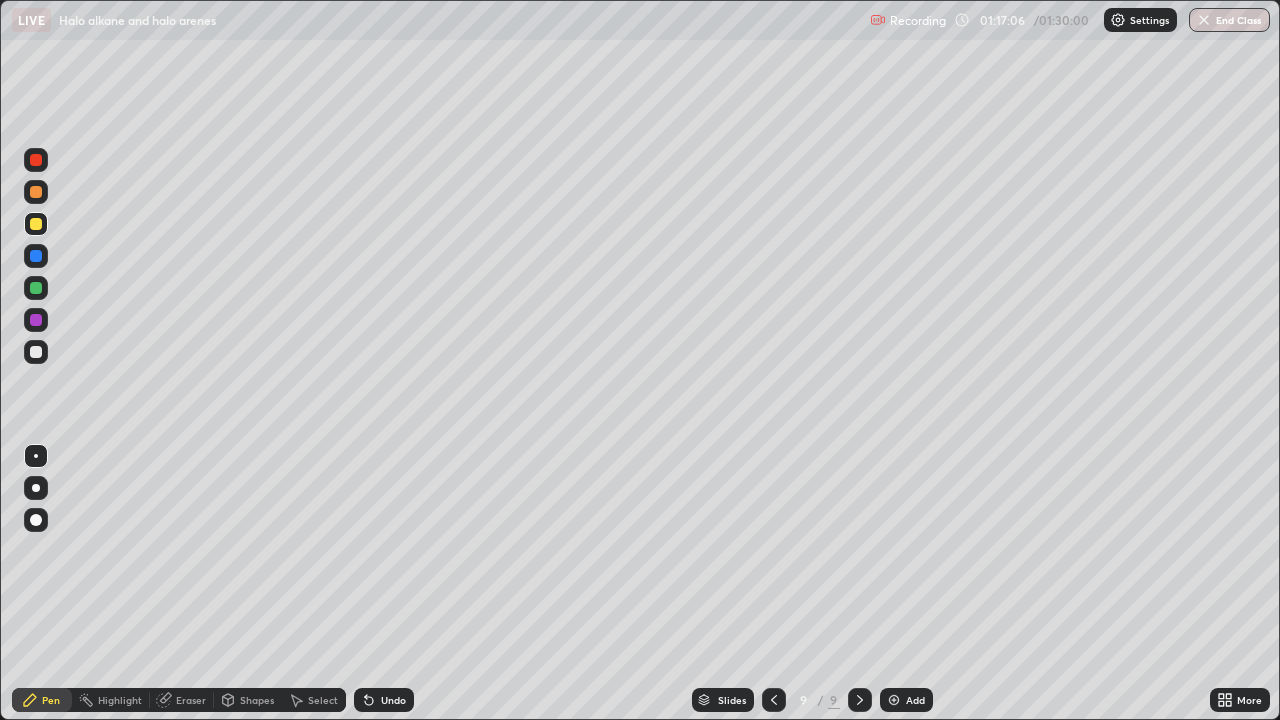 click at bounding box center [36, 352] 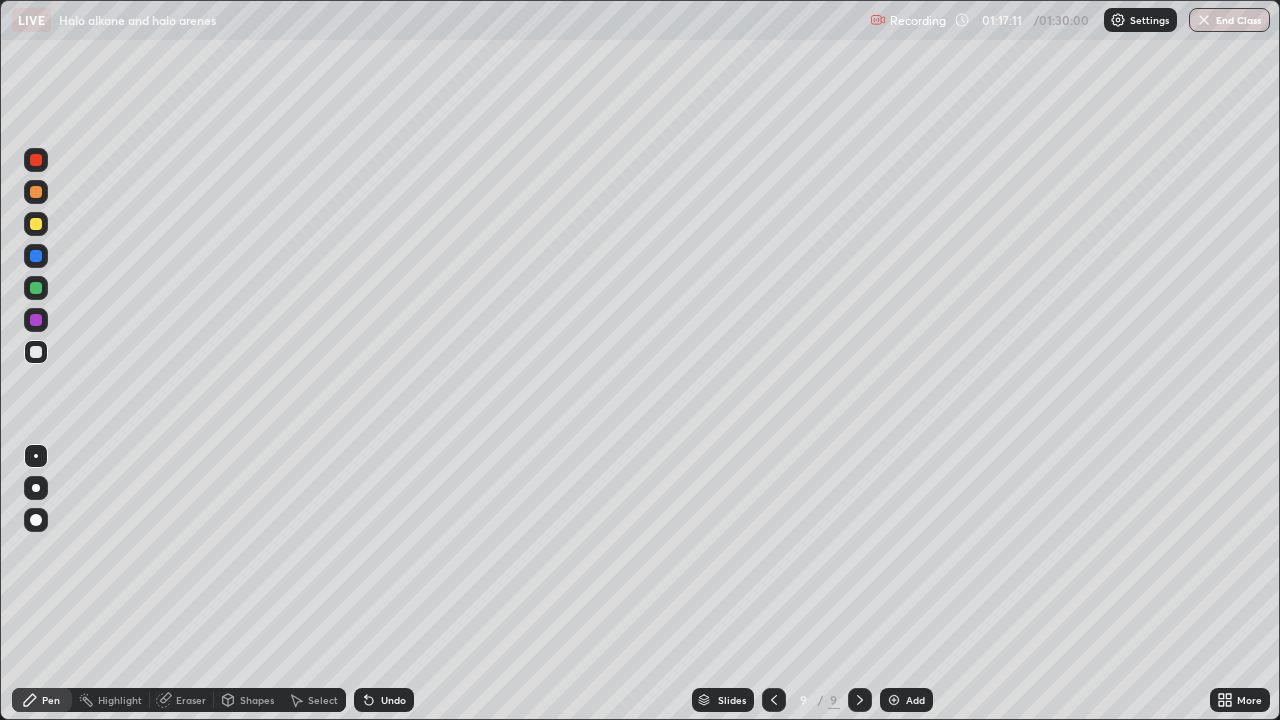 click on "Undo" at bounding box center (384, 700) 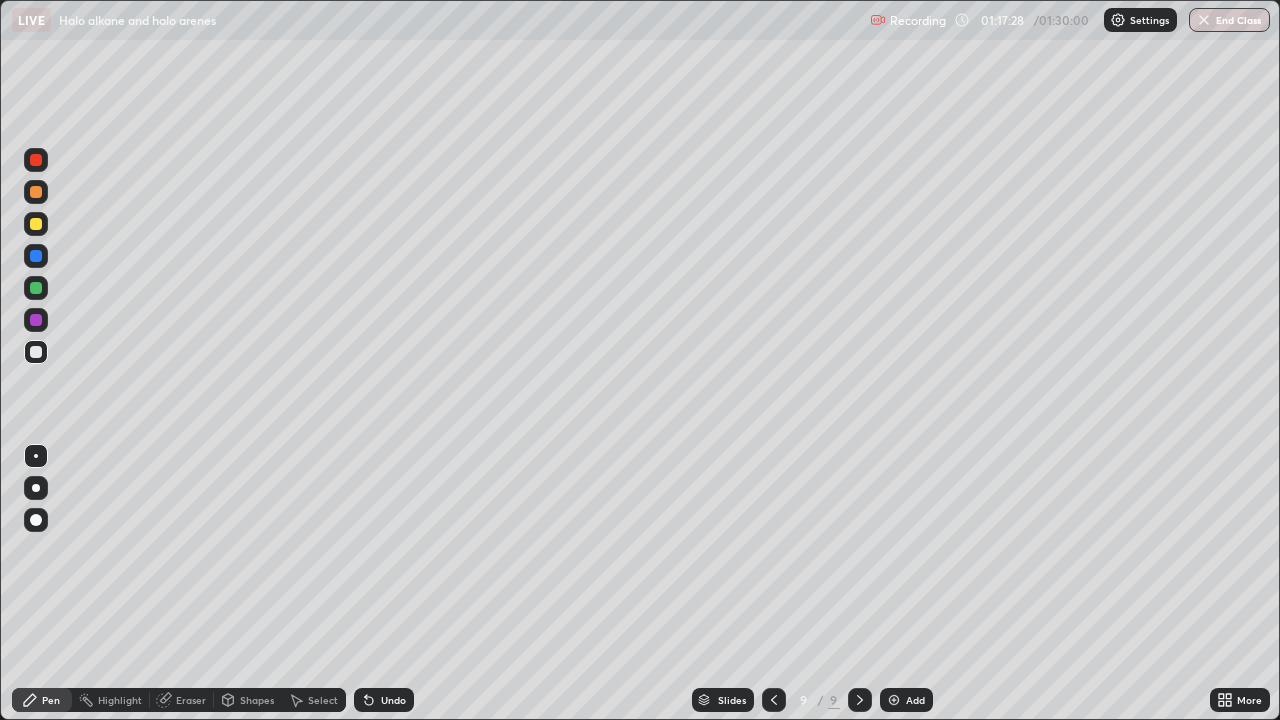 click at bounding box center (36, 224) 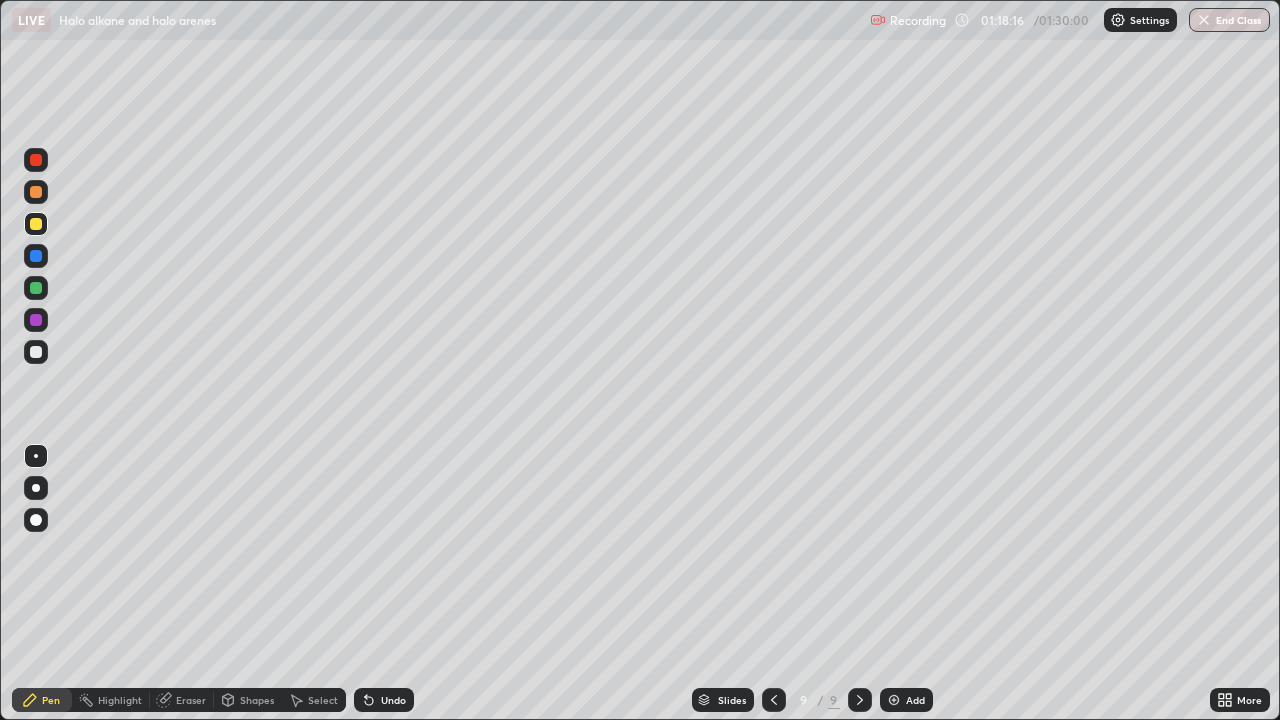 click at bounding box center (36, 352) 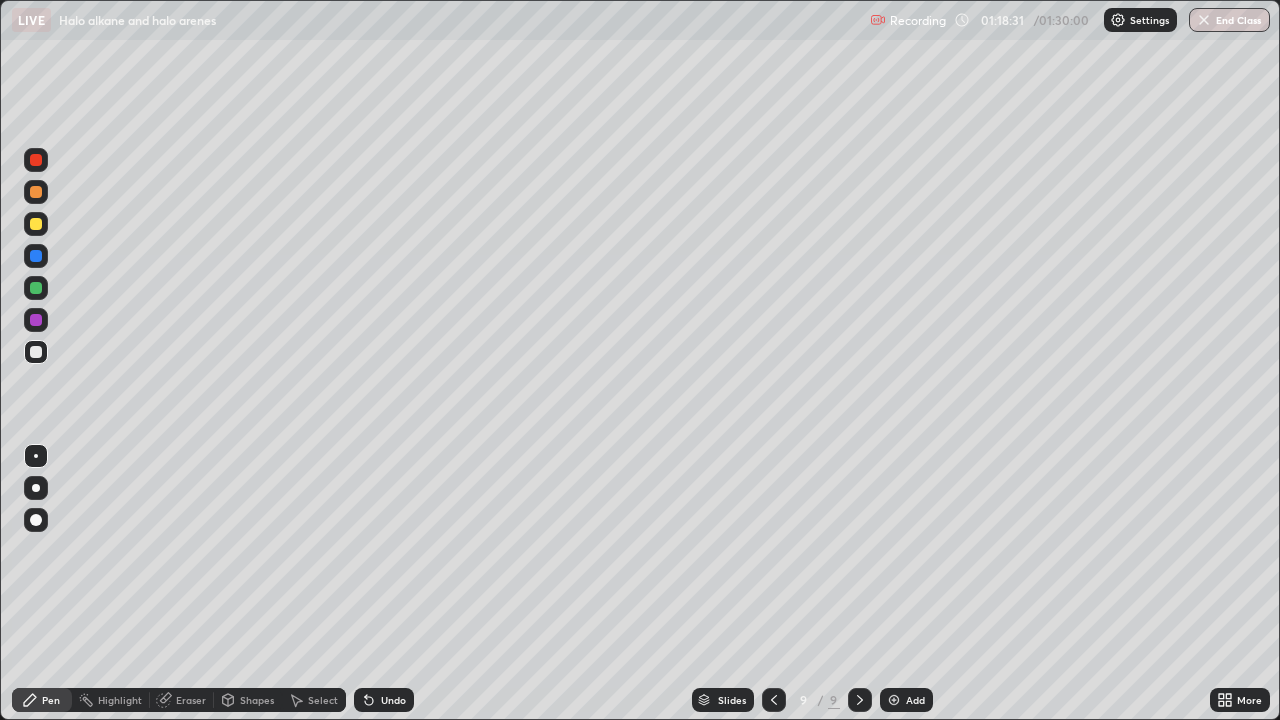 click at bounding box center (36, 224) 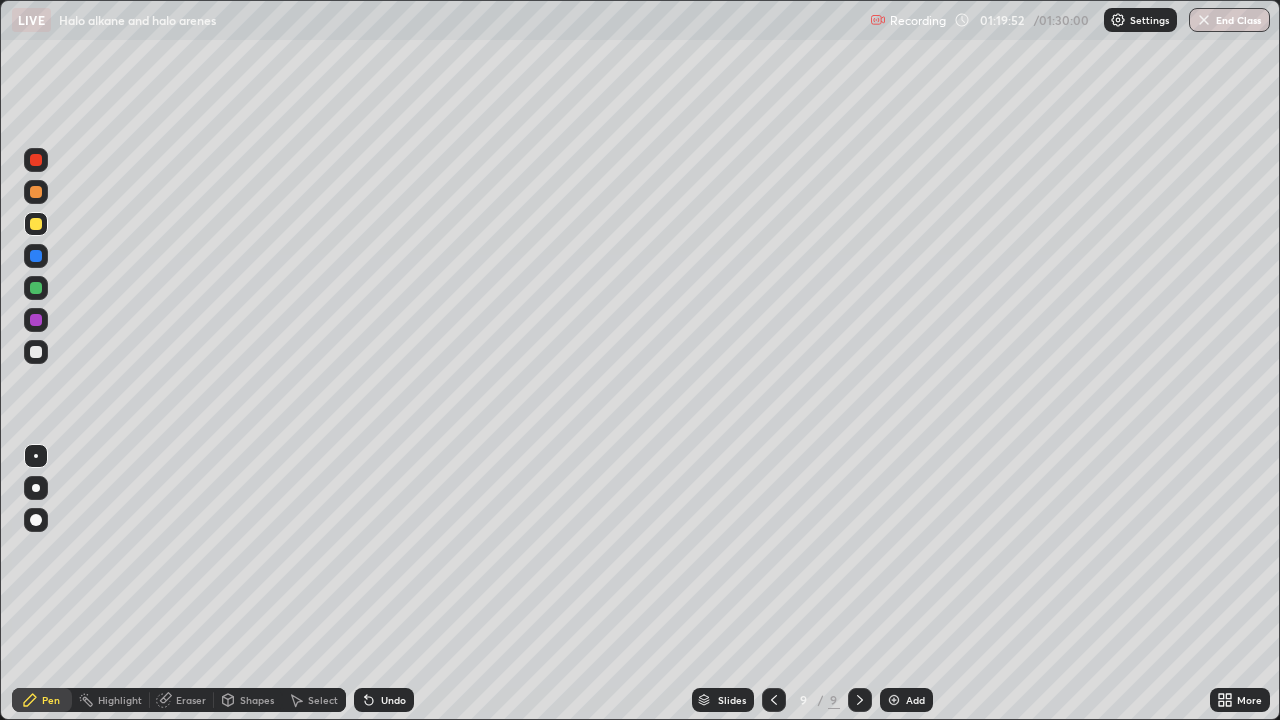 click at bounding box center (36, 224) 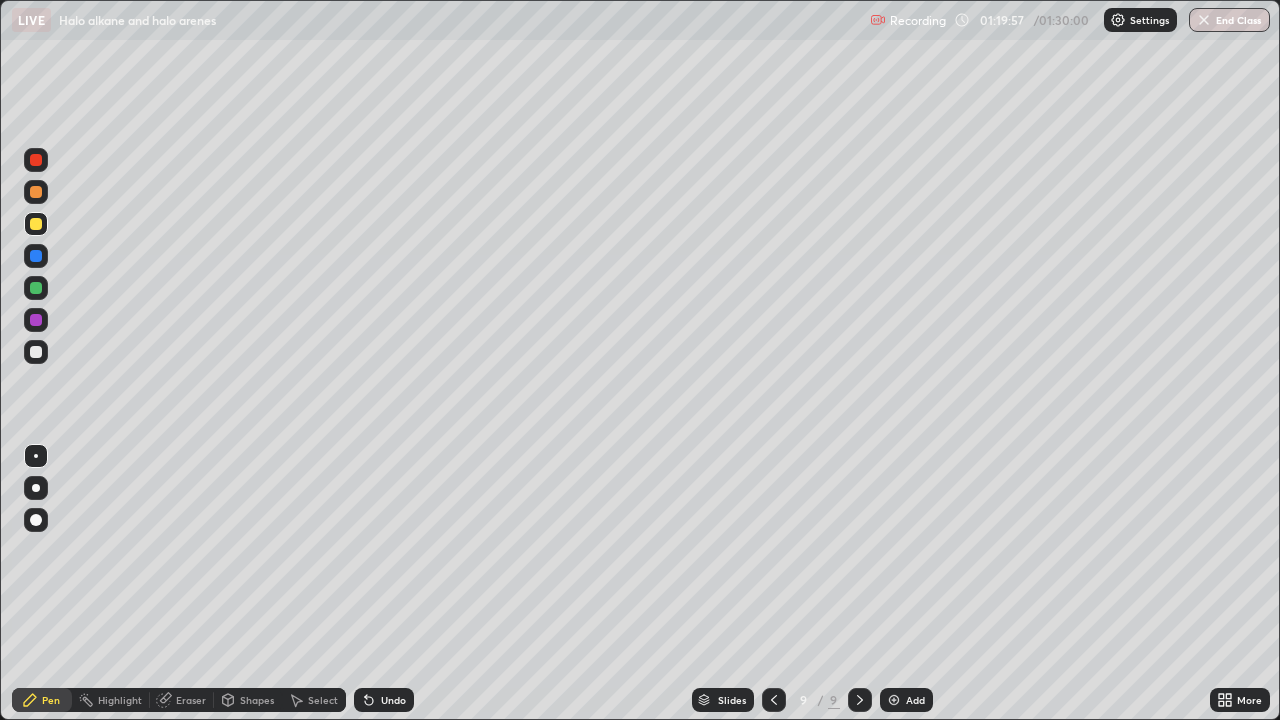 click at bounding box center [36, 352] 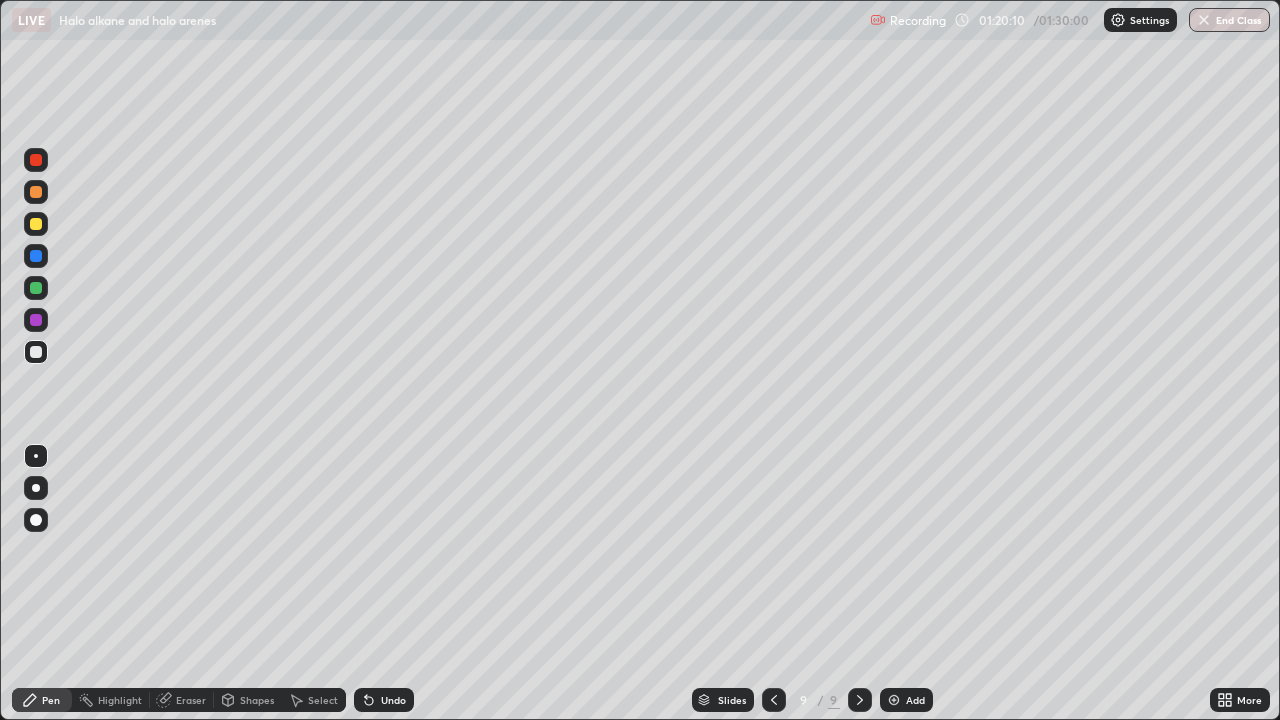 click at bounding box center (36, 224) 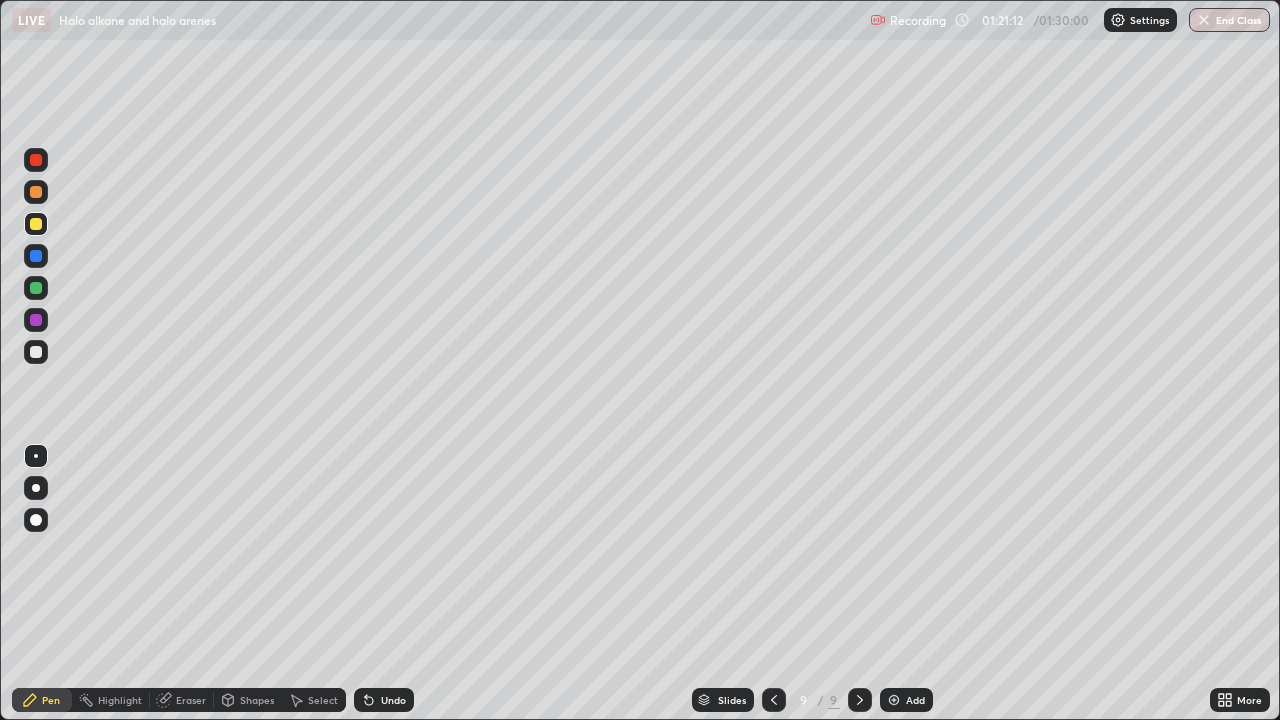click at bounding box center [36, 352] 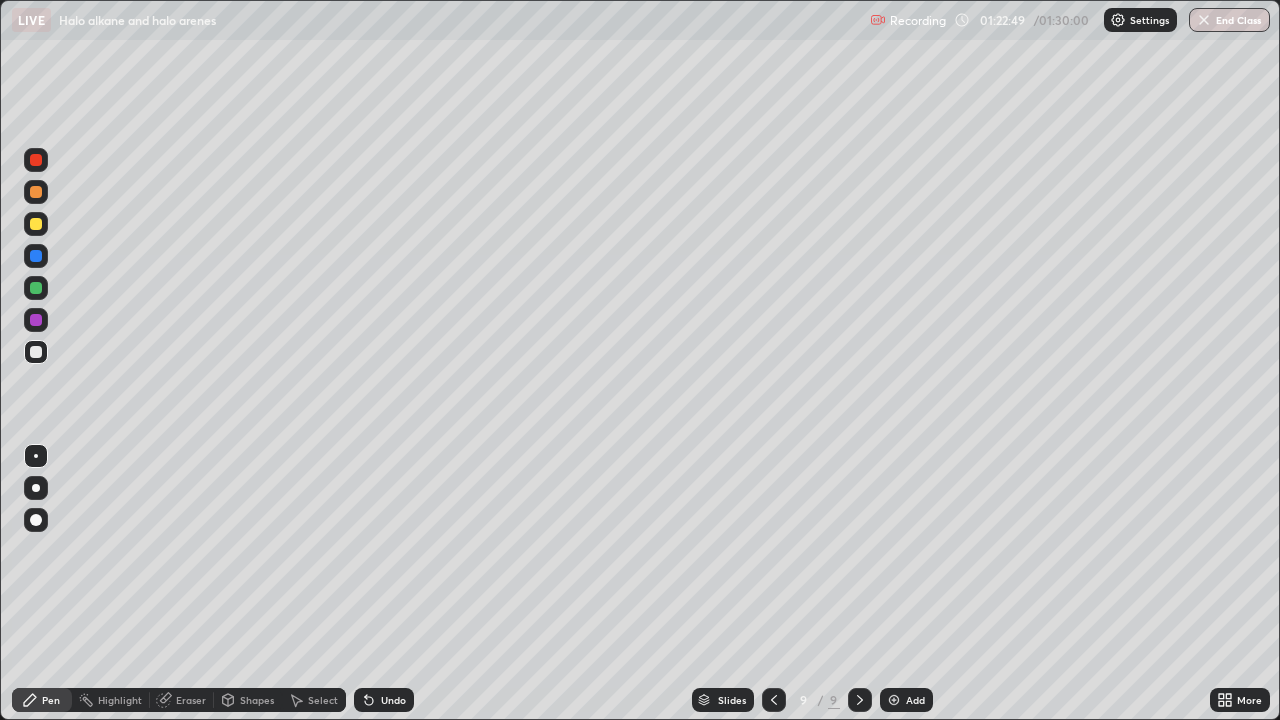 click at bounding box center [894, 700] 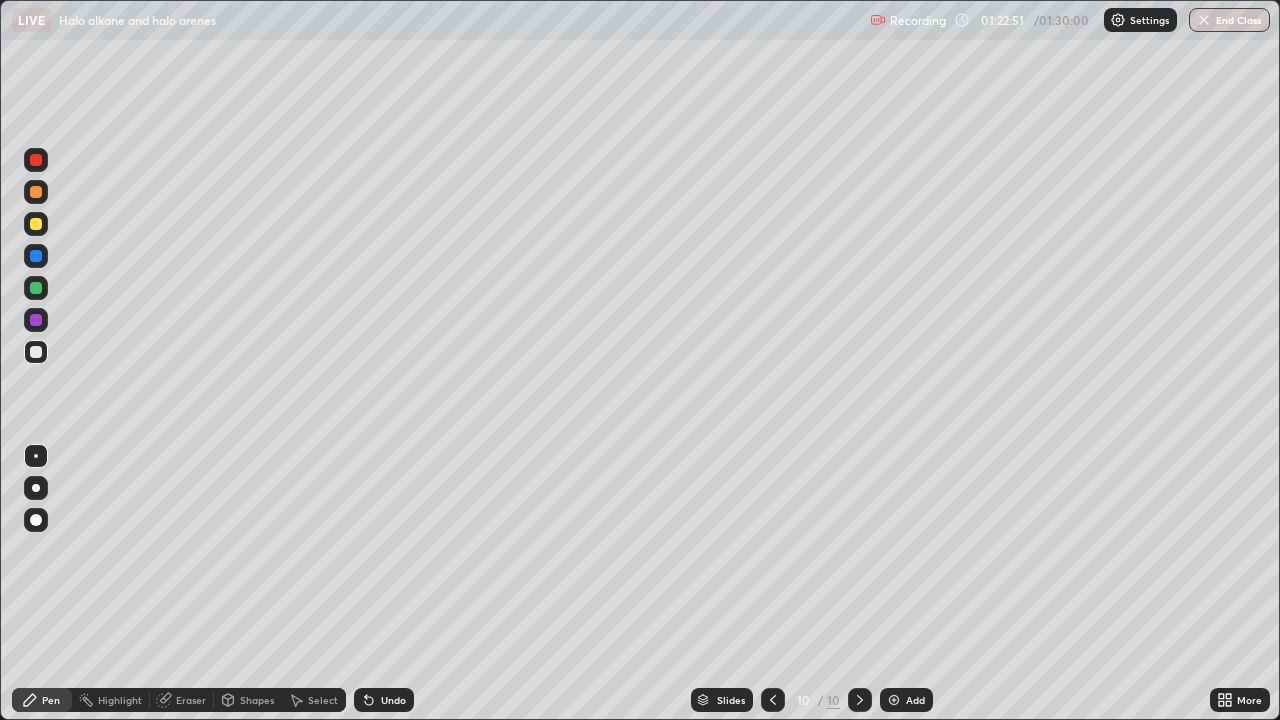 click at bounding box center (36, 224) 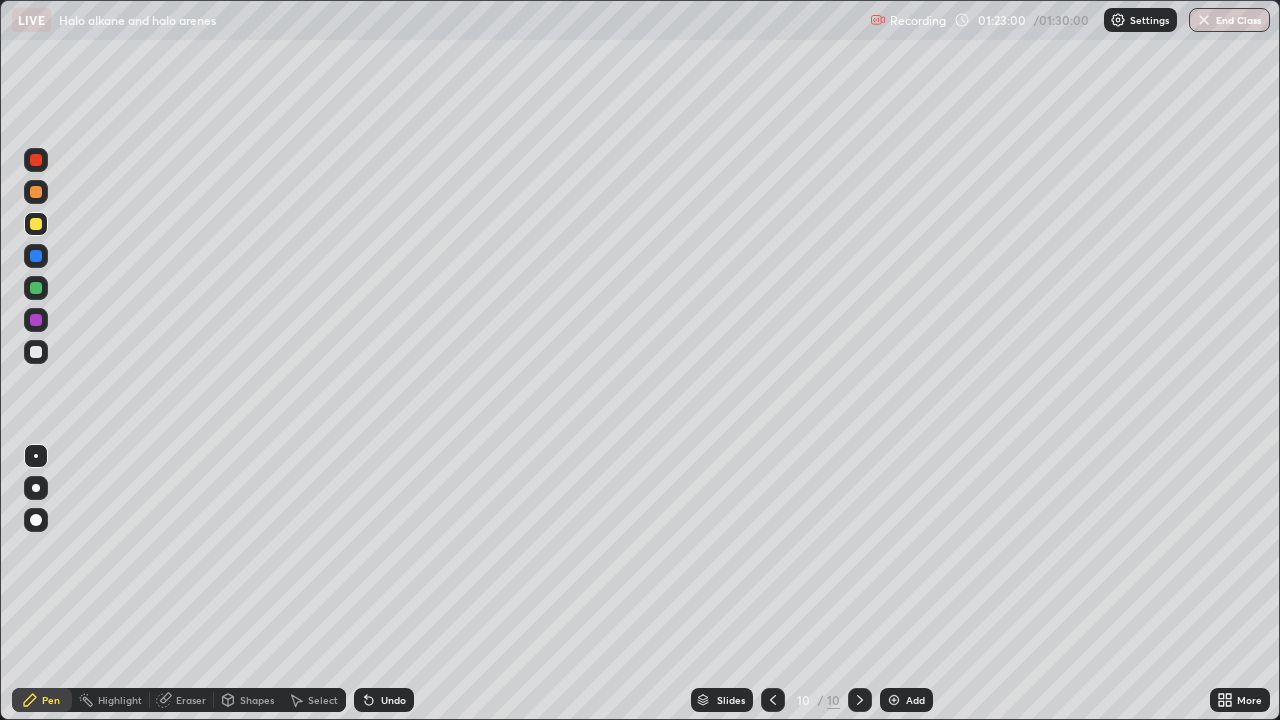 click at bounding box center [36, 352] 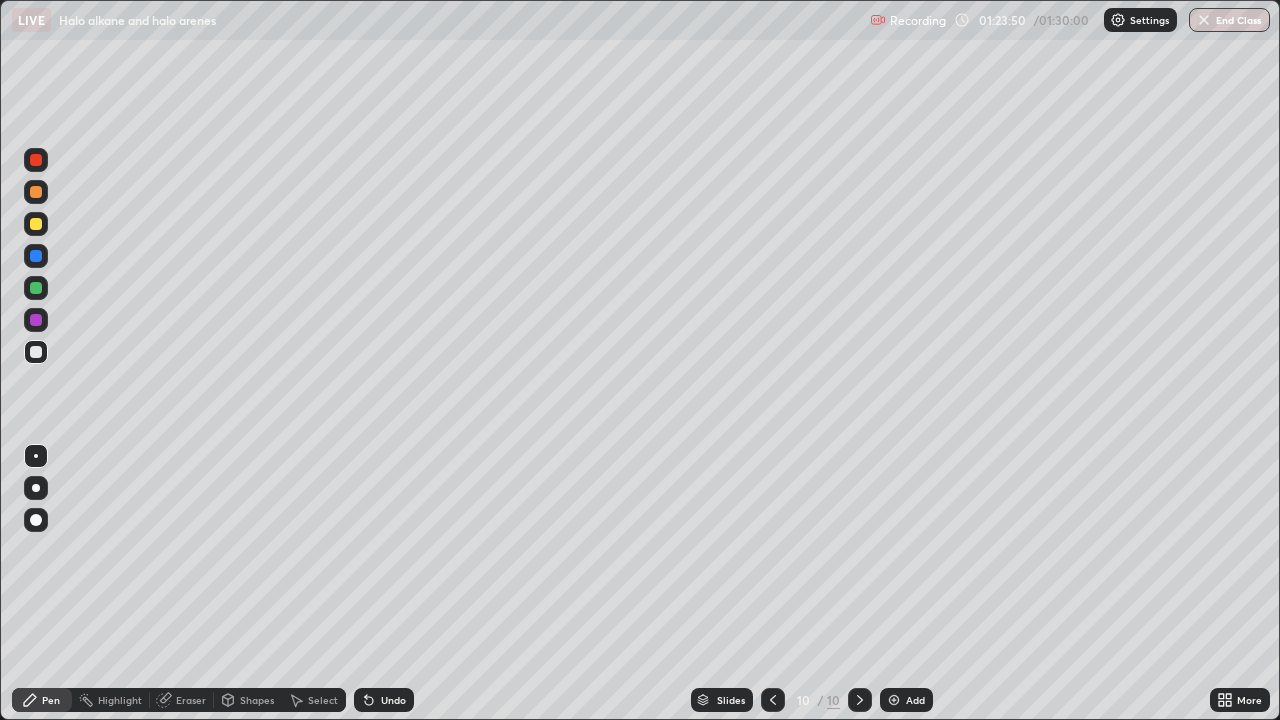 click on "Undo" at bounding box center [393, 700] 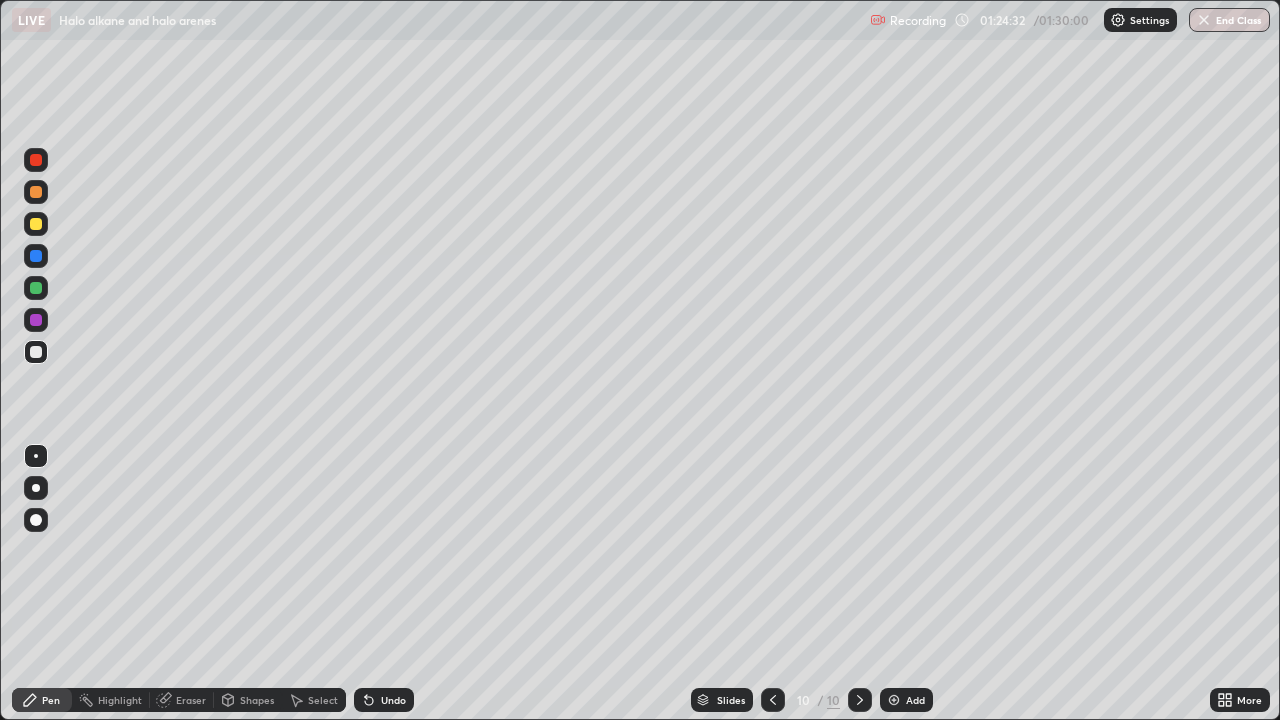 click on "Undo" at bounding box center [393, 700] 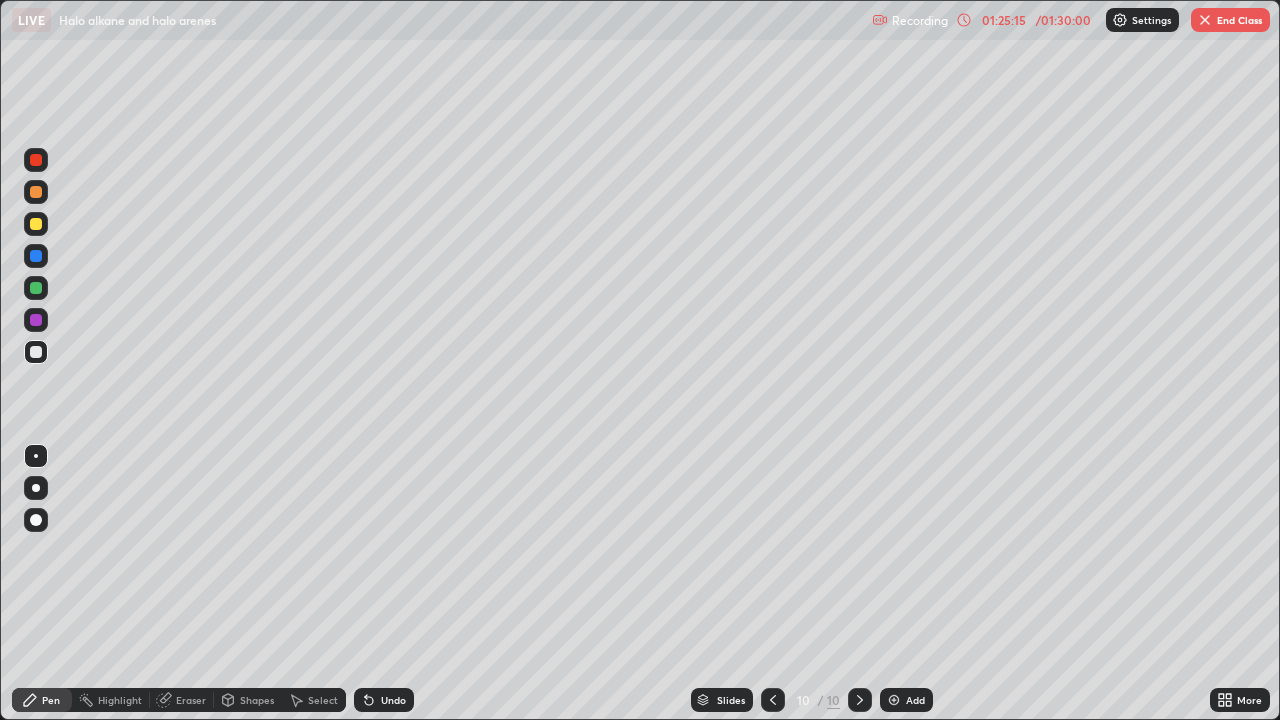 click on "Undo" at bounding box center (393, 700) 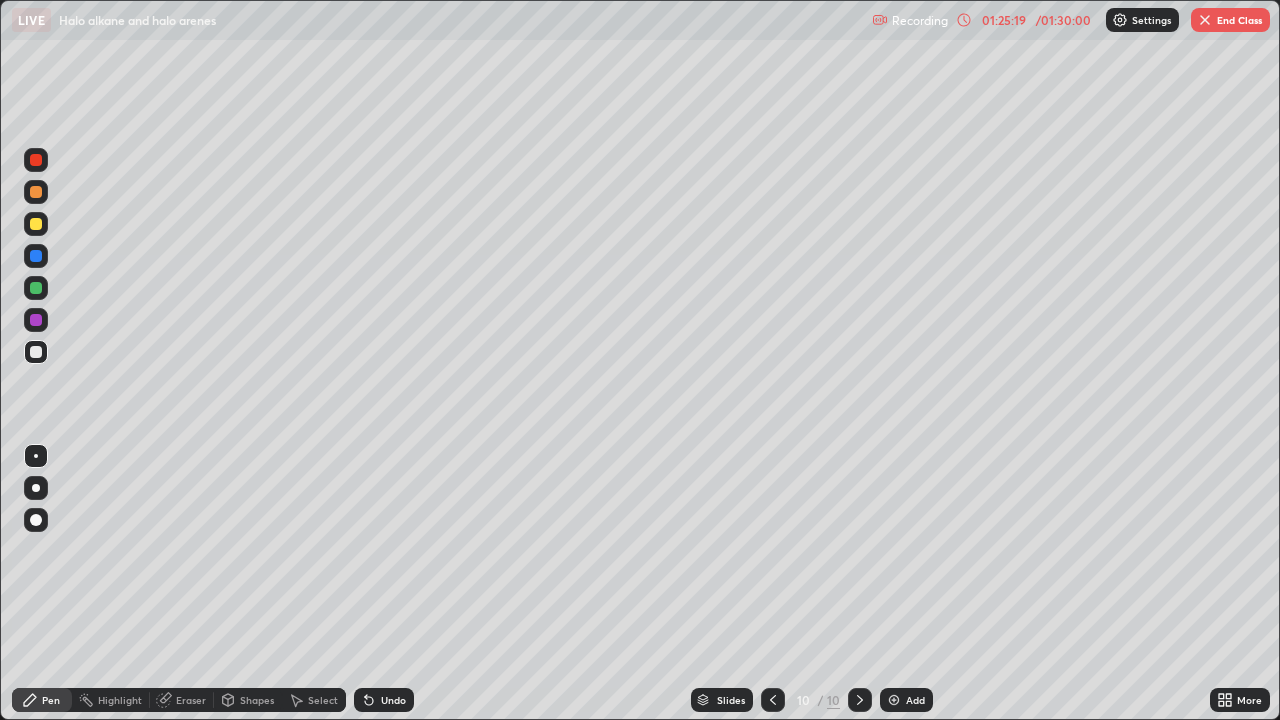 click on "Shapes" at bounding box center [257, 700] 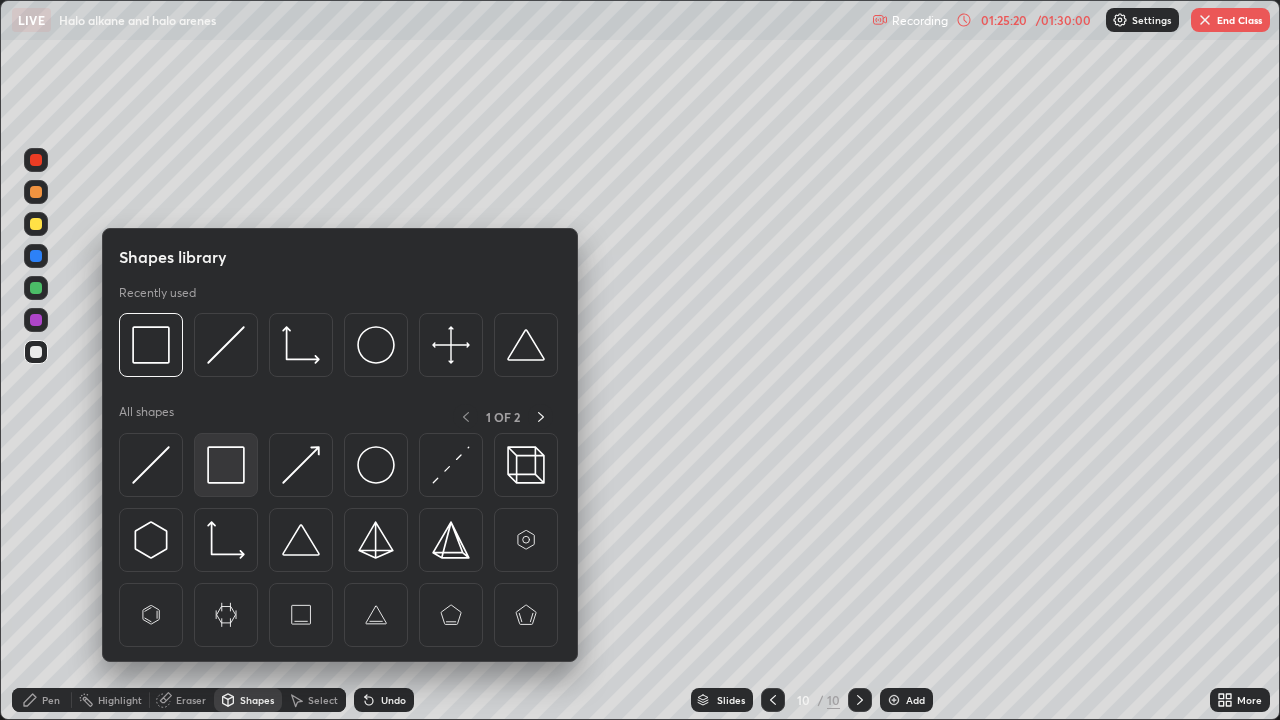 click at bounding box center [226, 465] 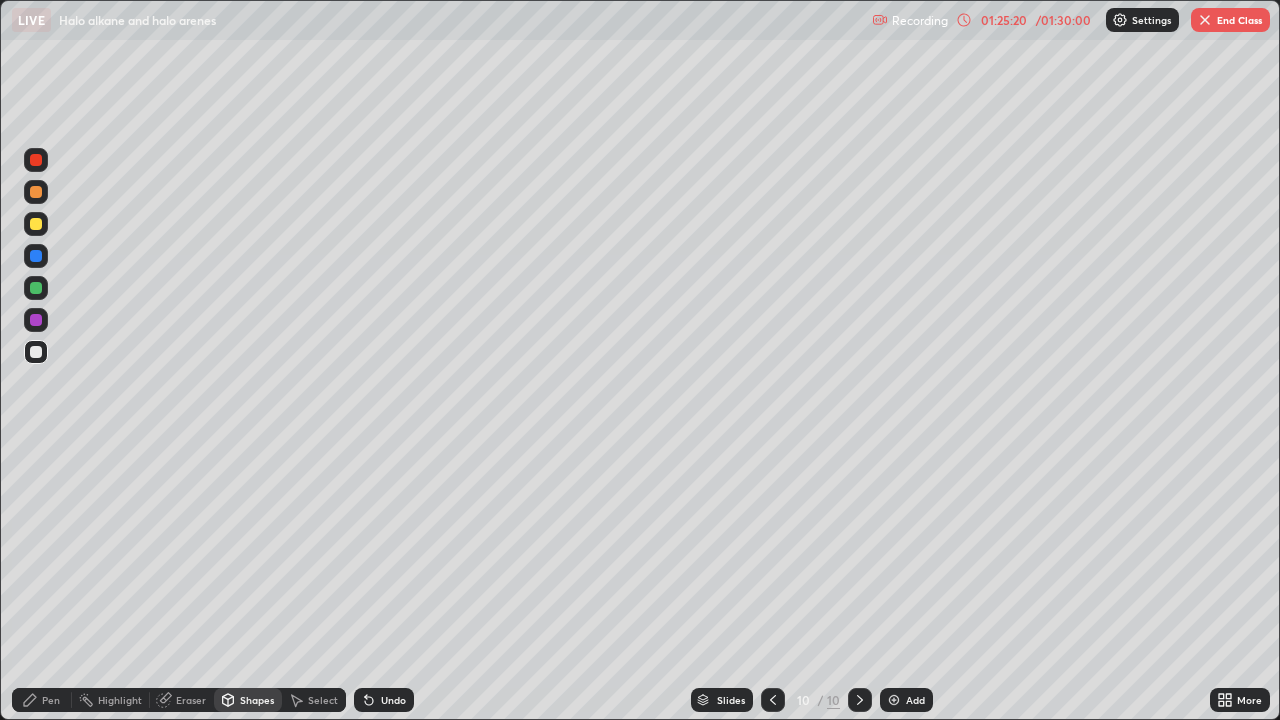 click at bounding box center [36, 224] 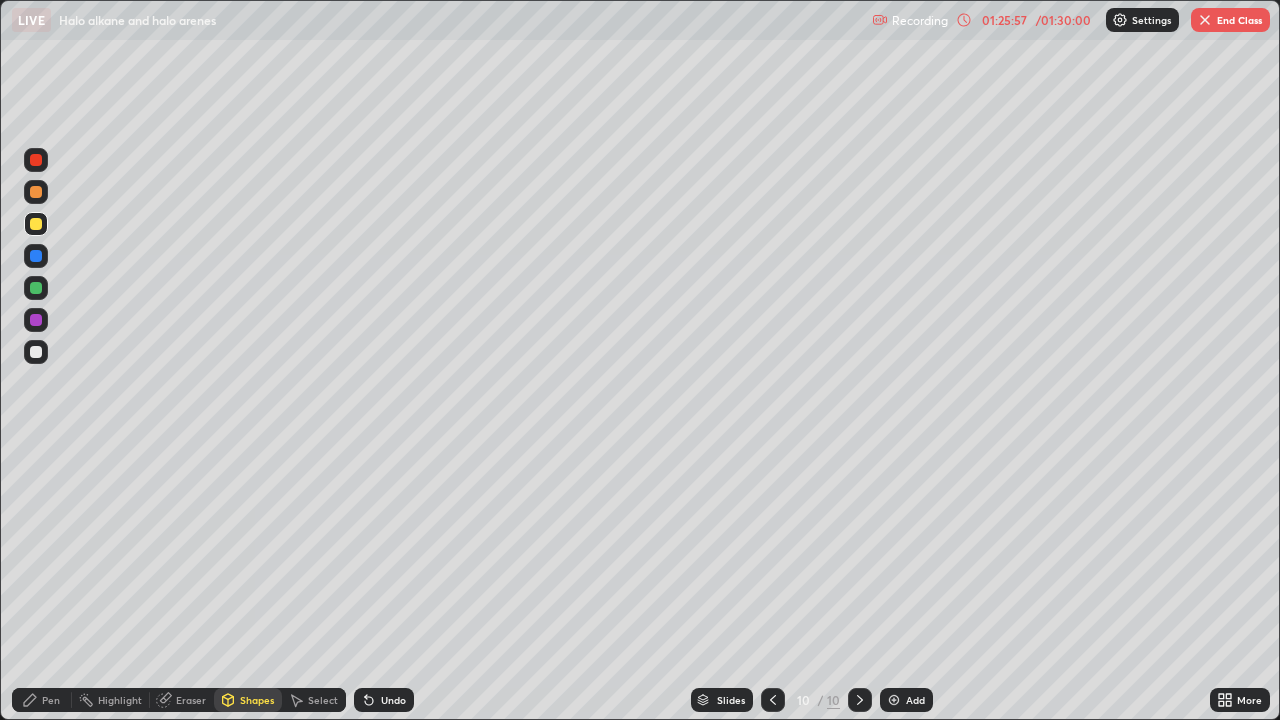 click at bounding box center [36, 352] 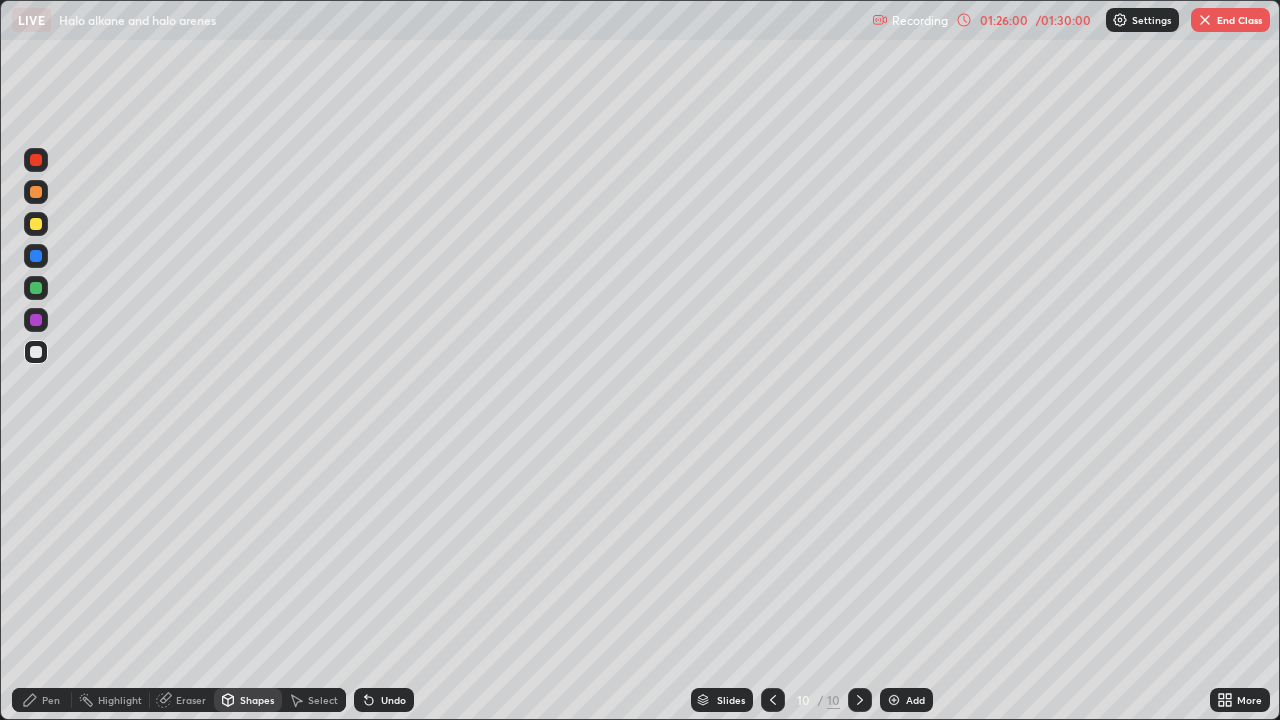click on "Undo" at bounding box center [384, 700] 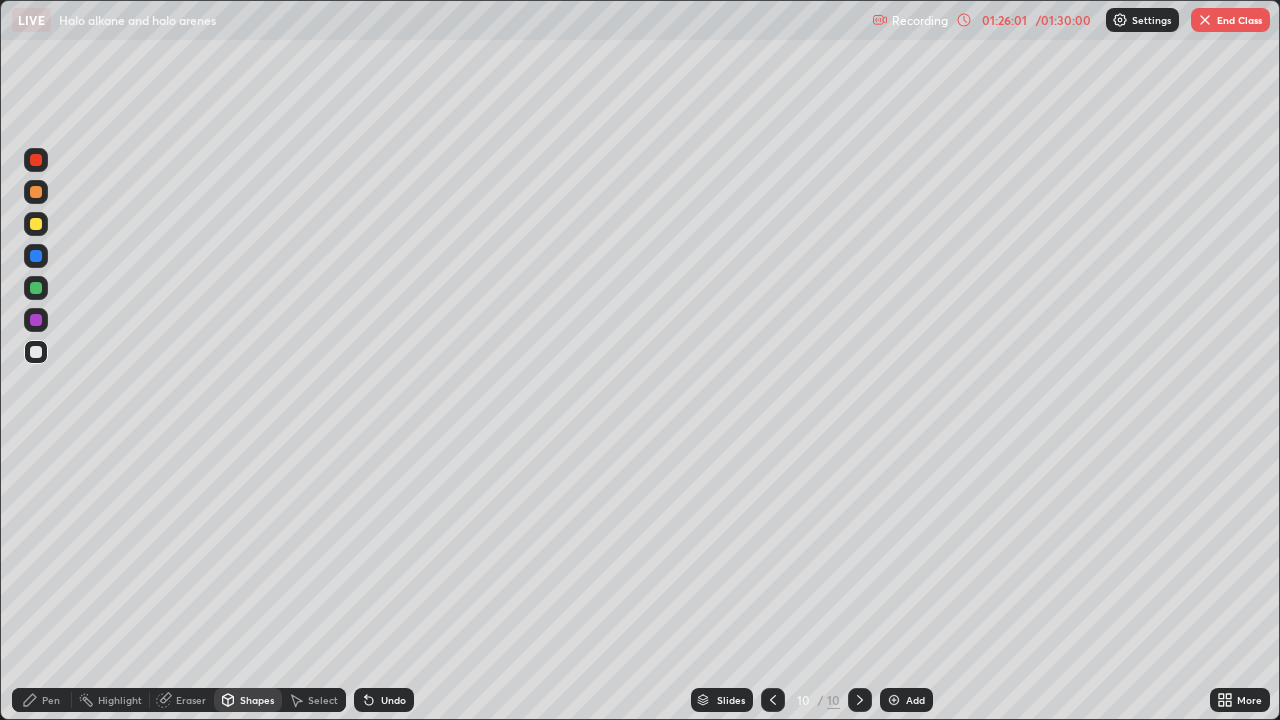 click on "Pen" at bounding box center (51, 700) 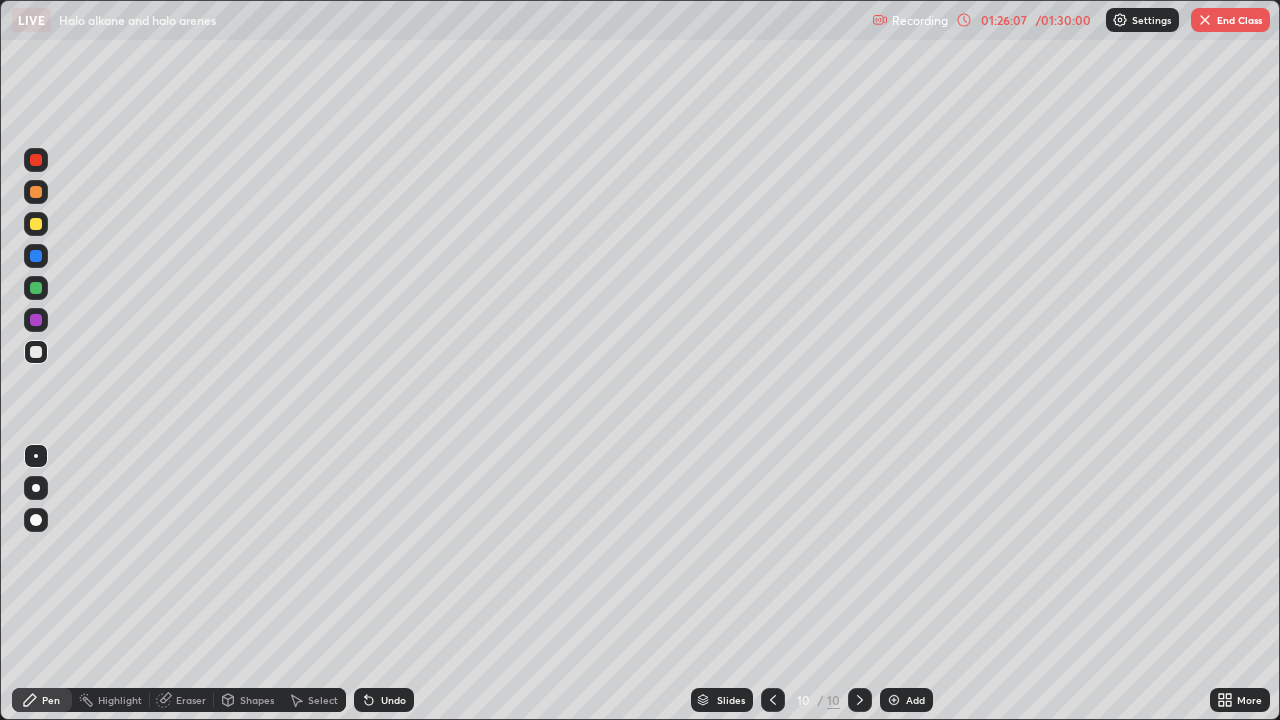 click on "Undo" at bounding box center [393, 700] 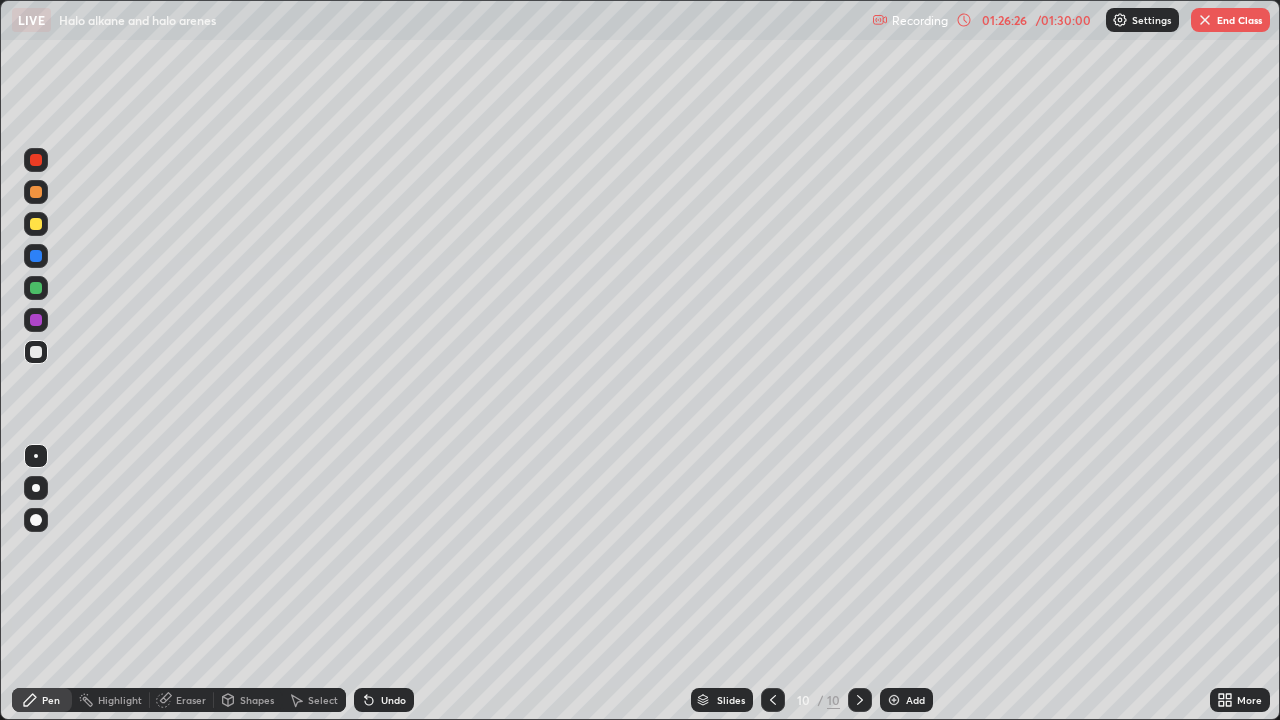 click on "Undo" at bounding box center [393, 700] 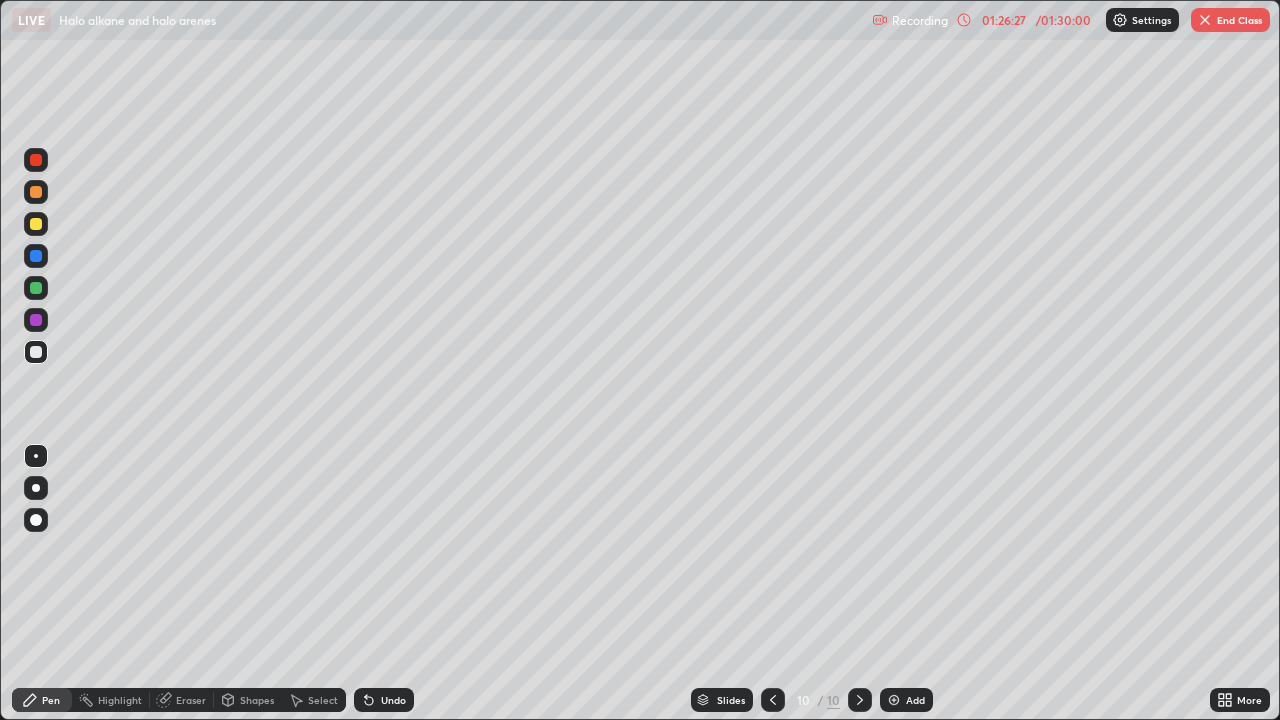 click on "Undo" at bounding box center [393, 700] 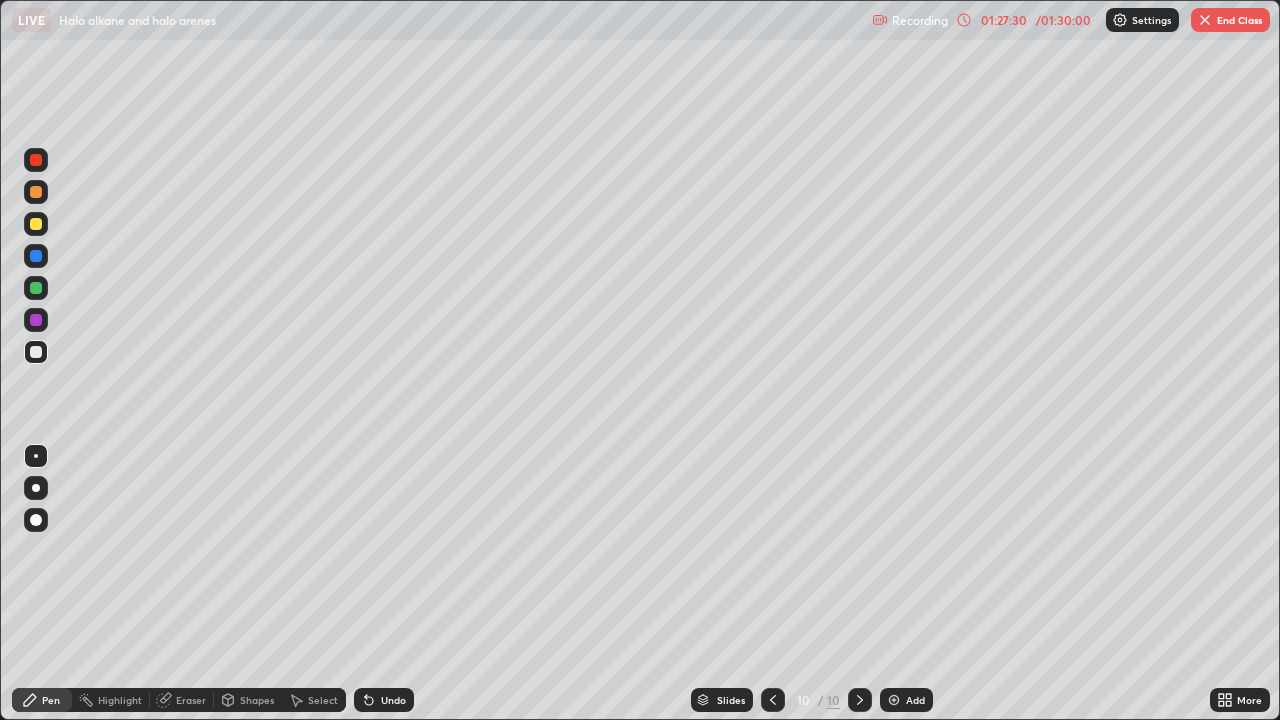 click at bounding box center (36, 224) 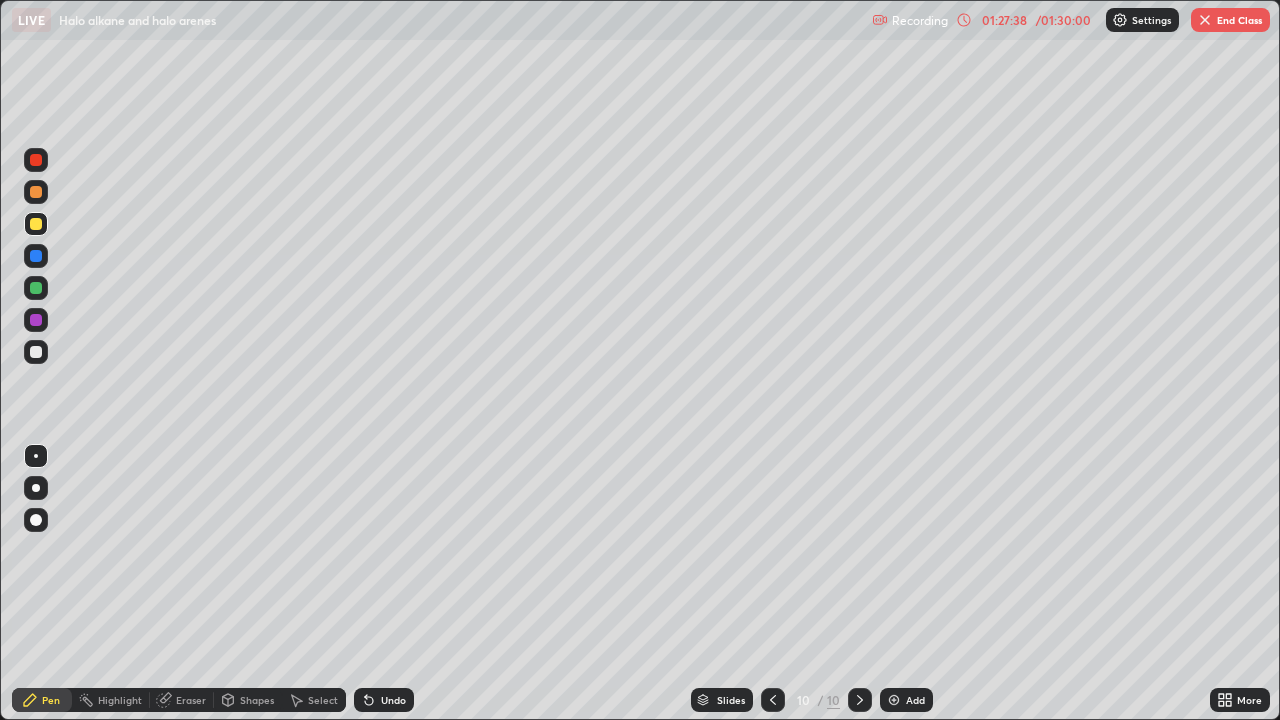 click at bounding box center [36, 352] 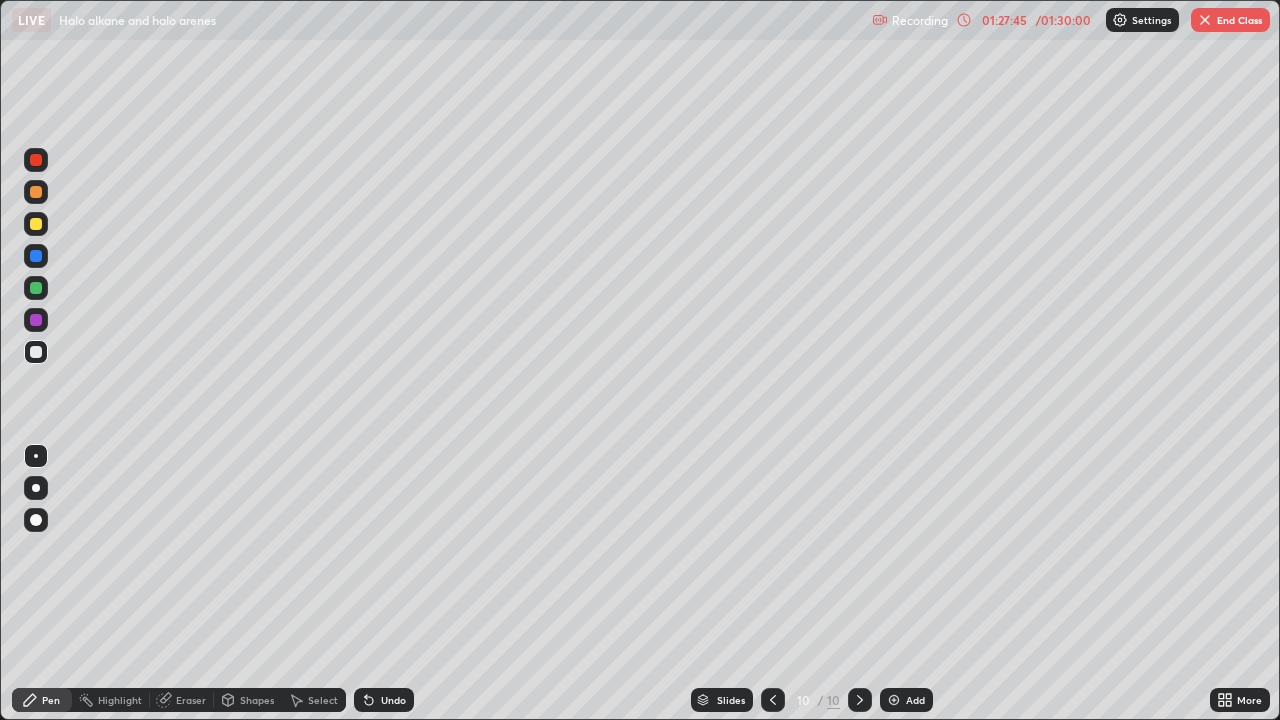 click on "Undo" at bounding box center (393, 700) 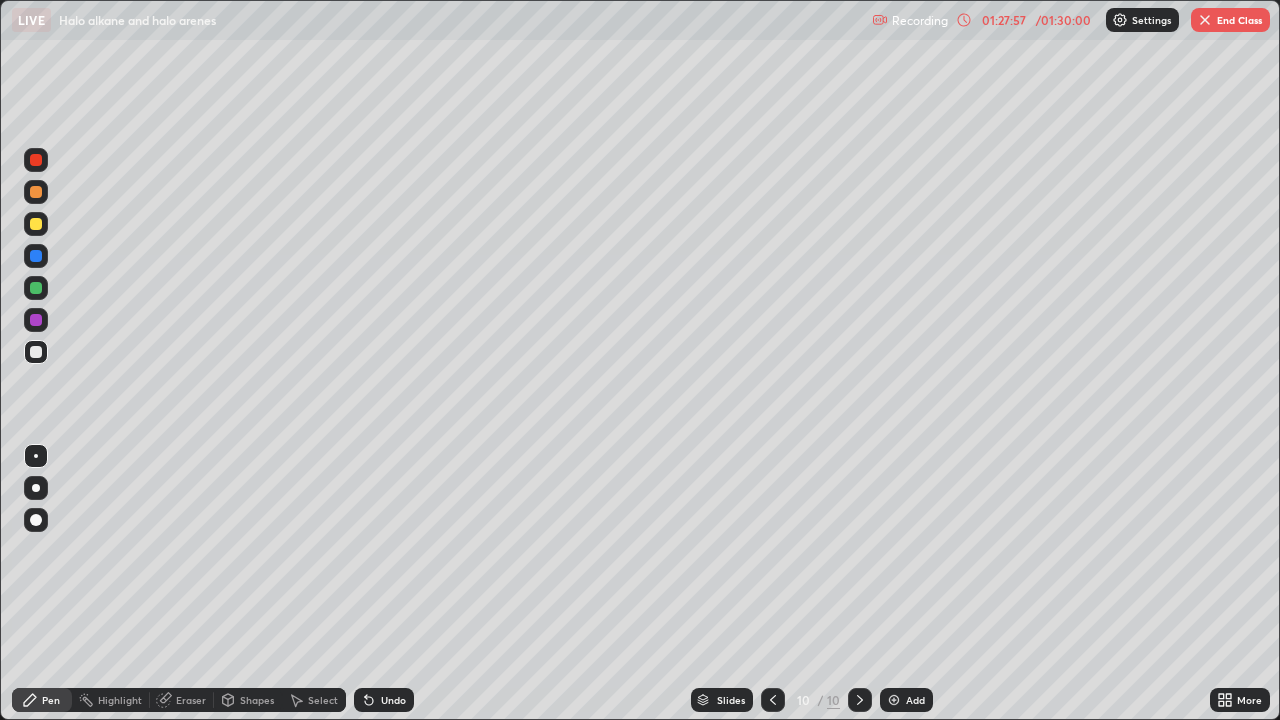 click at bounding box center (36, 224) 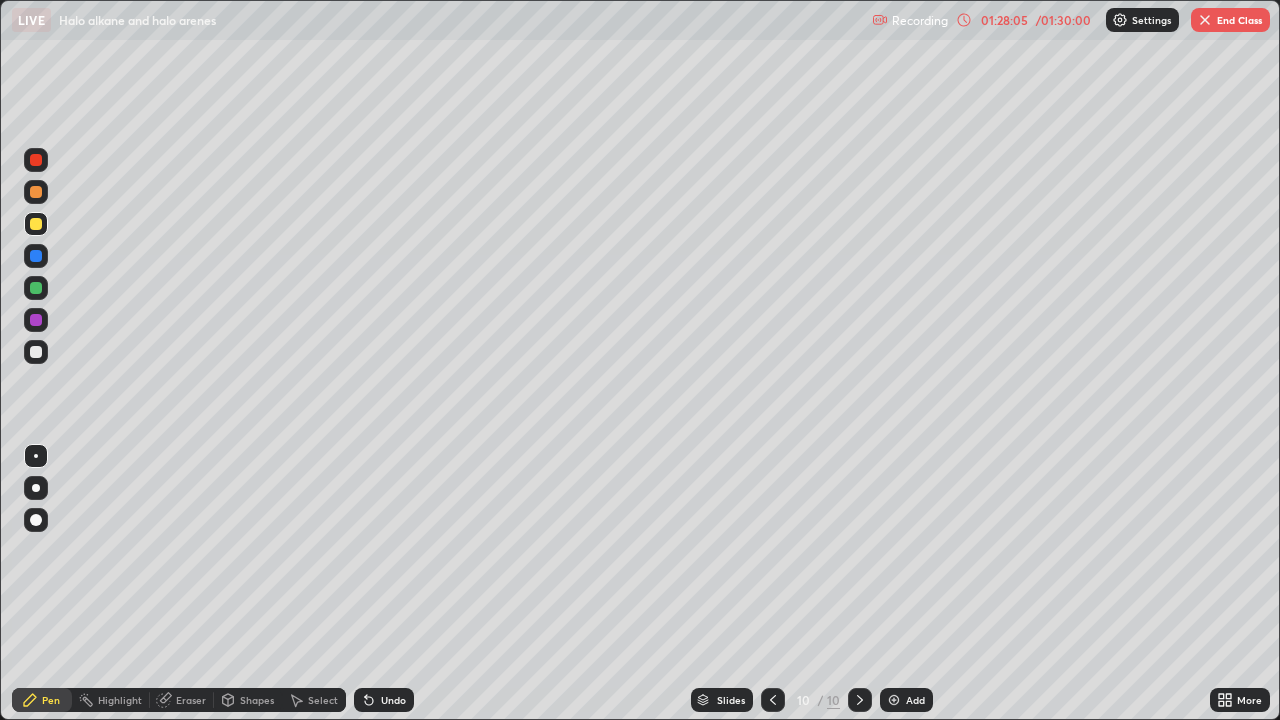 click on "Undo" at bounding box center [384, 700] 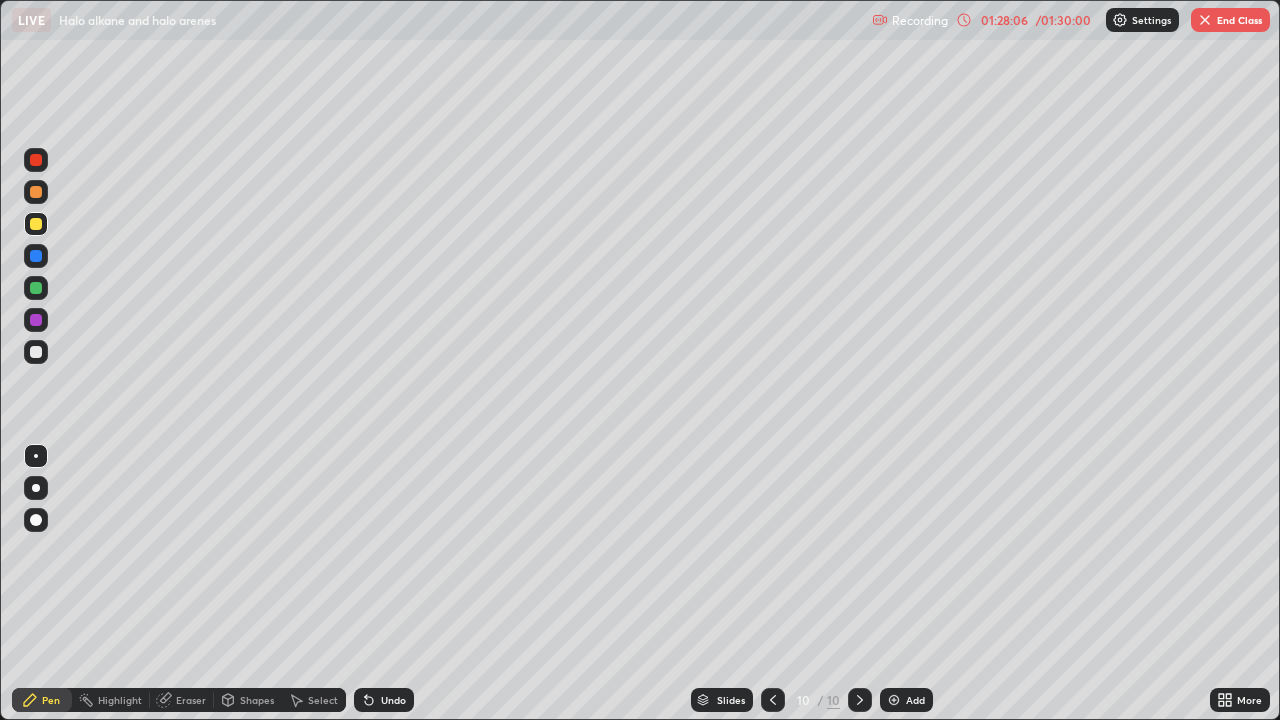 click on "Undo" at bounding box center [393, 700] 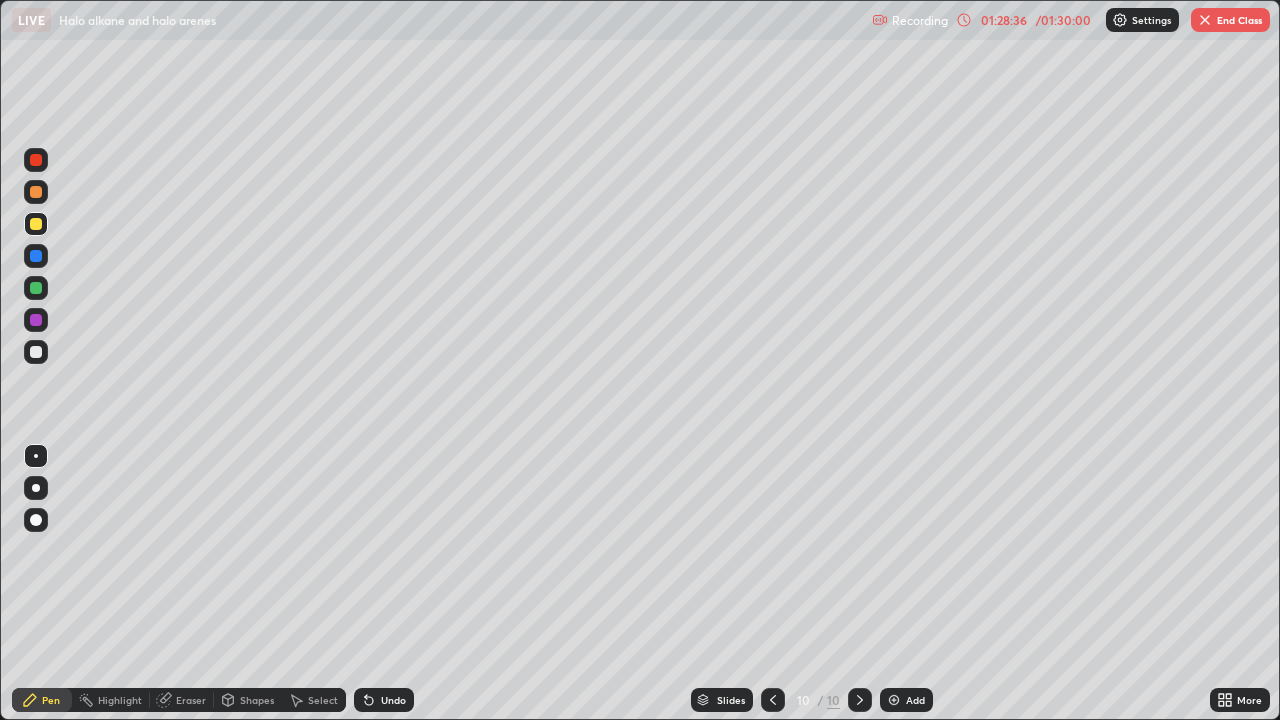 click at bounding box center [36, 224] 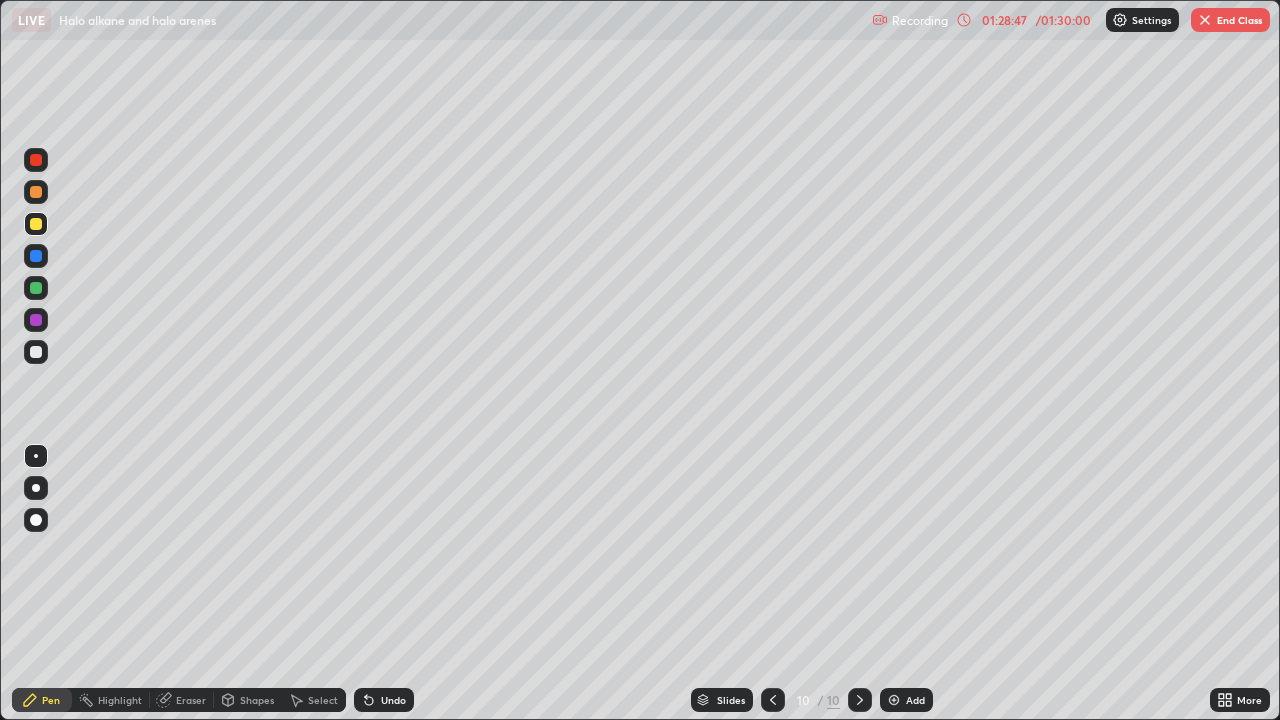 click at bounding box center (36, 352) 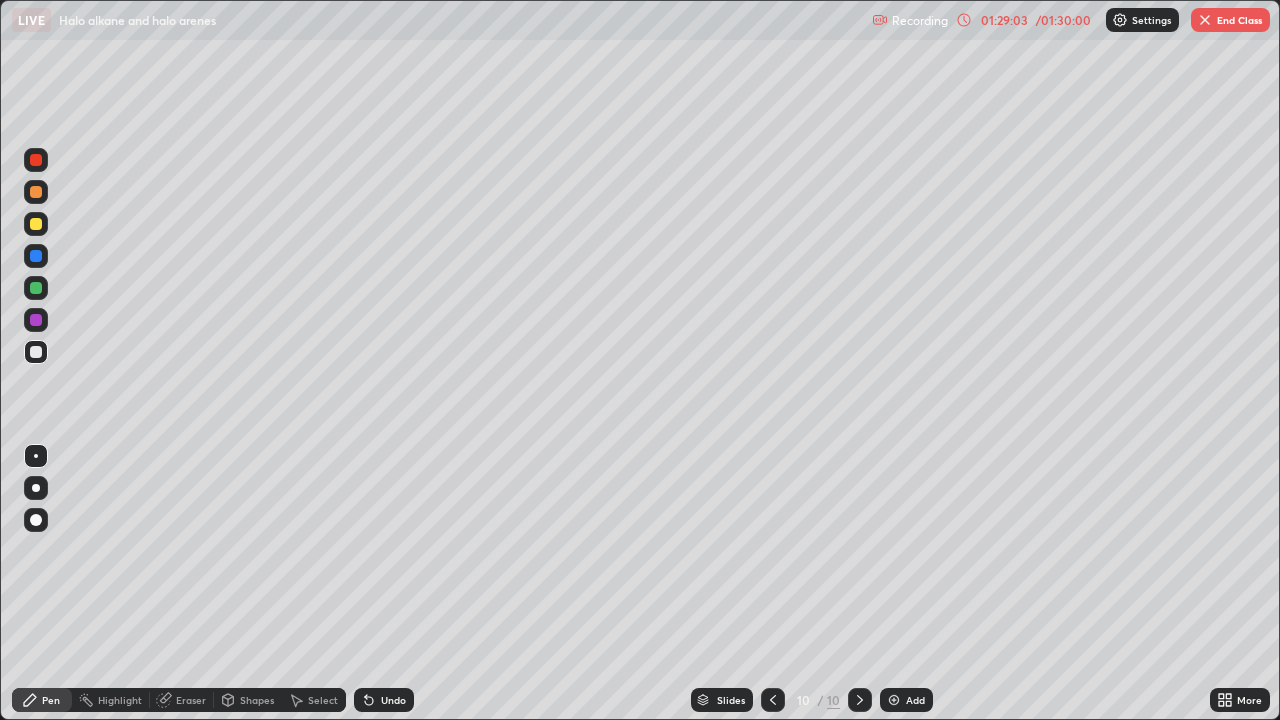click at bounding box center [36, 224] 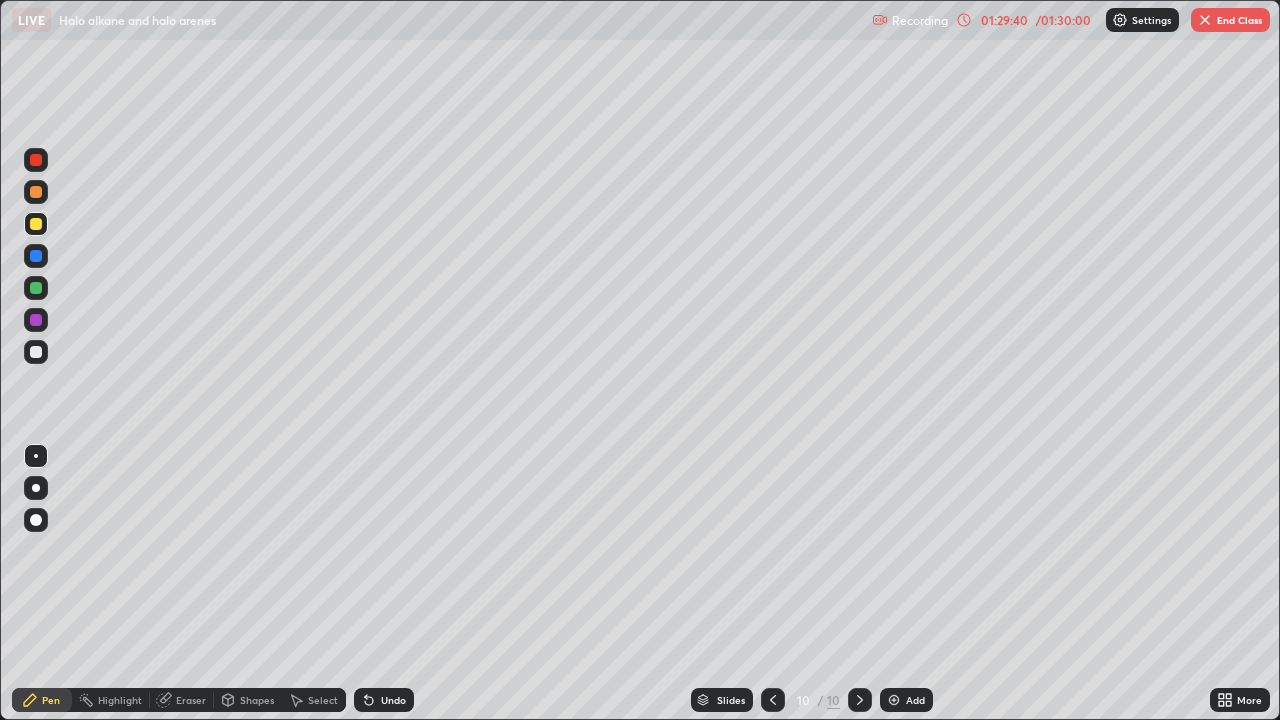 click at bounding box center (1205, 20) 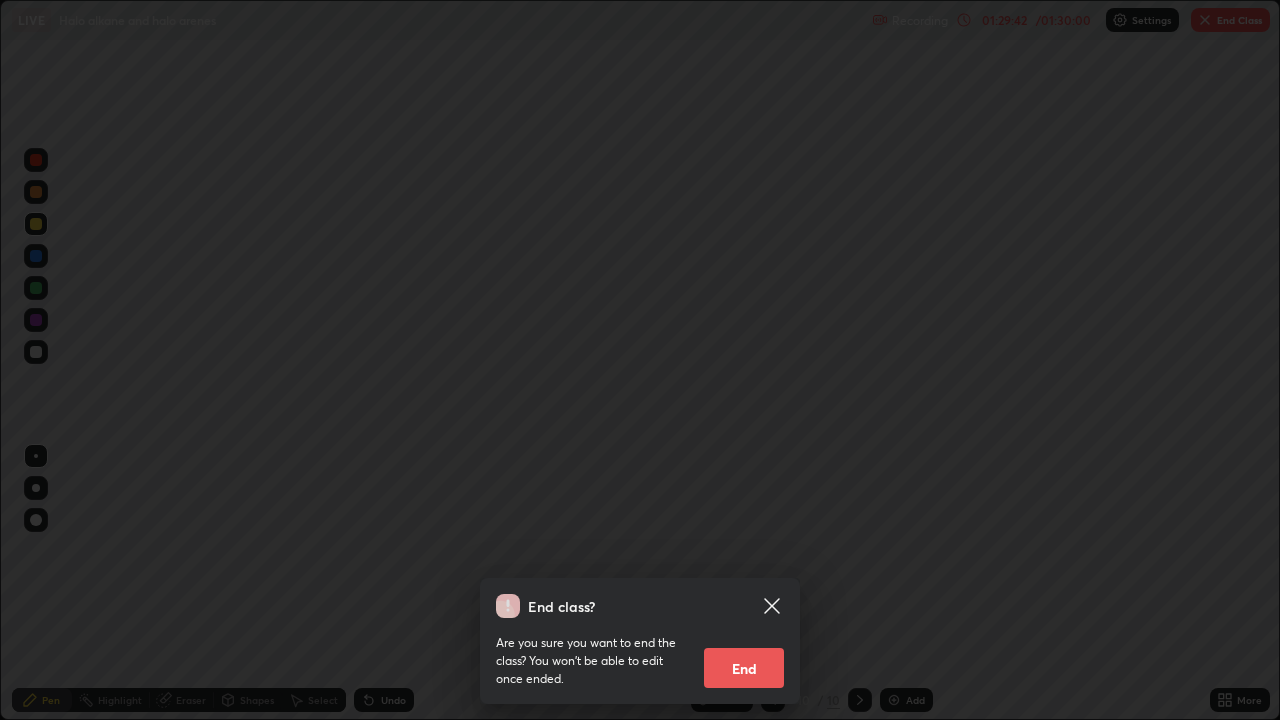 click on "End" at bounding box center [744, 668] 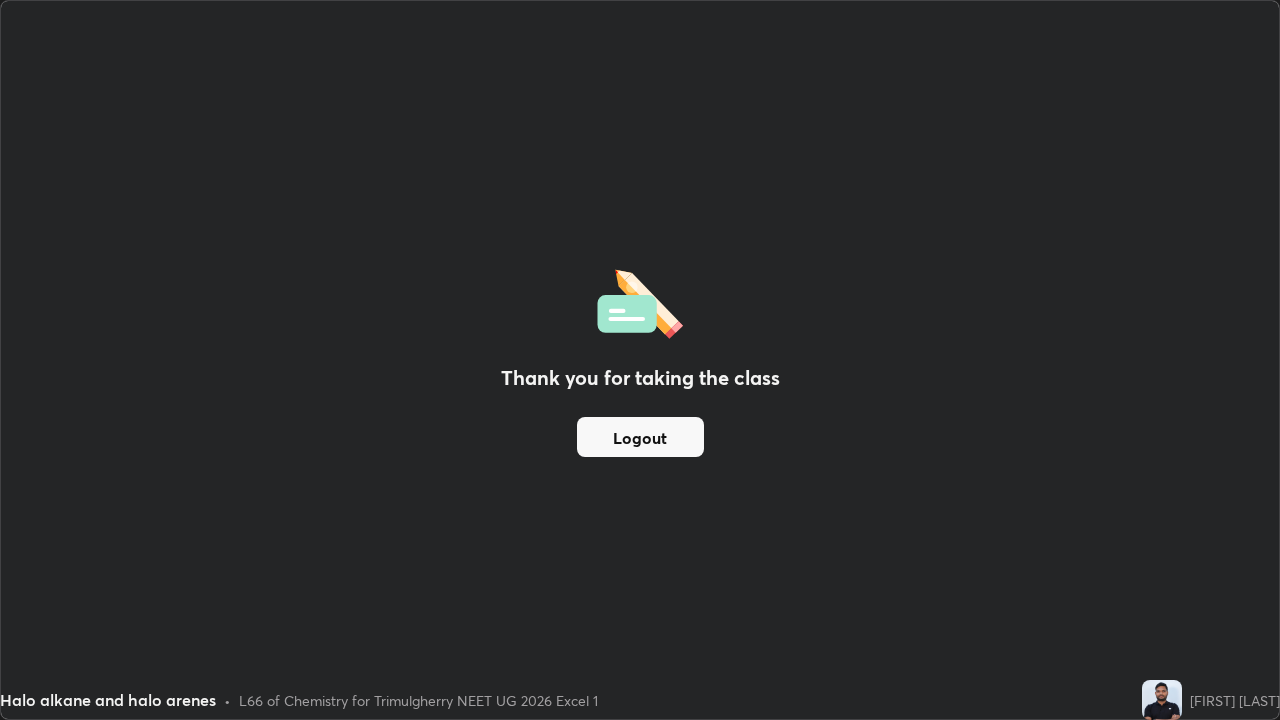 click on "Logout" at bounding box center [640, 437] 